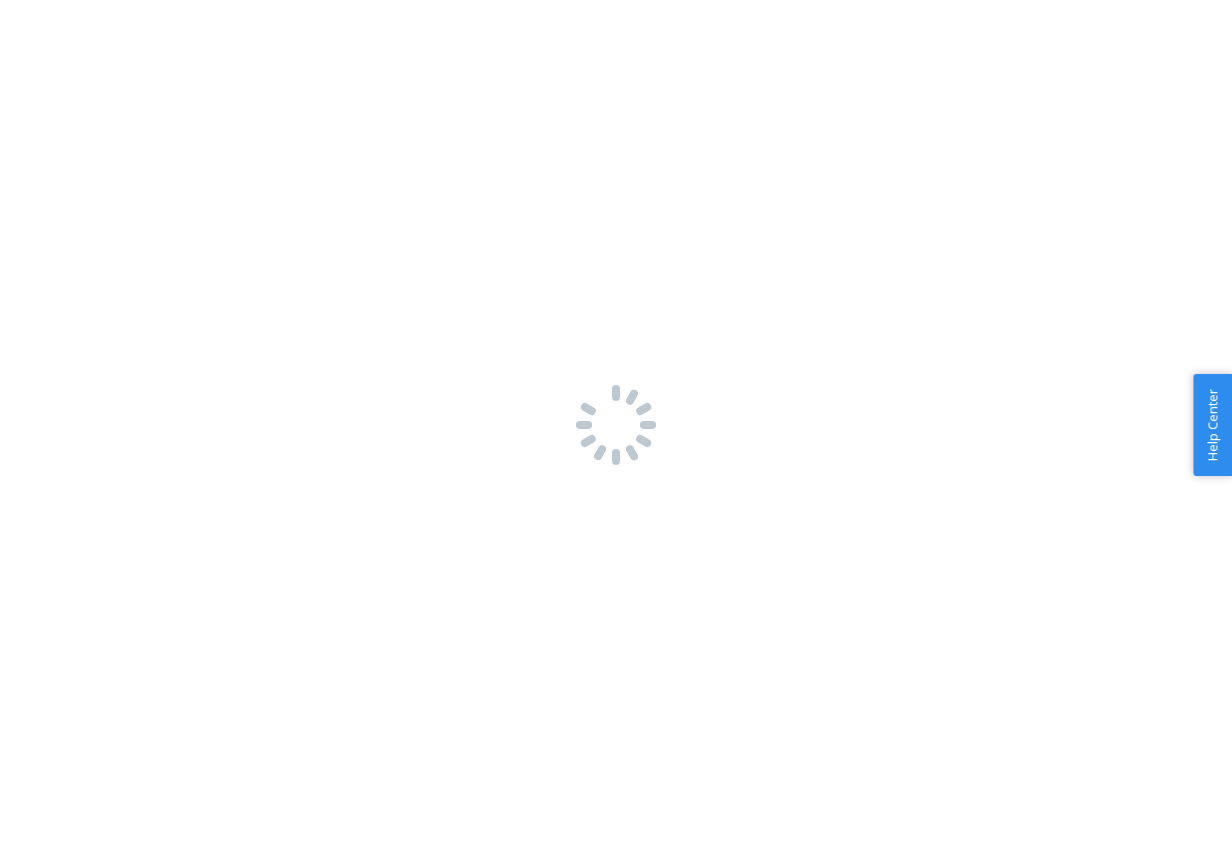 scroll, scrollTop: 0, scrollLeft: 0, axis: both 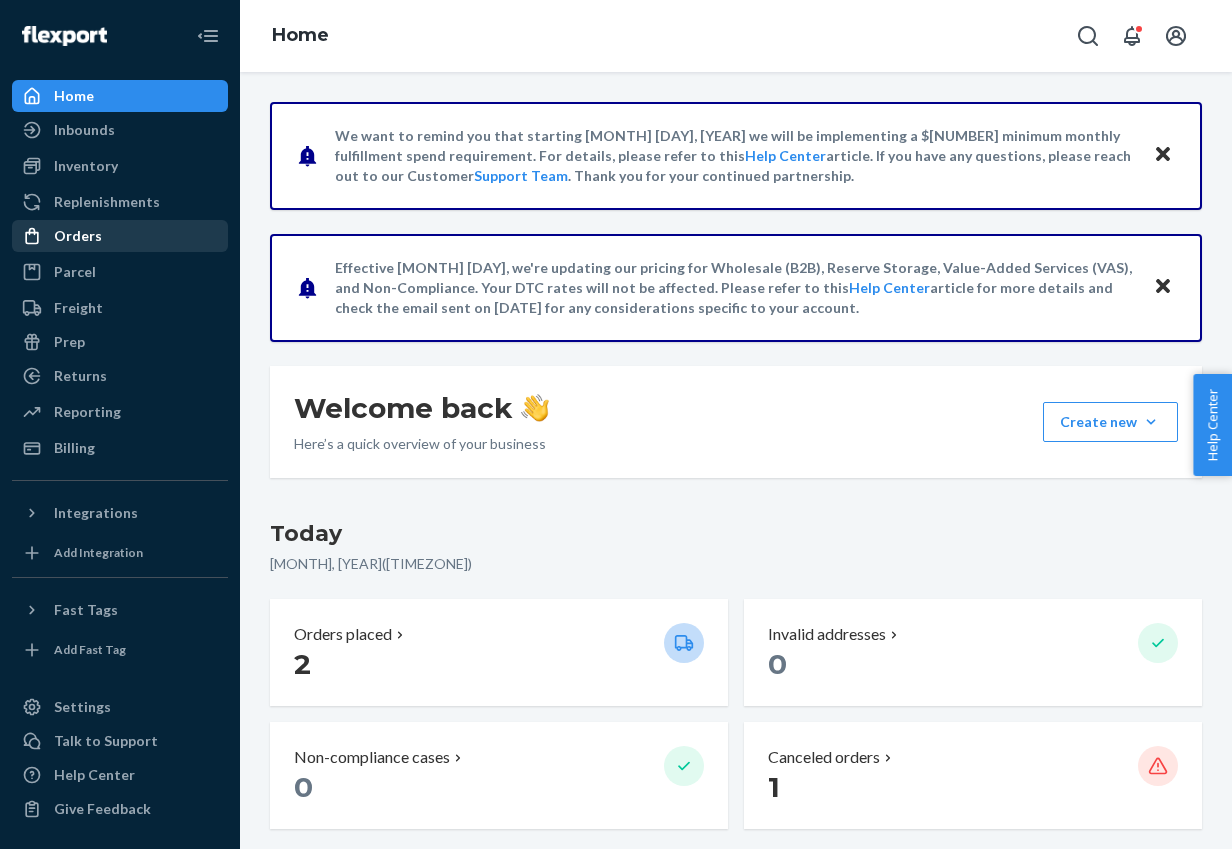 click on "Orders" at bounding box center (78, 236) 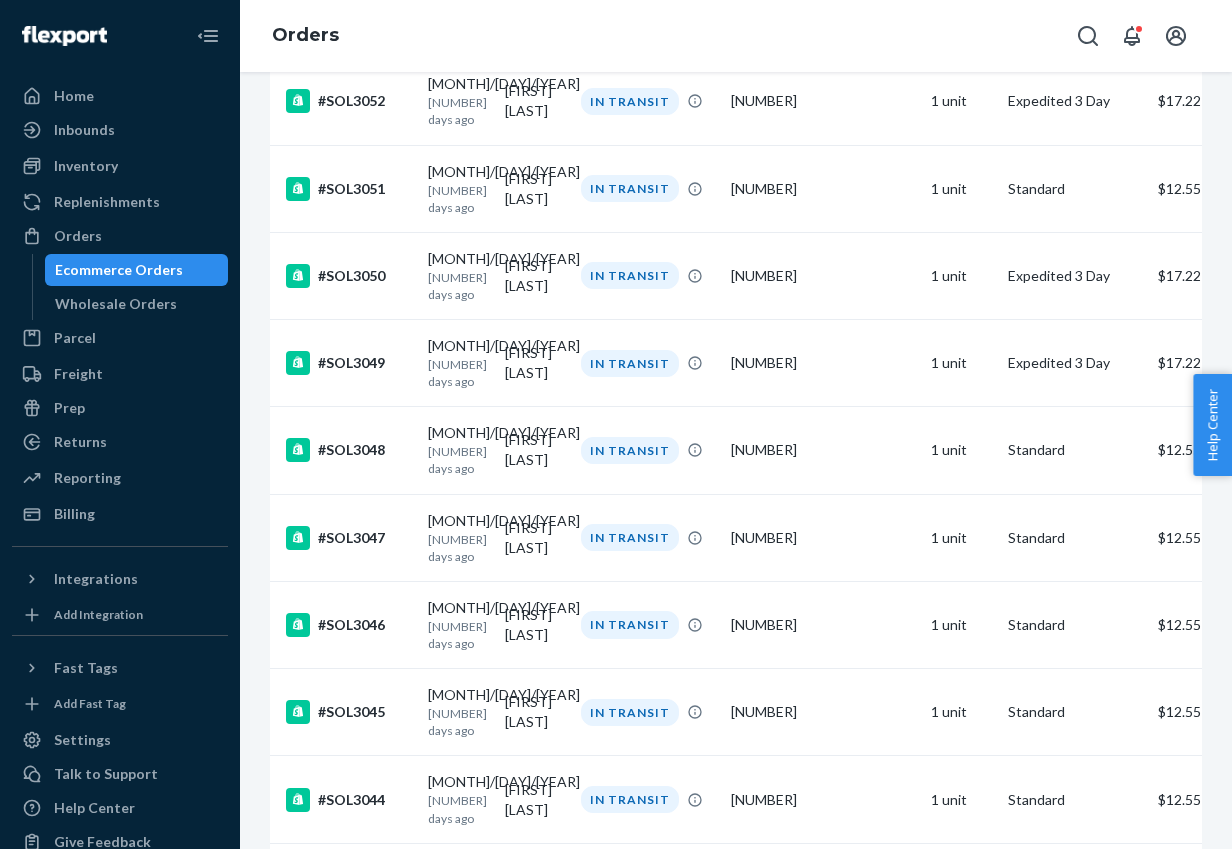 scroll, scrollTop: 3298, scrollLeft: 0, axis: vertical 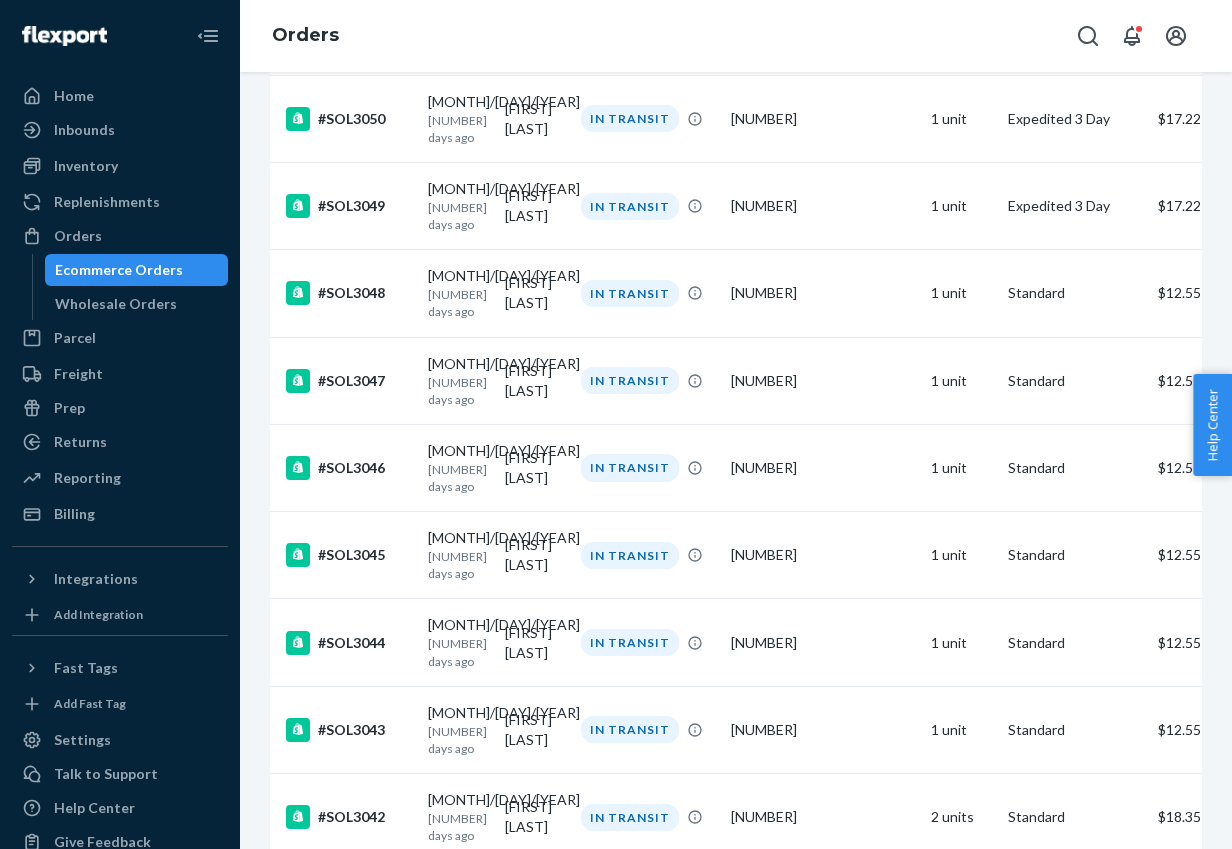click on "2" at bounding box center [711, 1341] 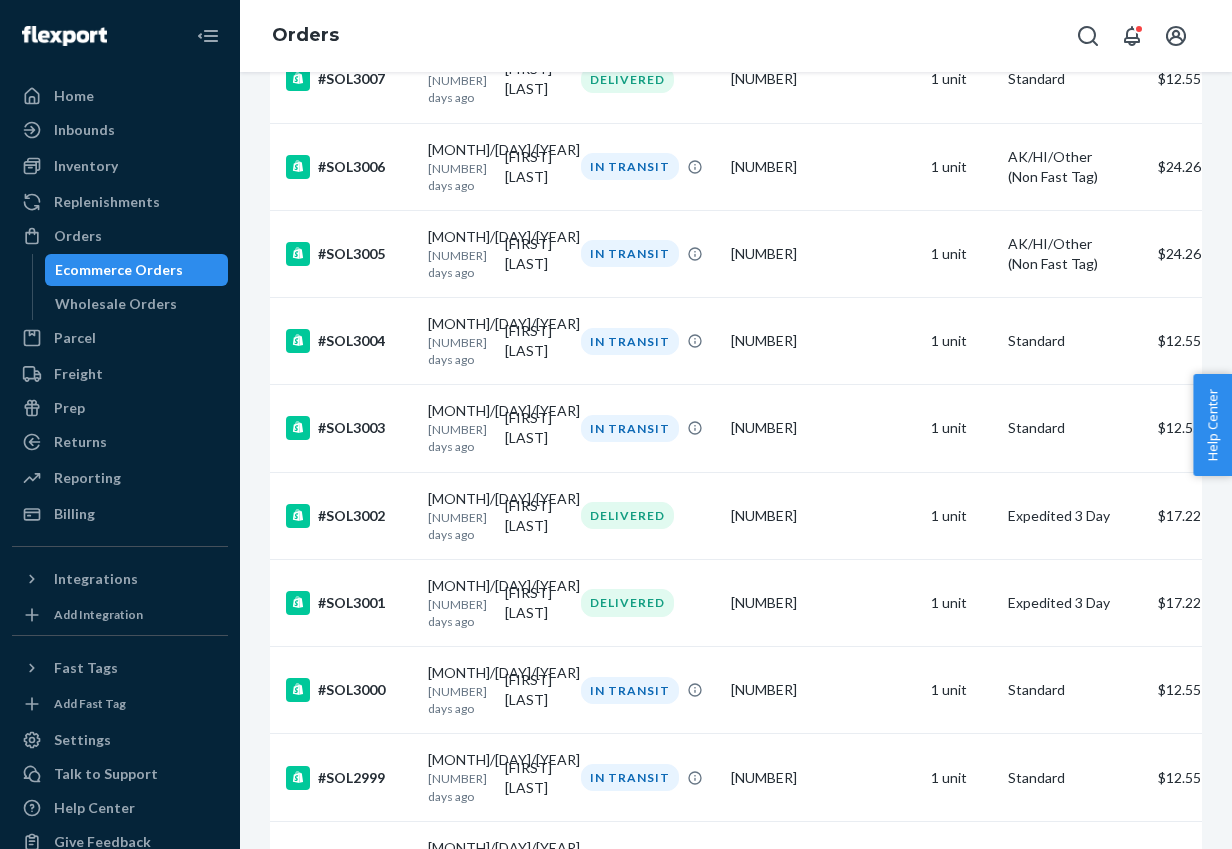 scroll, scrollTop: 3238, scrollLeft: 0, axis: vertical 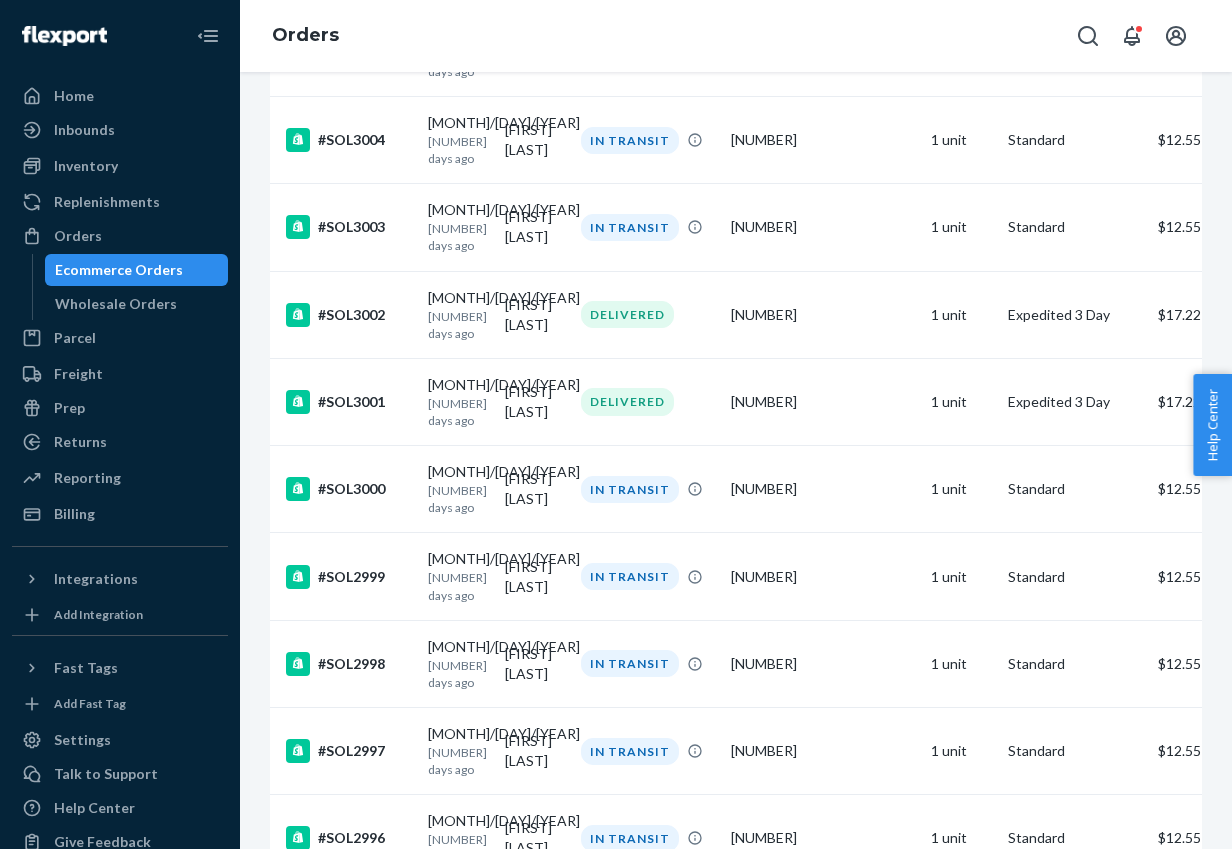 click on "3" at bounding box center (737, 1455) 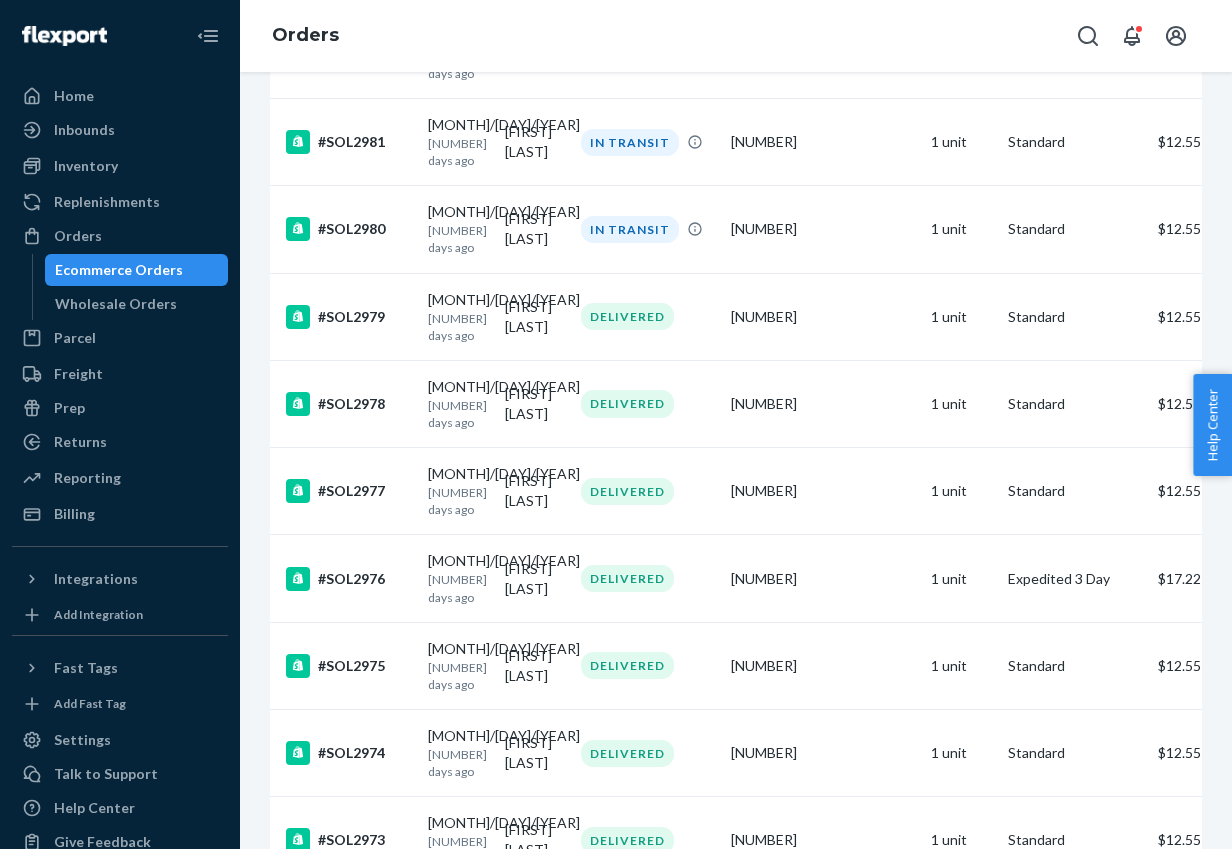 scroll, scrollTop: 962, scrollLeft: 0, axis: vertical 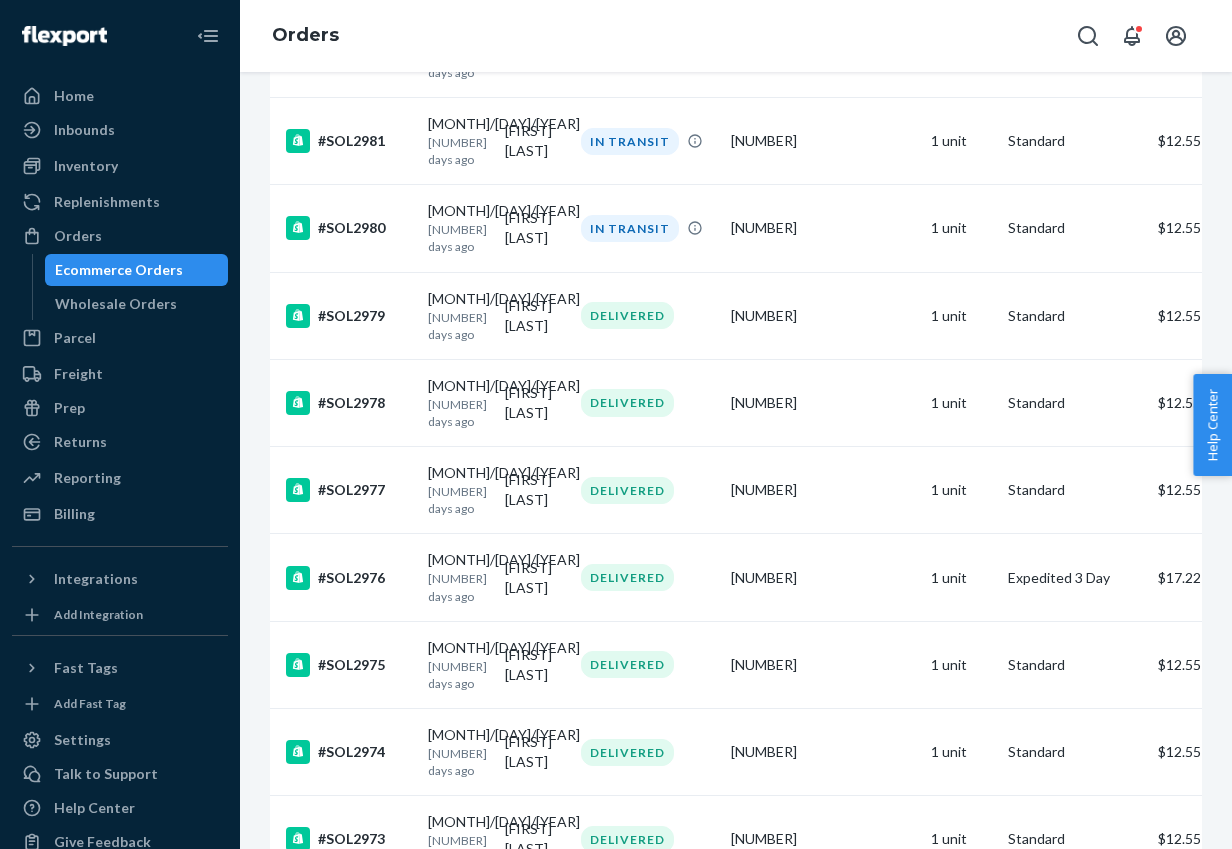 click on "#SOL2972" at bounding box center (349, 927) 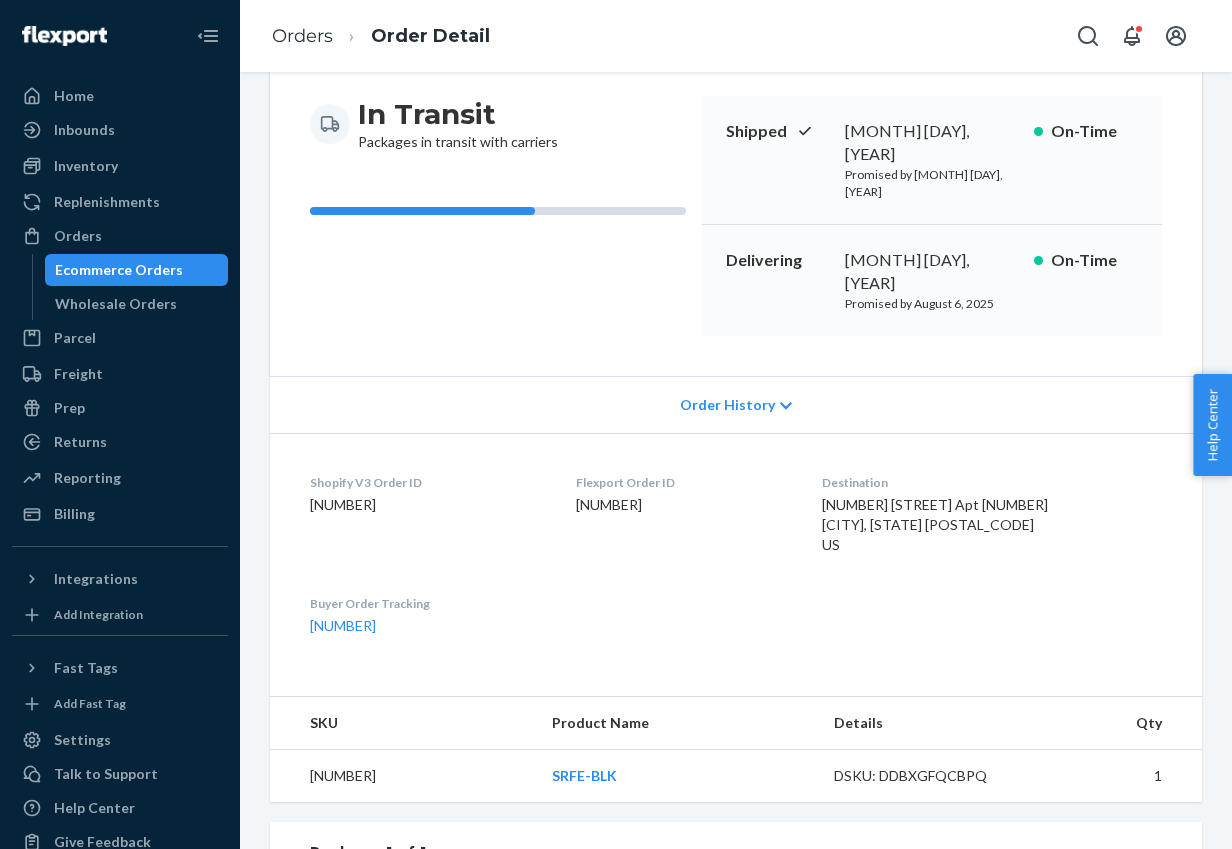 scroll, scrollTop: 550, scrollLeft: 0, axis: vertical 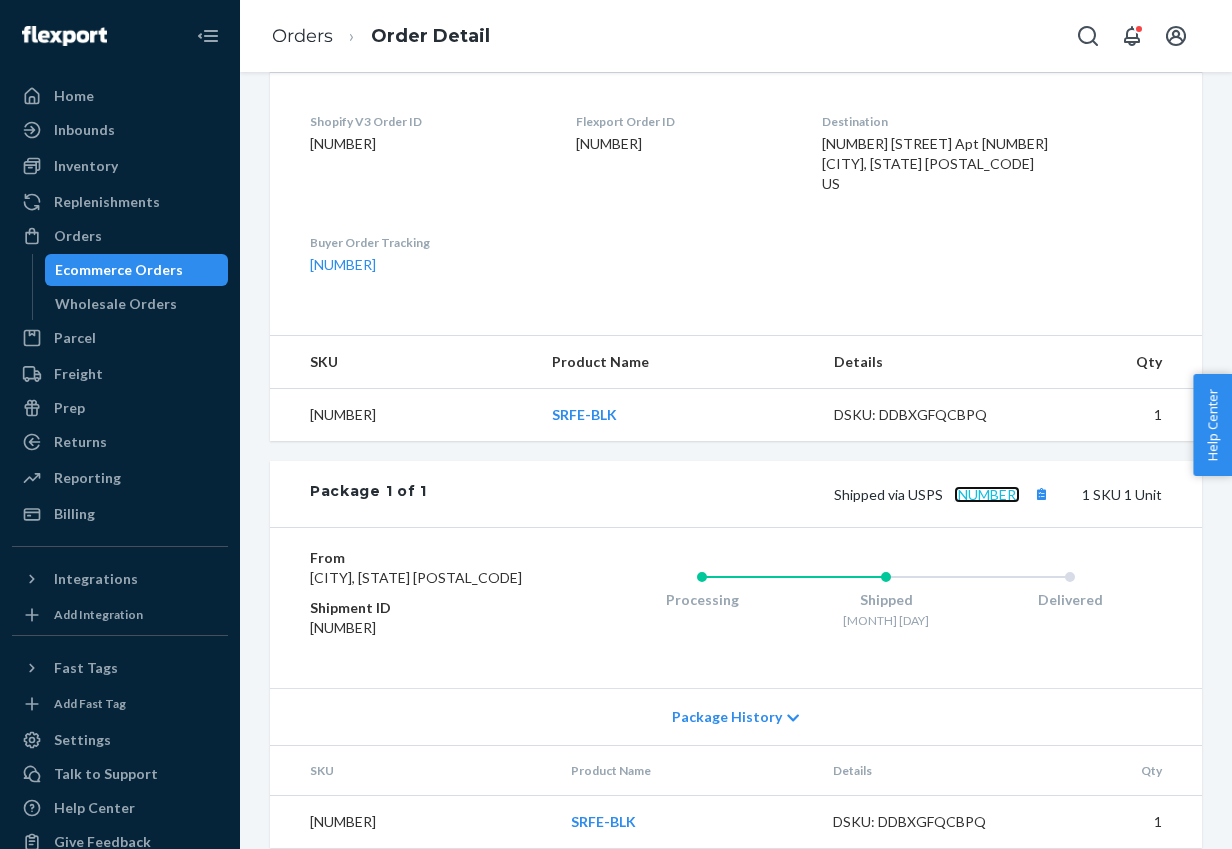 click on "9436236207584274365808" at bounding box center (987, 494) 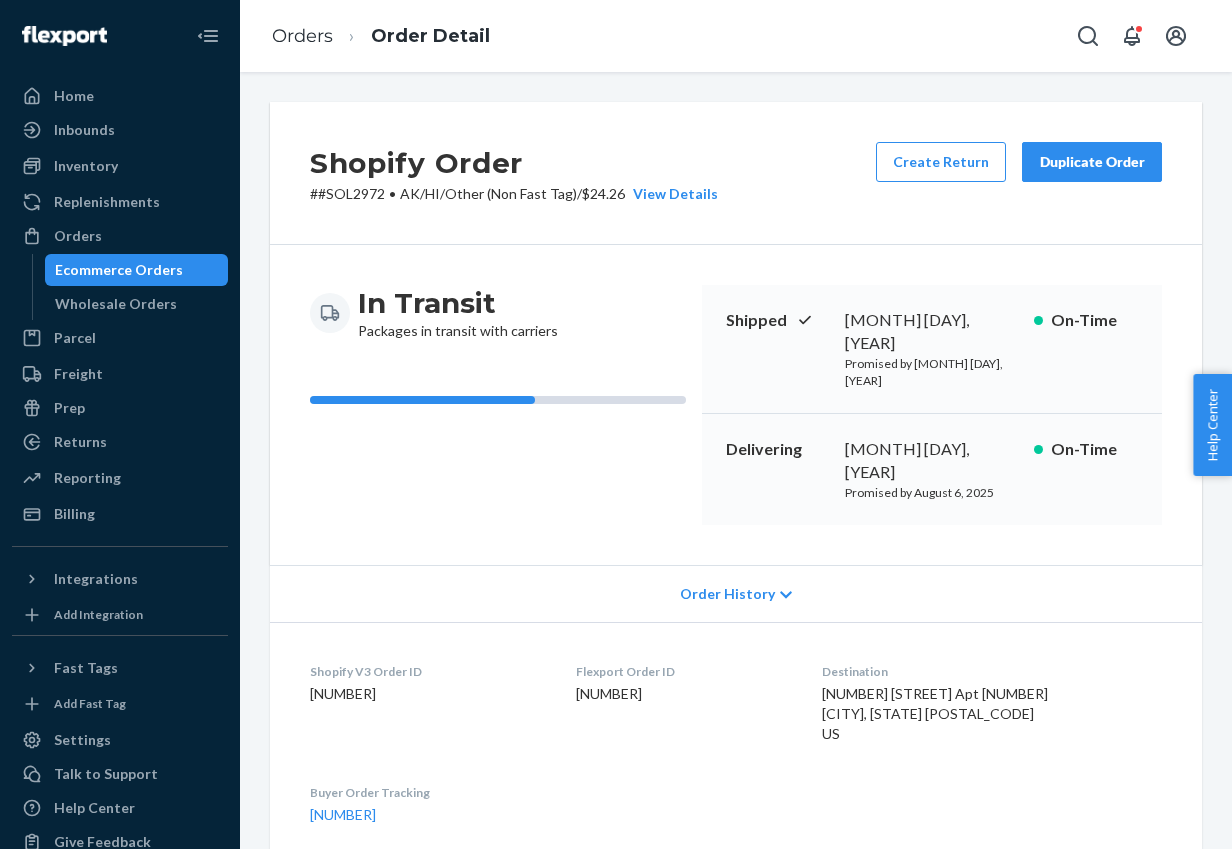 drag, startPoint x: 657, startPoint y: 634, endPoint x: 772, endPoint y: 642, distance: 115.27792 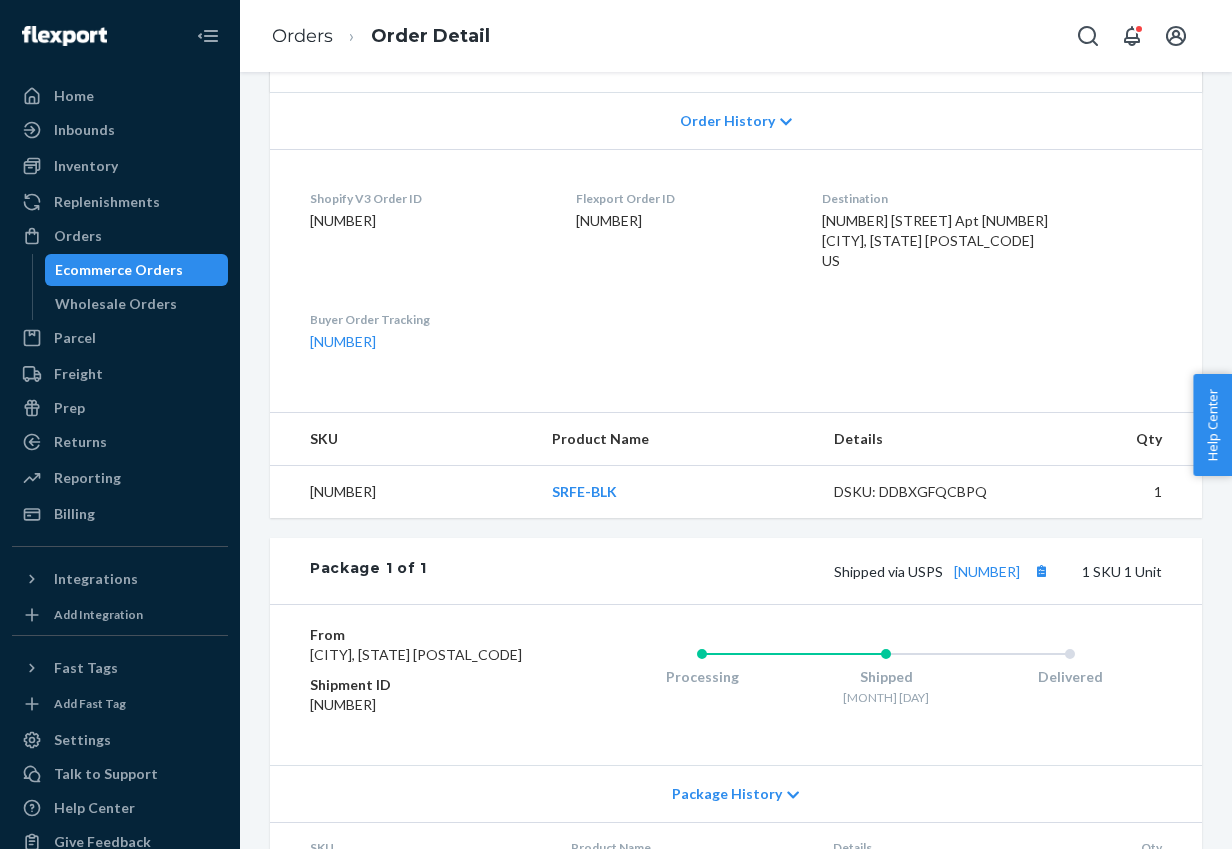 scroll, scrollTop: 484, scrollLeft: 0, axis: vertical 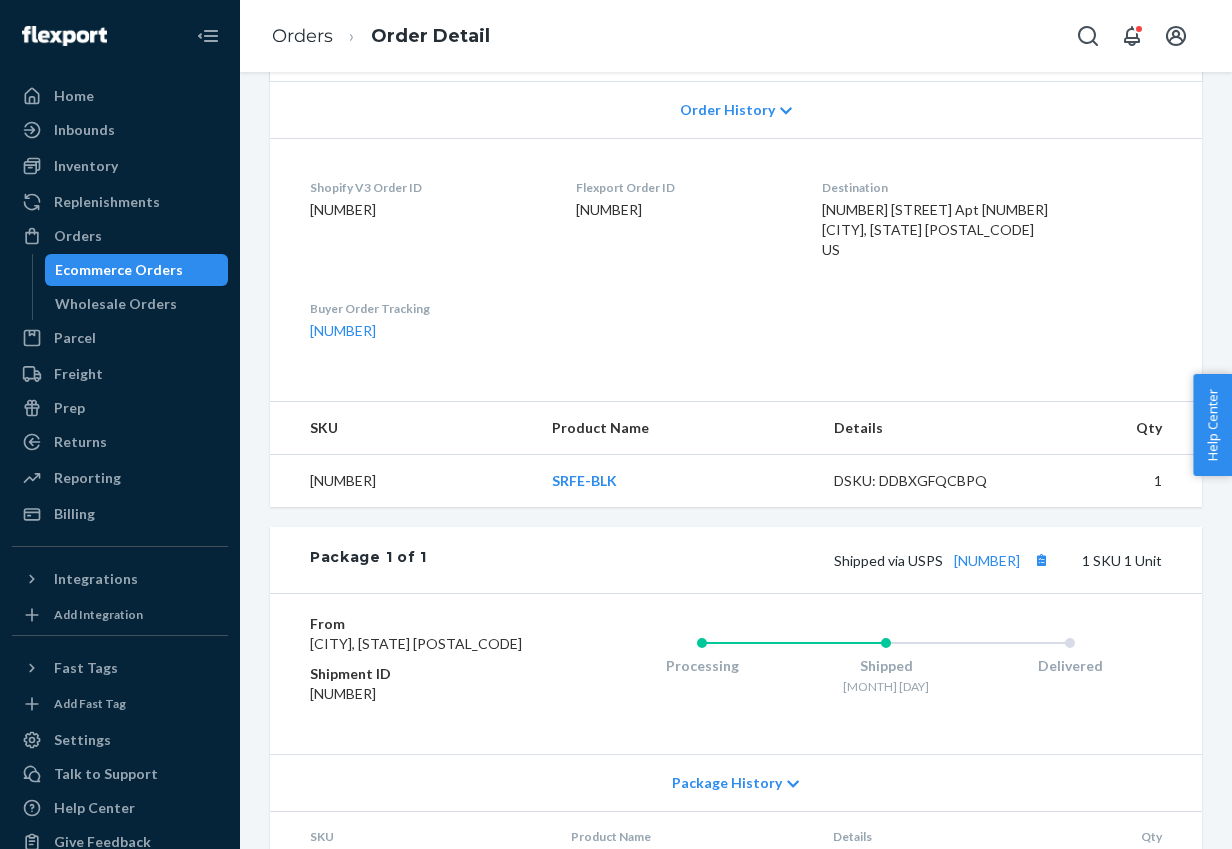 click on "Package History" at bounding box center [727, 783] 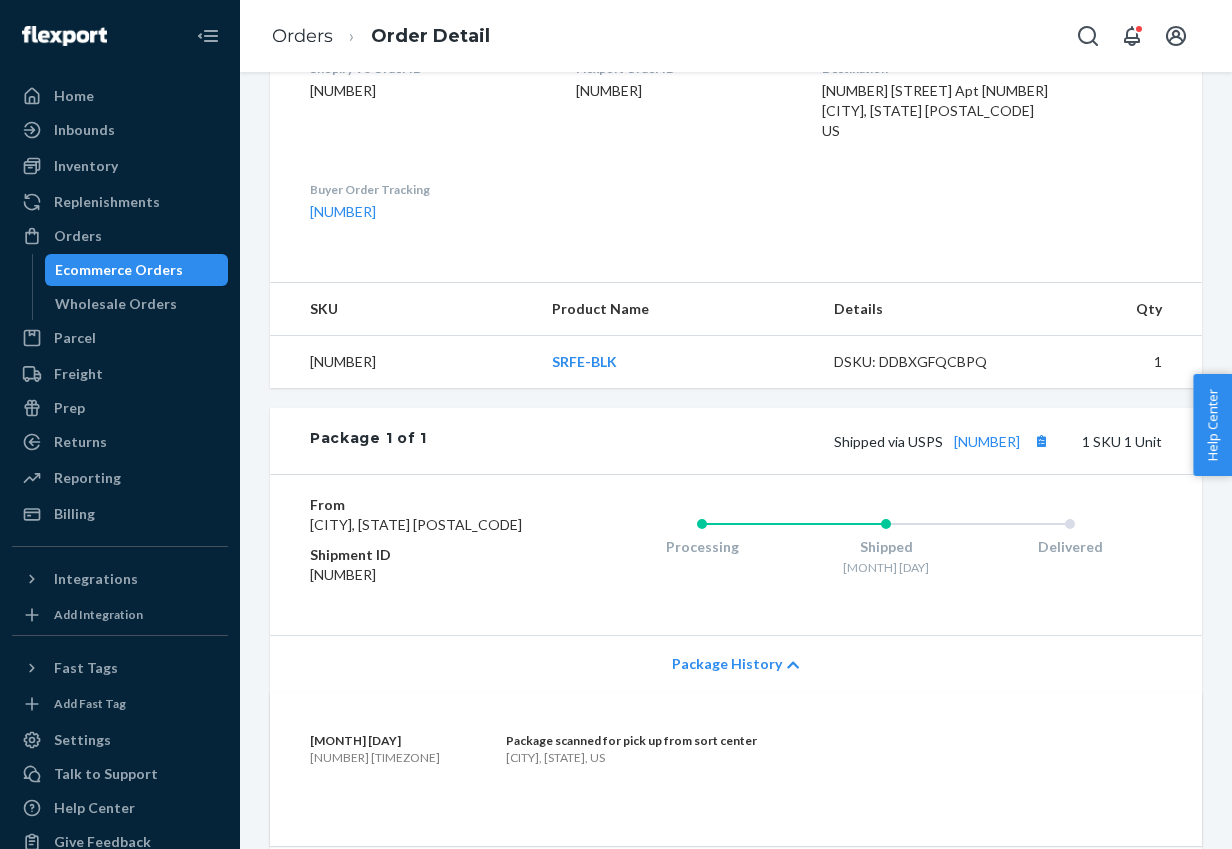 scroll, scrollTop: 704, scrollLeft: 0, axis: vertical 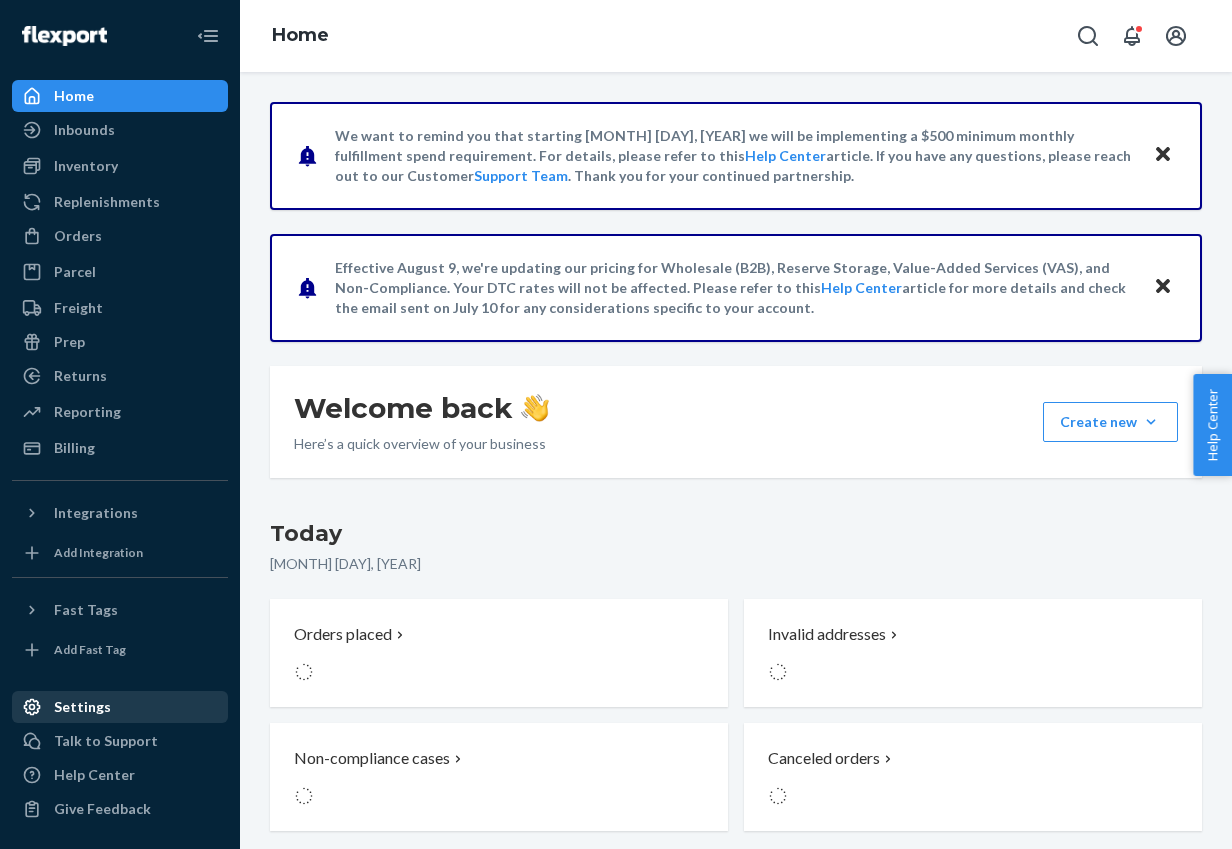 click on "Settings" at bounding box center (82, 707) 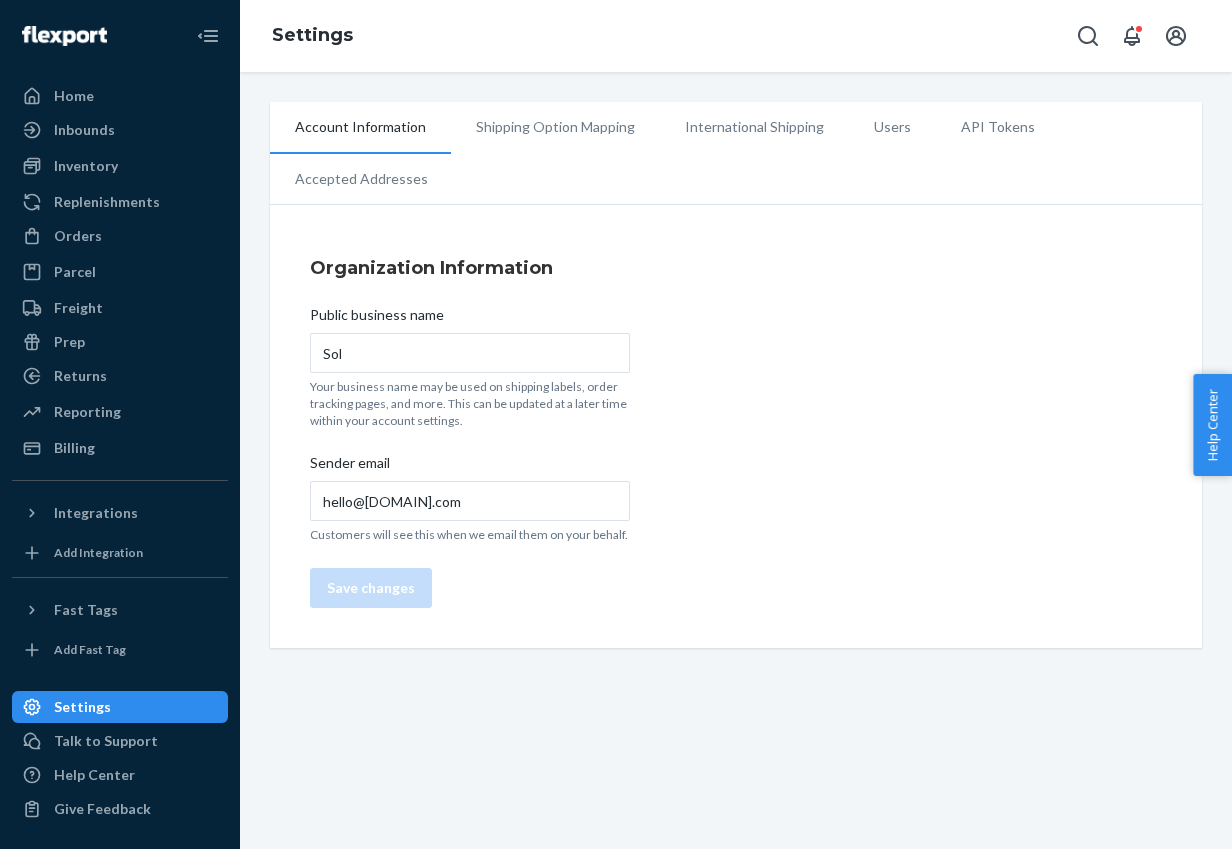 click on "Shipping Option Mapping" at bounding box center [555, 127] 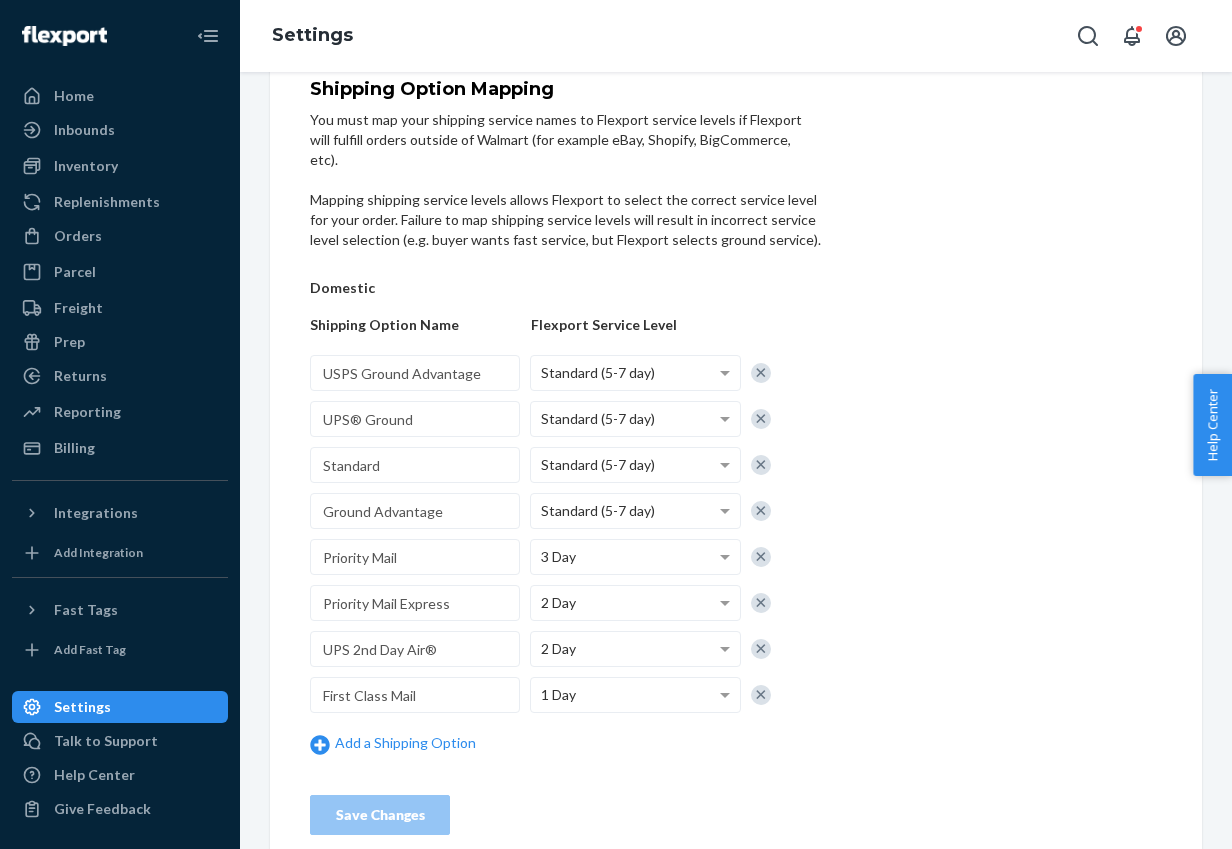 scroll, scrollTop: 181, scrollLeft: 0, axis: vertical 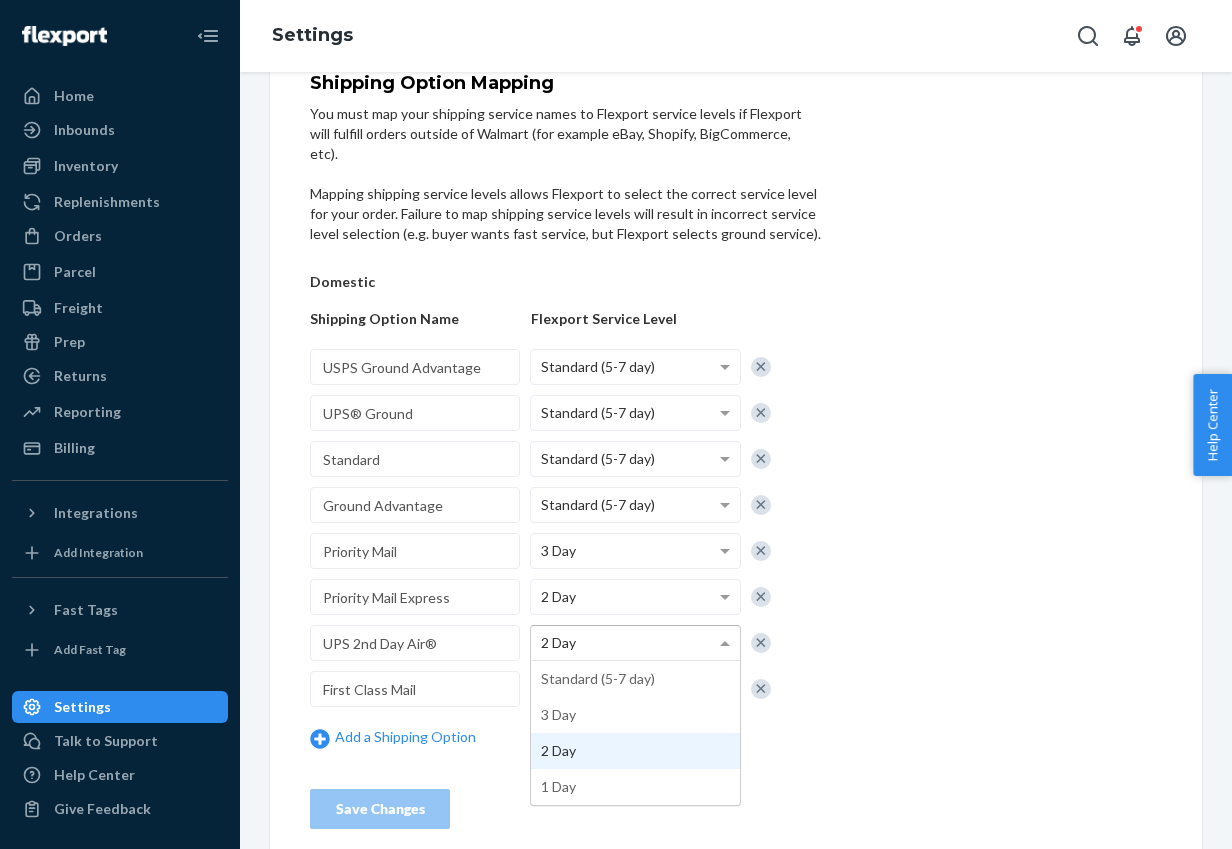 click on "2 Day" at bounding box center (635, 643) 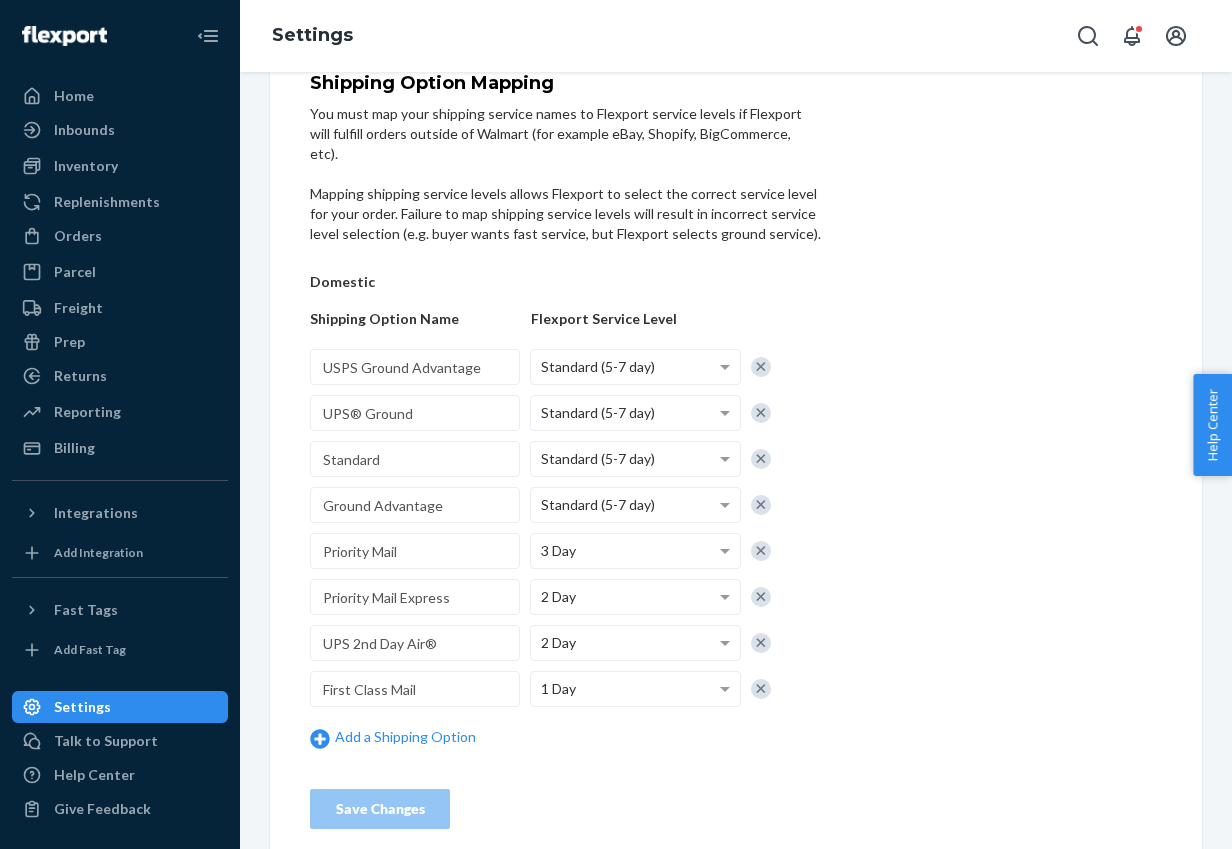 click on "[MONTH] [DAY], [YEAR]" at bounding box center (736, 451) 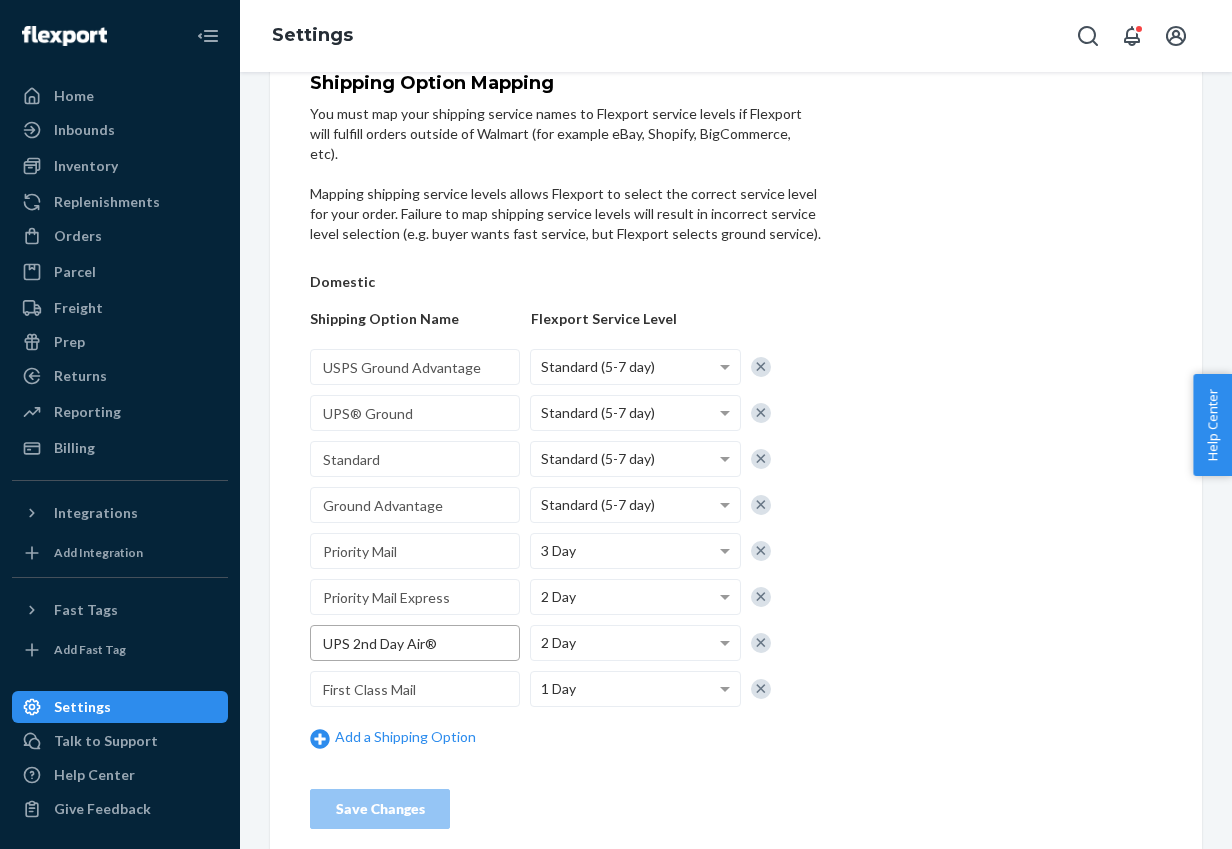 click on "UPS 2nd Day Air®" at bounding box center [415, 643] 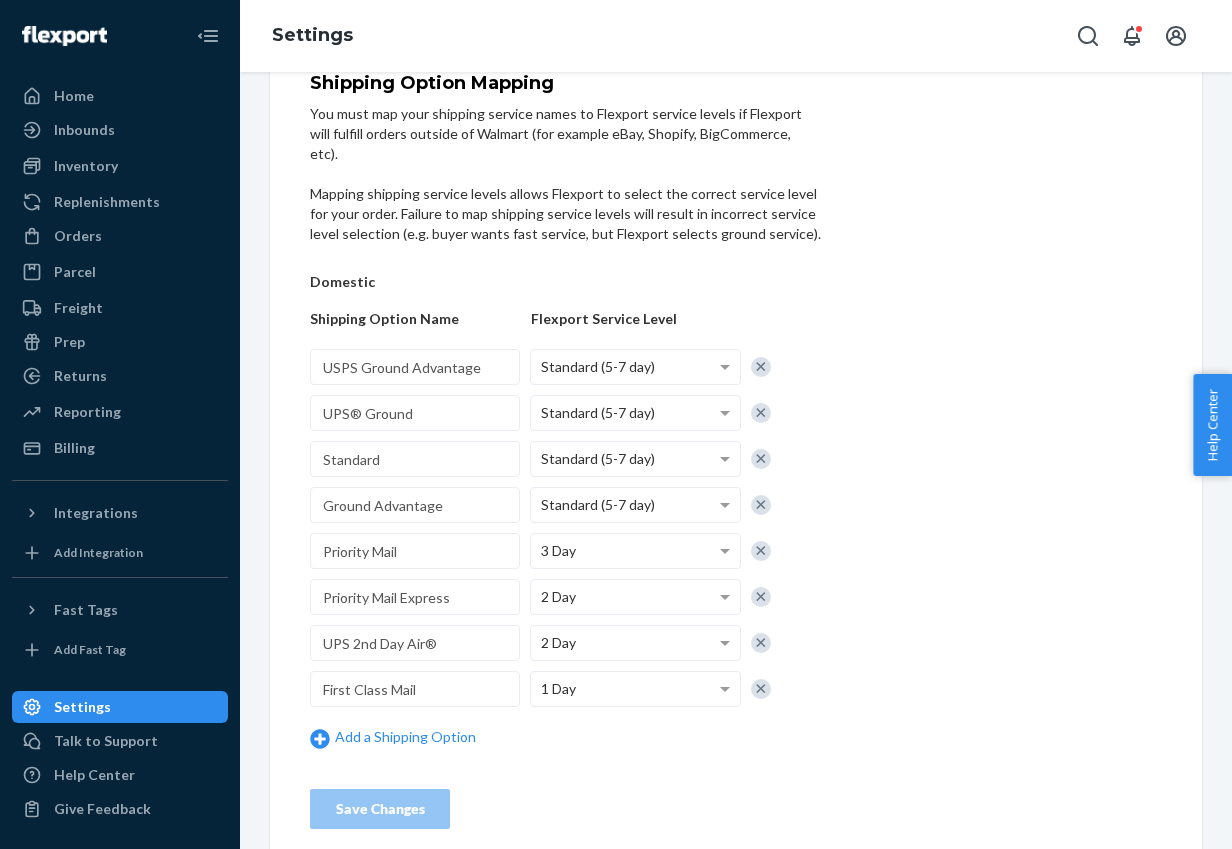 click on "Domestic Shipping Option Name Flexport Service Level USPS Ground Advantage Standard (5-7 day) UPS® Ground Standard (5-7 day) Standard Standard (5-7 day) Ground Advantage Standard (5-7 day) Priority Mail 3 Day Priority Mail Express 2 Day UPS 2nd Day Air® 2 Day First Class Mail 1 Day Add a Shipping Option" at bounding box center [565, 511] 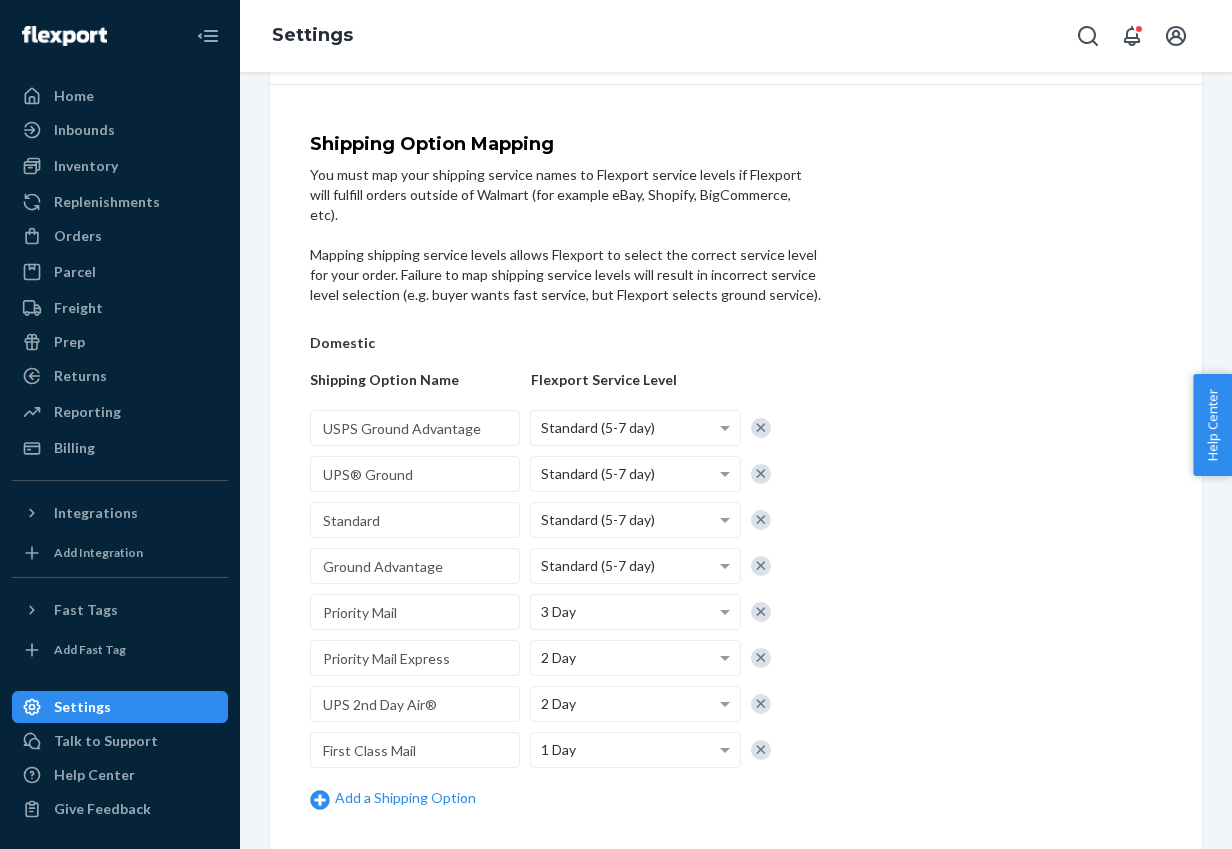 scroll, scrollTop: 112, scrollLeft: 0, axis: vertical 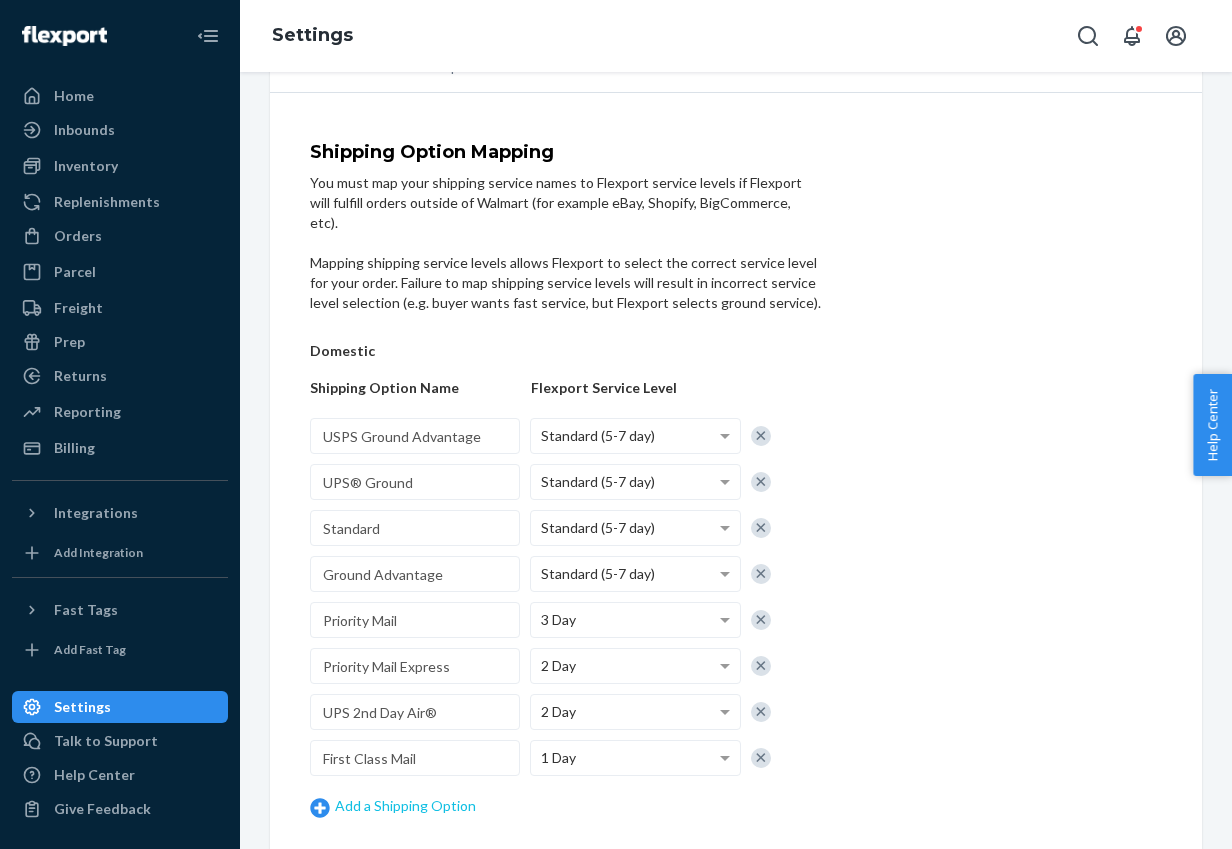 click 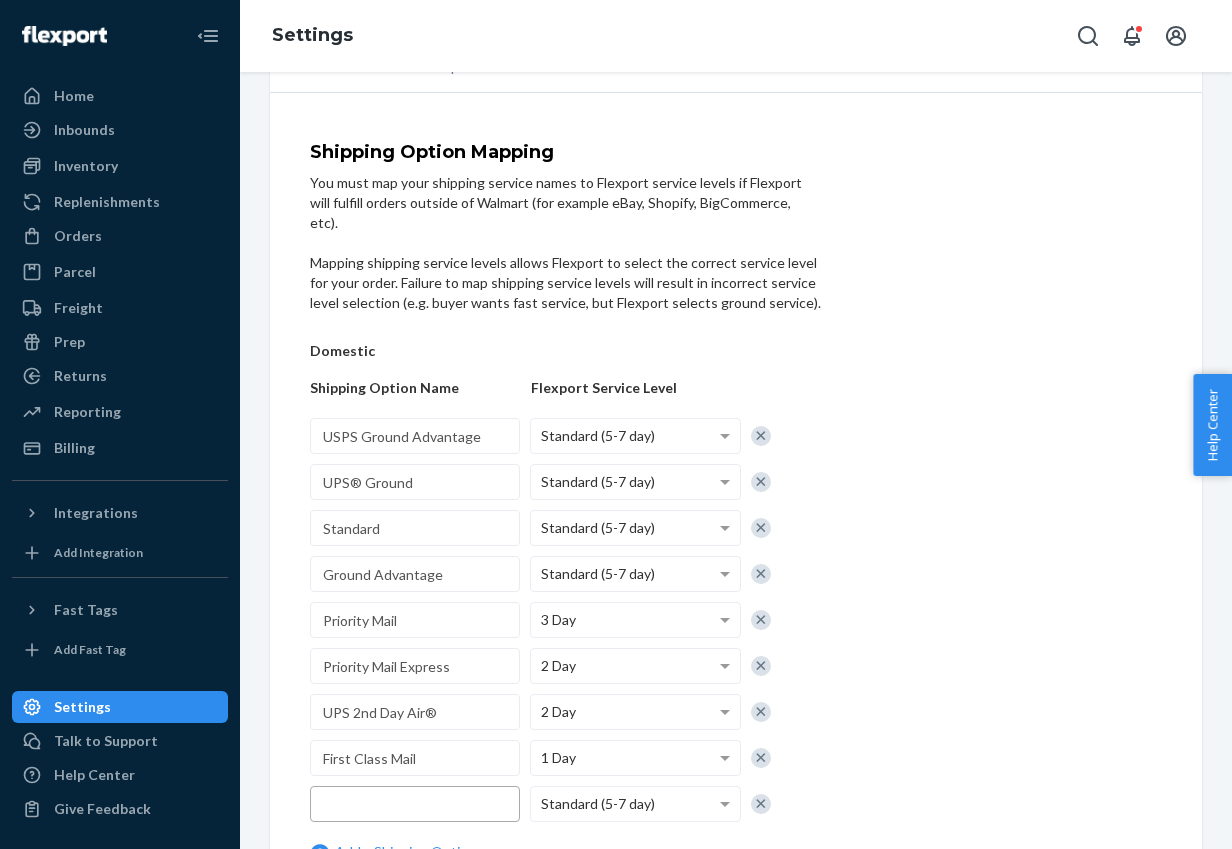 click at bounding box center (415, 804) 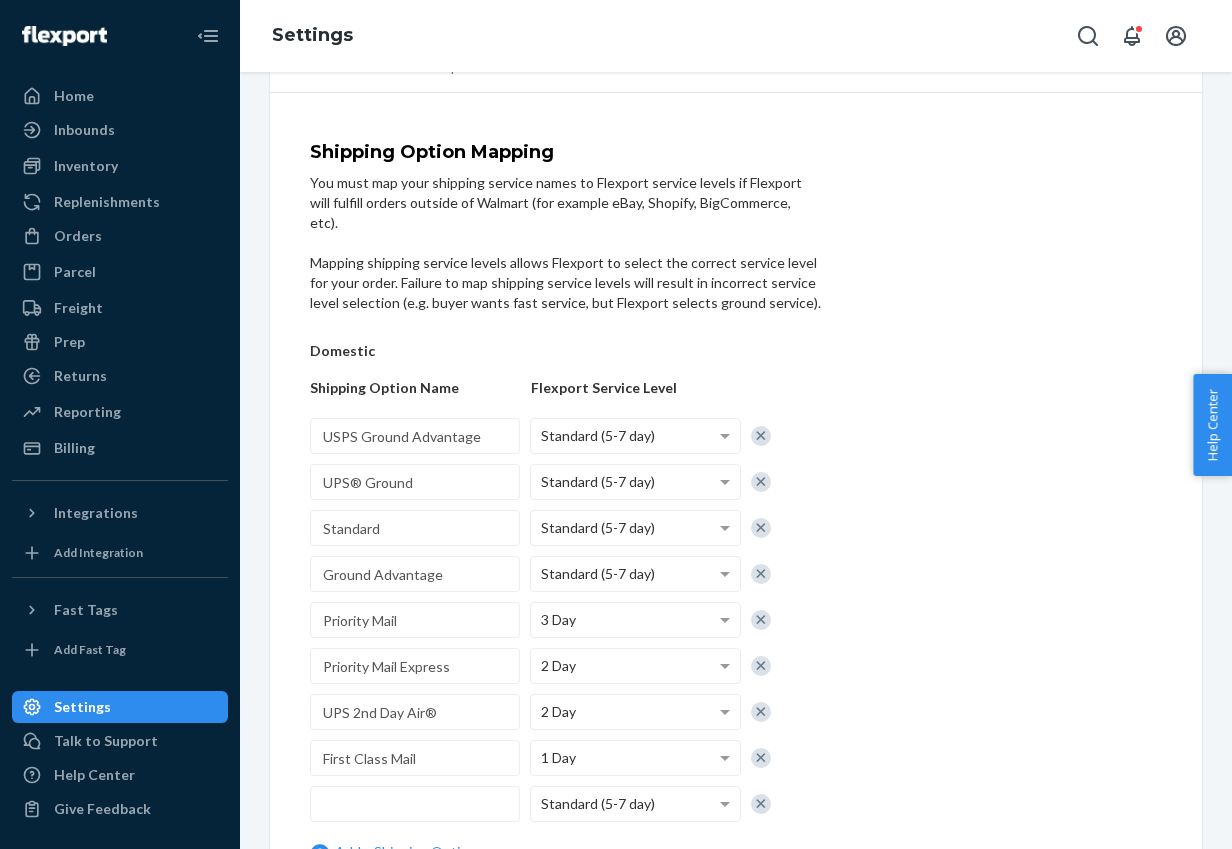 click at bounding box center (761, 804) 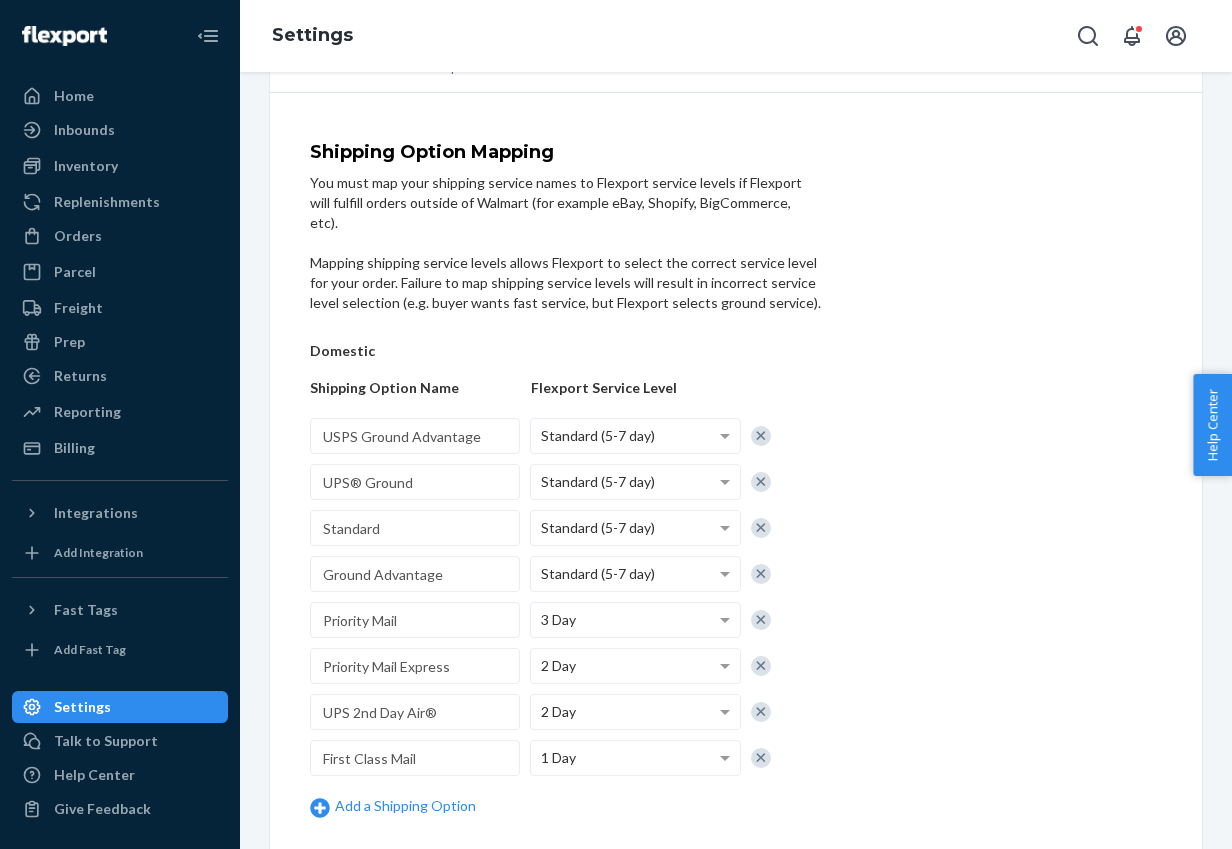 click at bounding box center [761, 620] 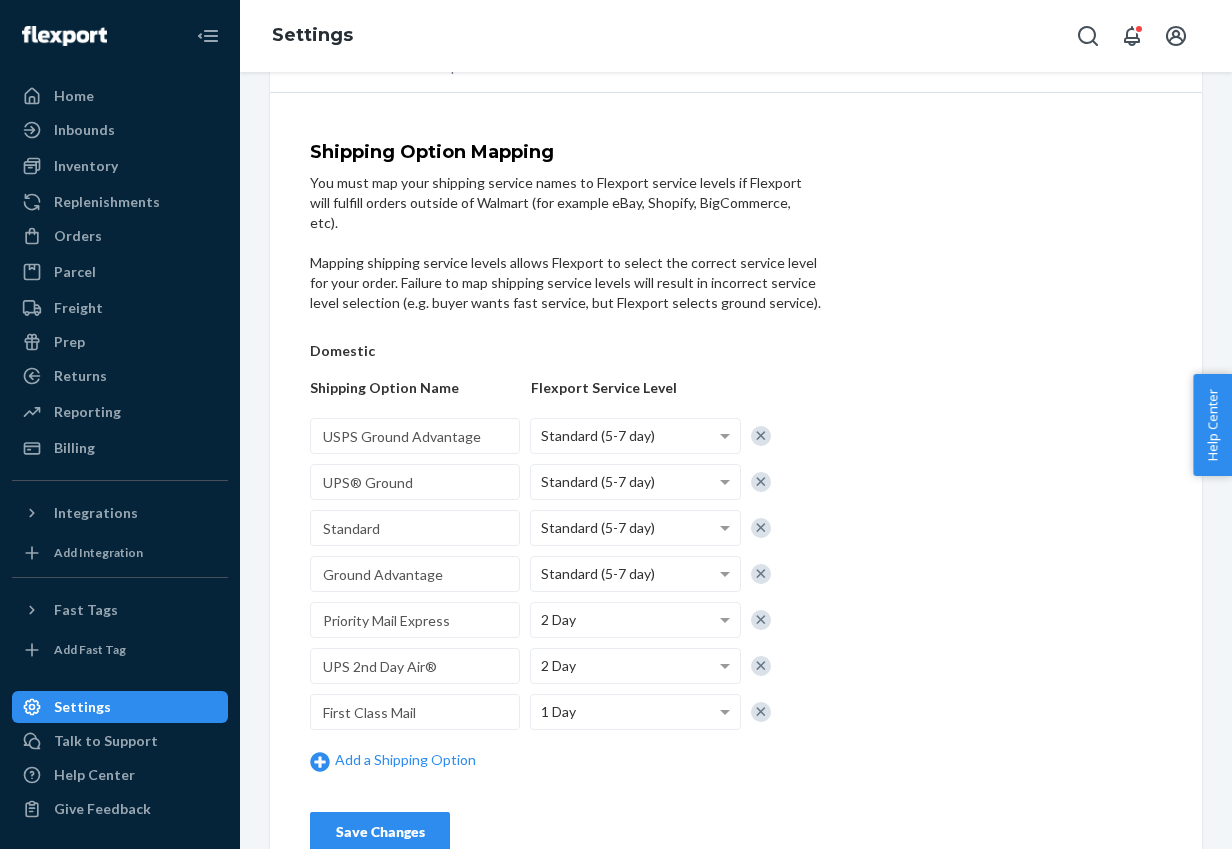 click at bounding box center (761, 620) 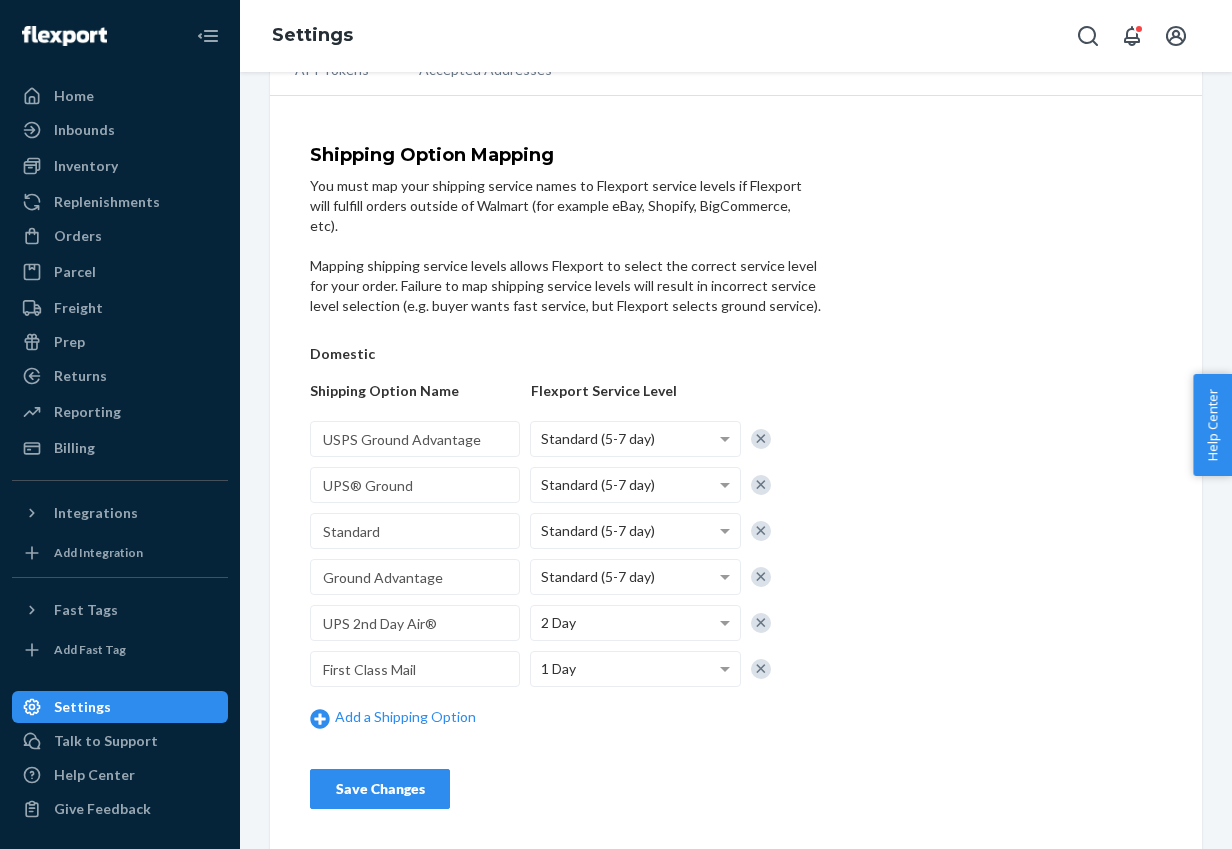 scroll, scrollTop: 89, scrollLeft: 0, axis: vertical 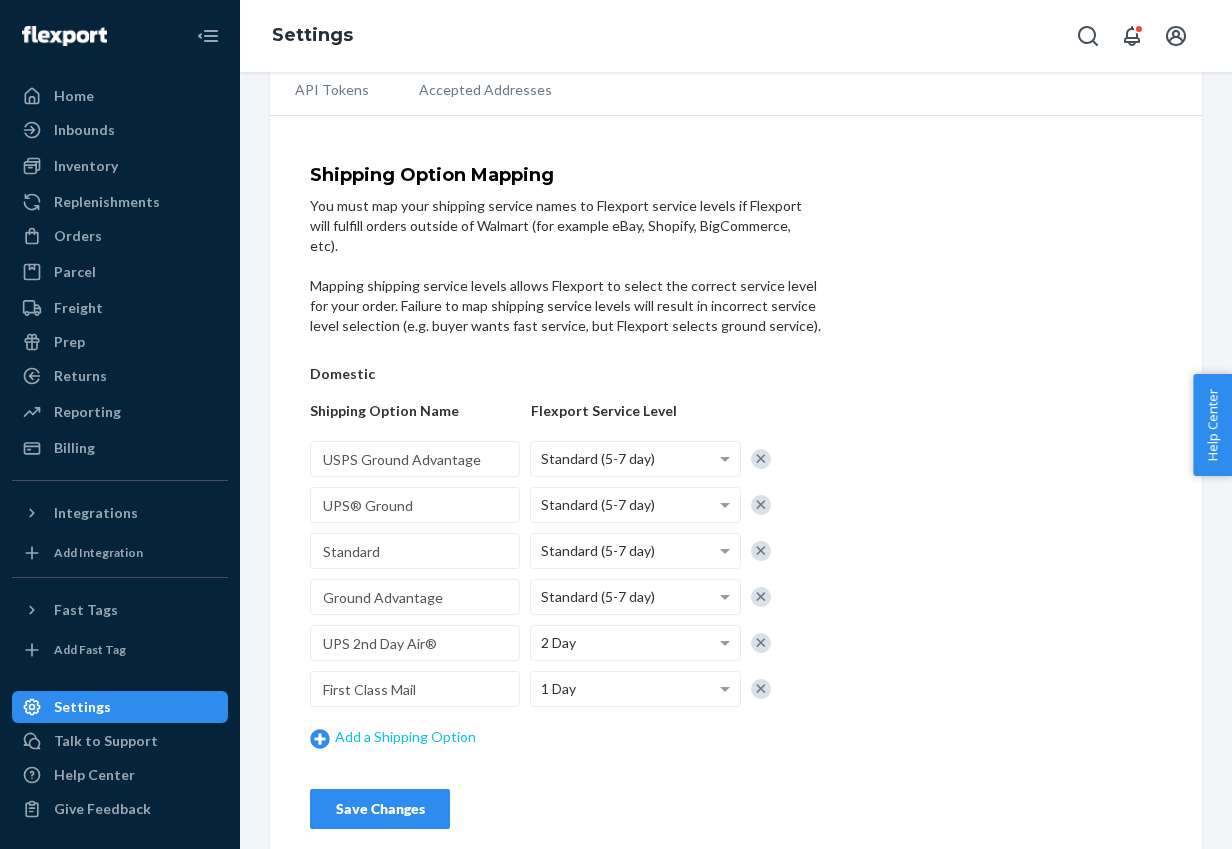 click 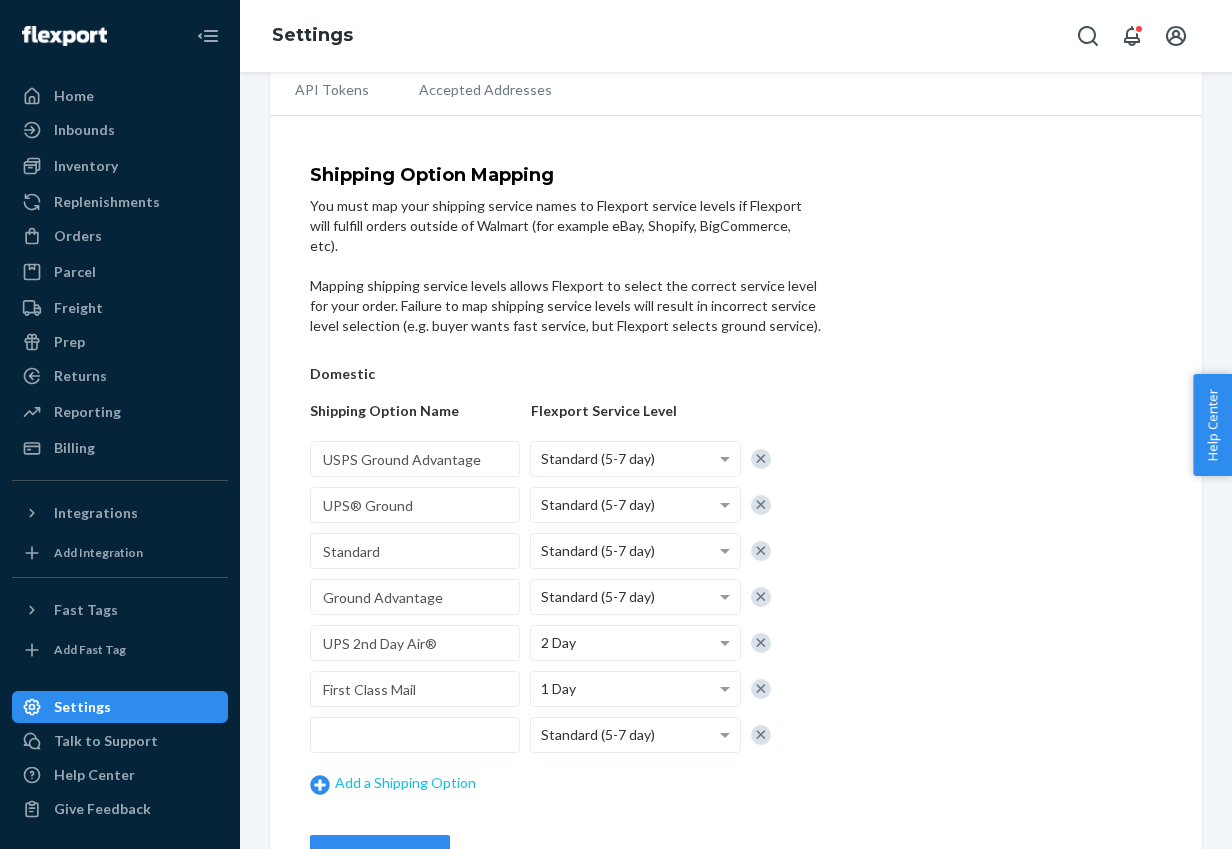 scroll, scrollTop: 112, scrollLeft: 0, axis: vertical 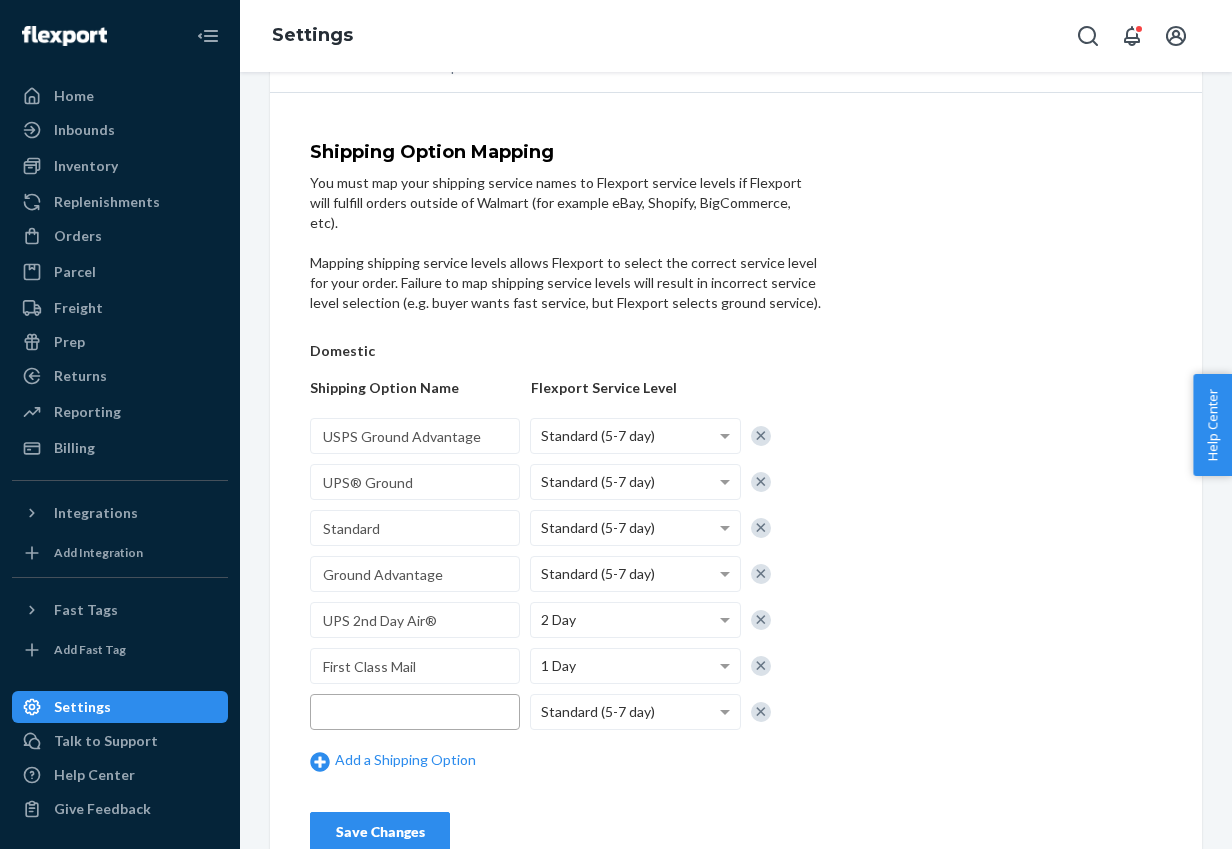 click at bounding box center [415, 712] 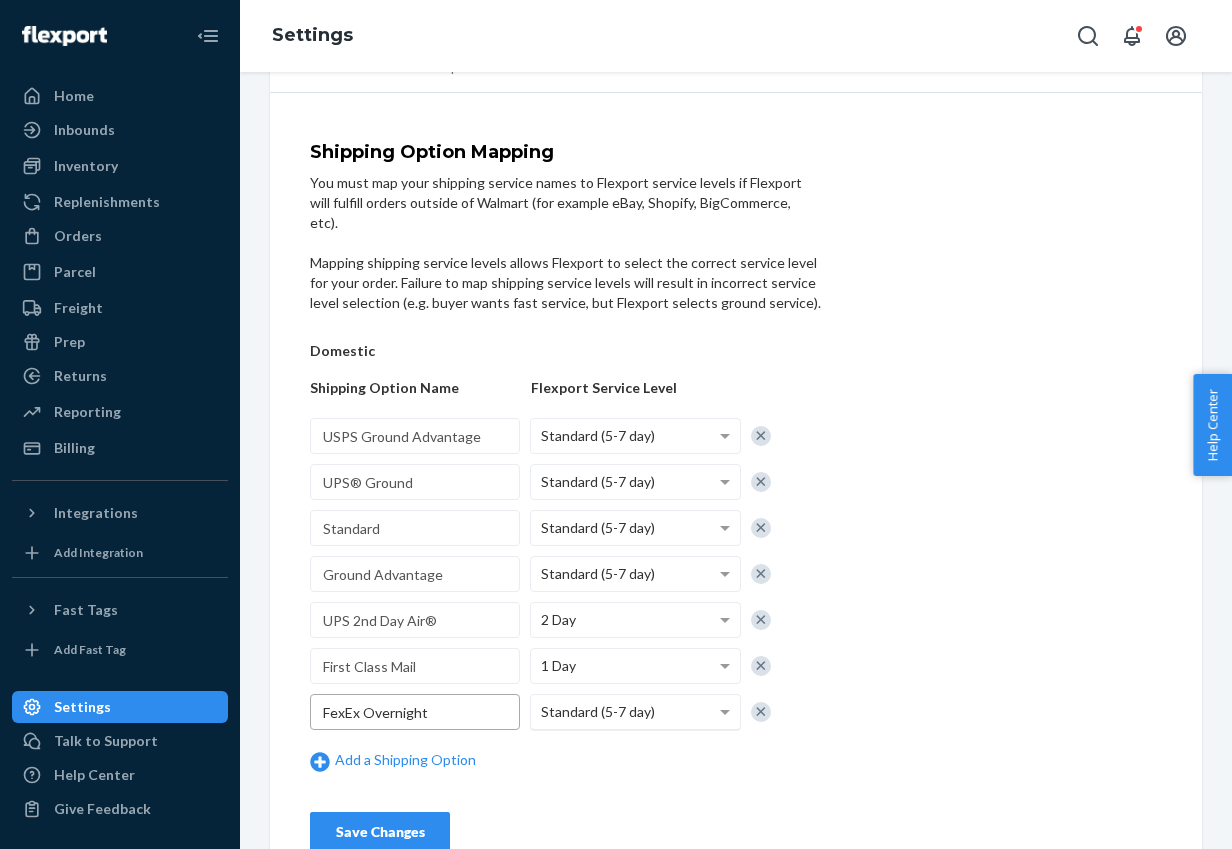type on "FexEx Overnight" 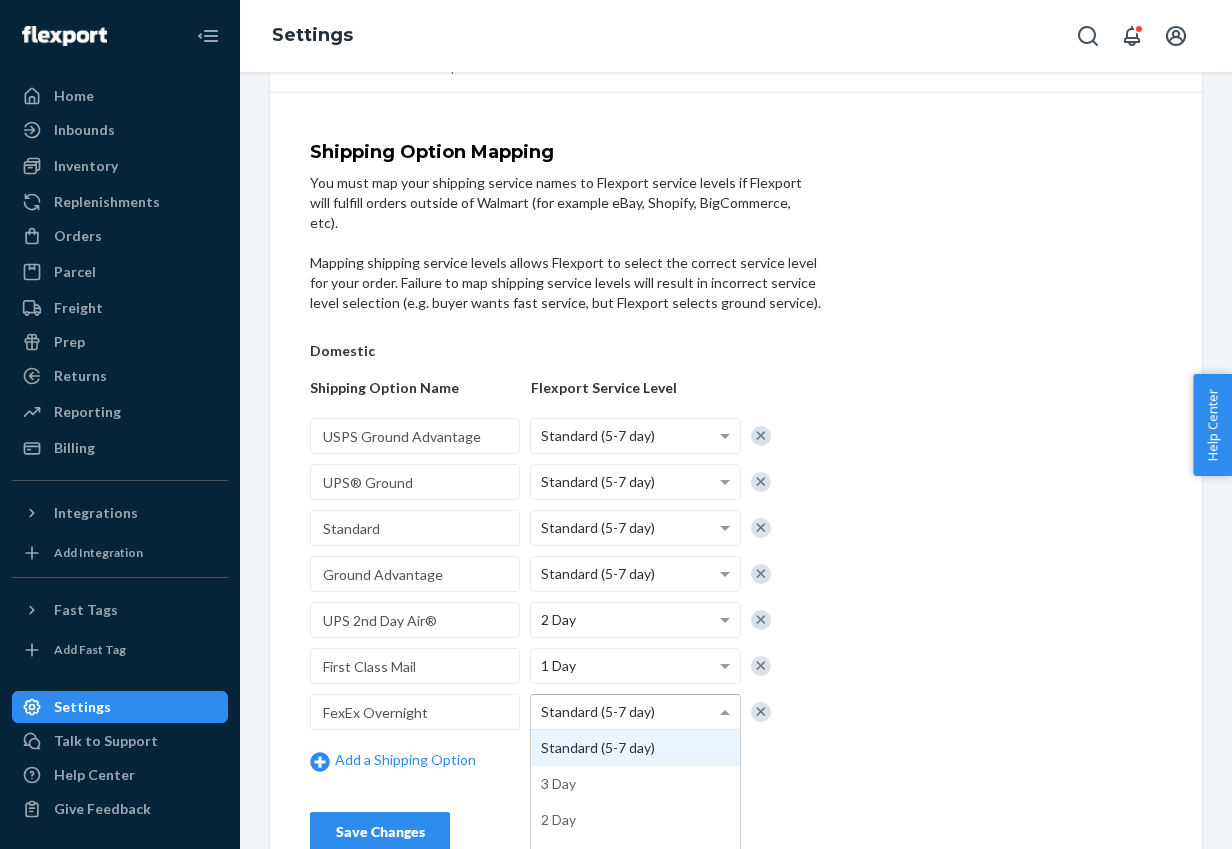 click on "Standard (5-7 day)" at bounding box center [598, 711] 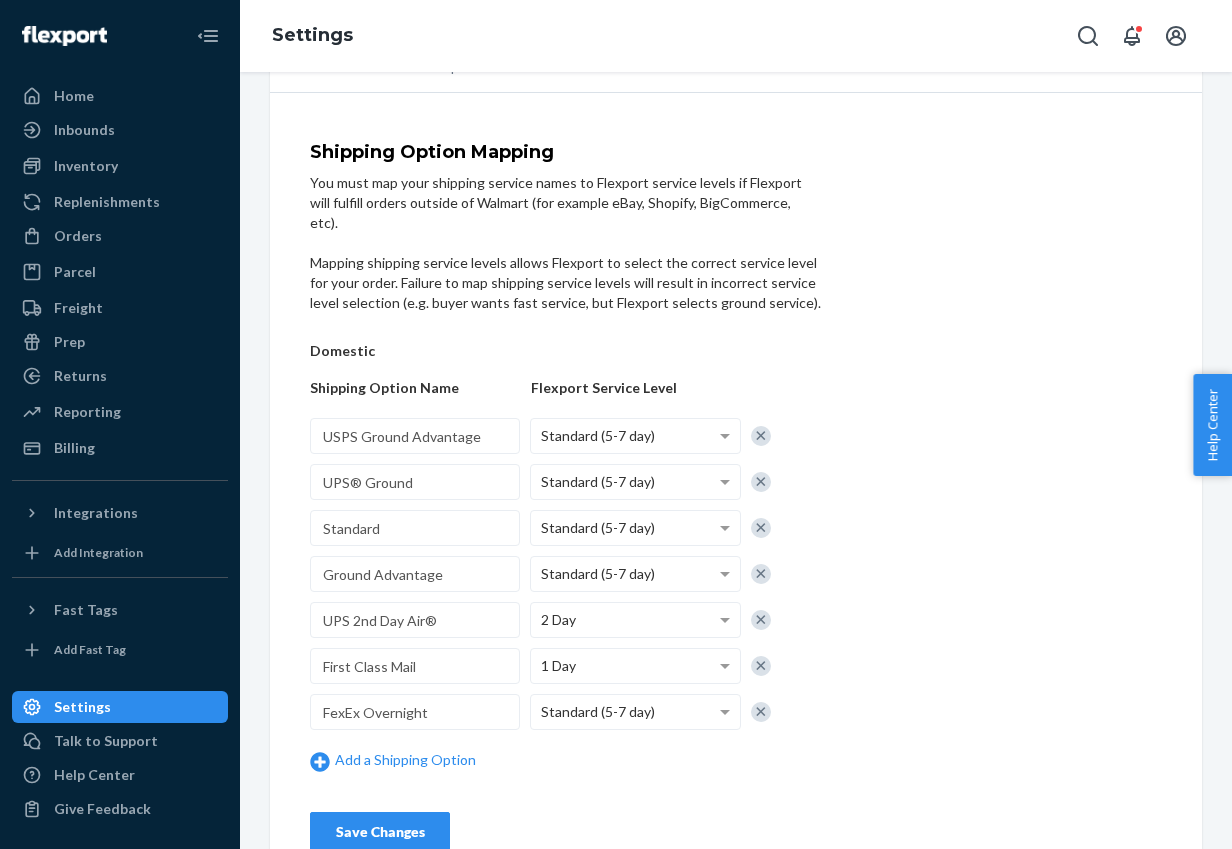 click on "Domestic Shipping Option Name Flexport Service Level USPS Ground Advantage Standard (5-7 day) UPS® Ground Standard (5-7 day) Standard Standard (5-7 day) Ground Advantage Standard (5-7 day) First Class Mail 1 Day FexEx Overnight Standard (5-7 day) Add a Shipping Option Save Changes" at bounding box center (565, 497) 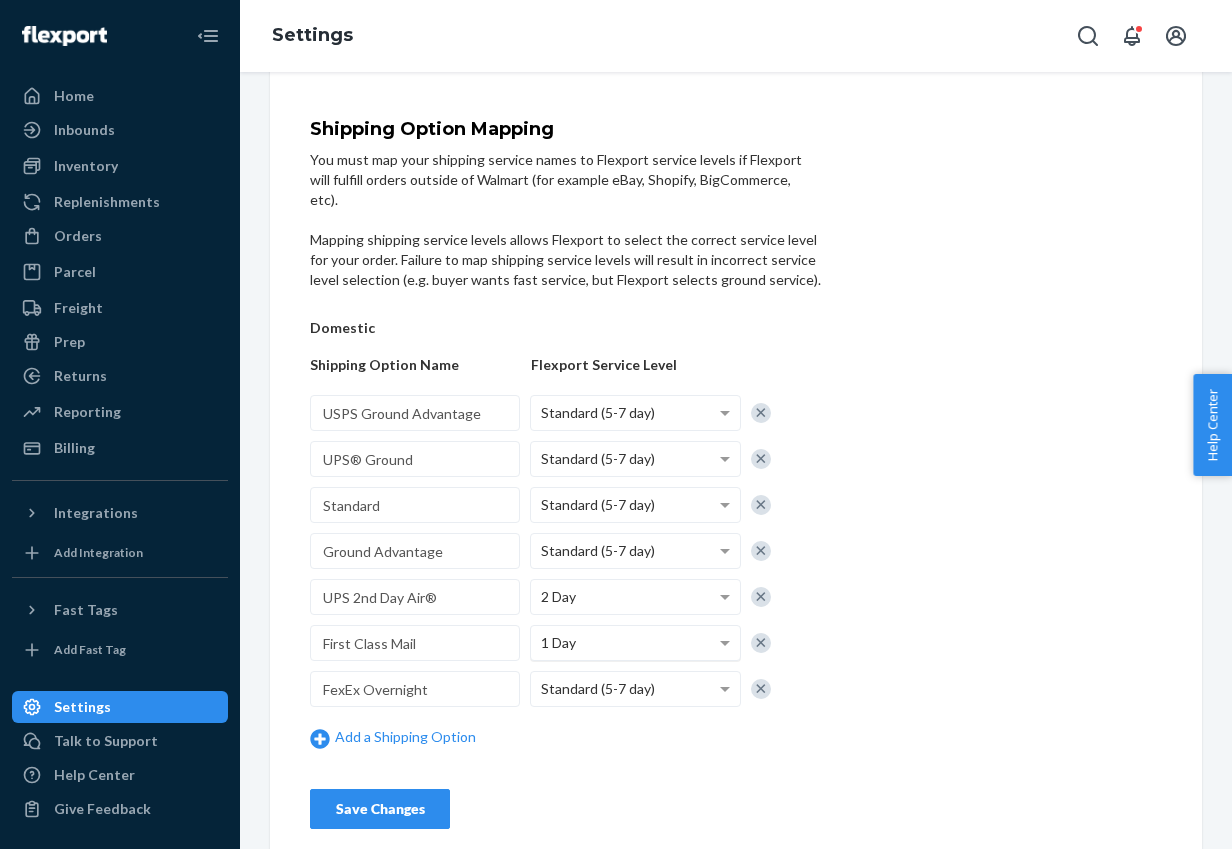 scroll, scrollTop: 0, scrollLeft: 0, axis: both 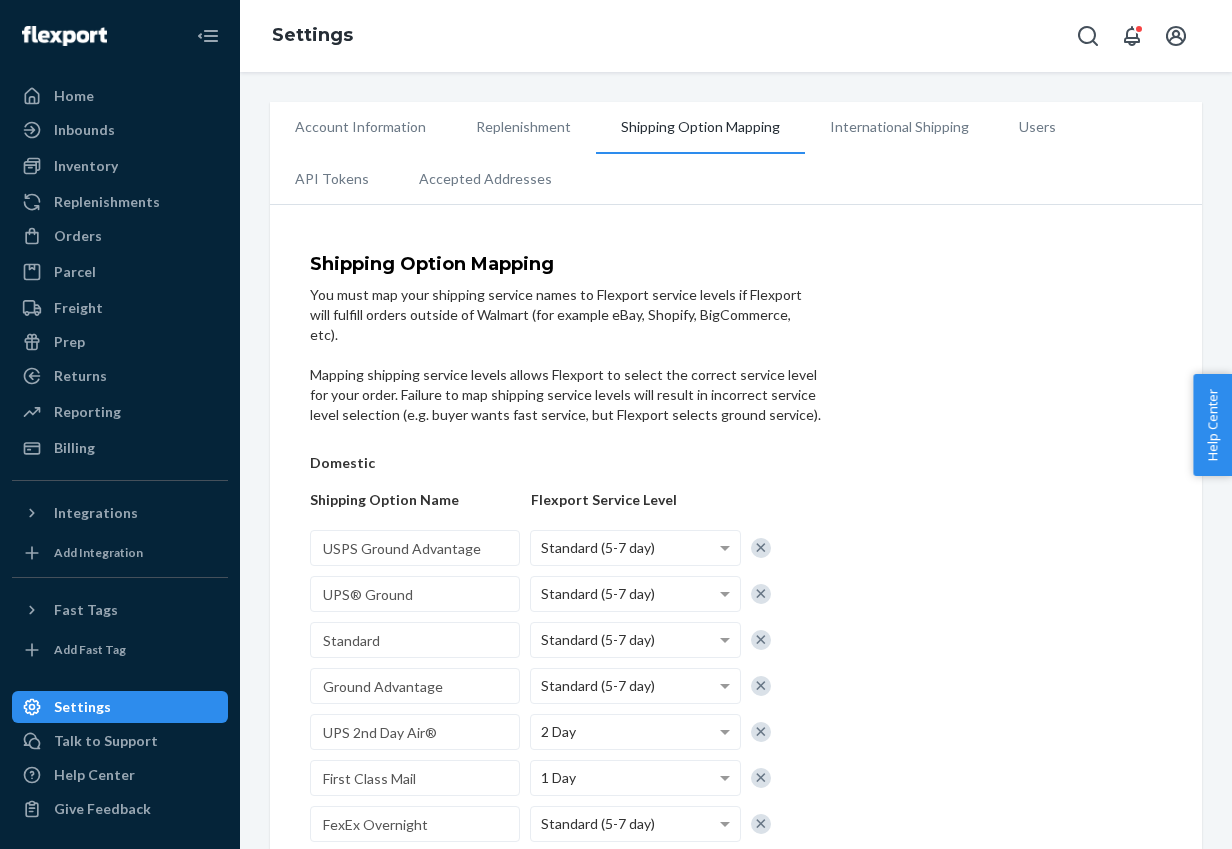 click on "International Shipping" at bounding box center (899, 127) 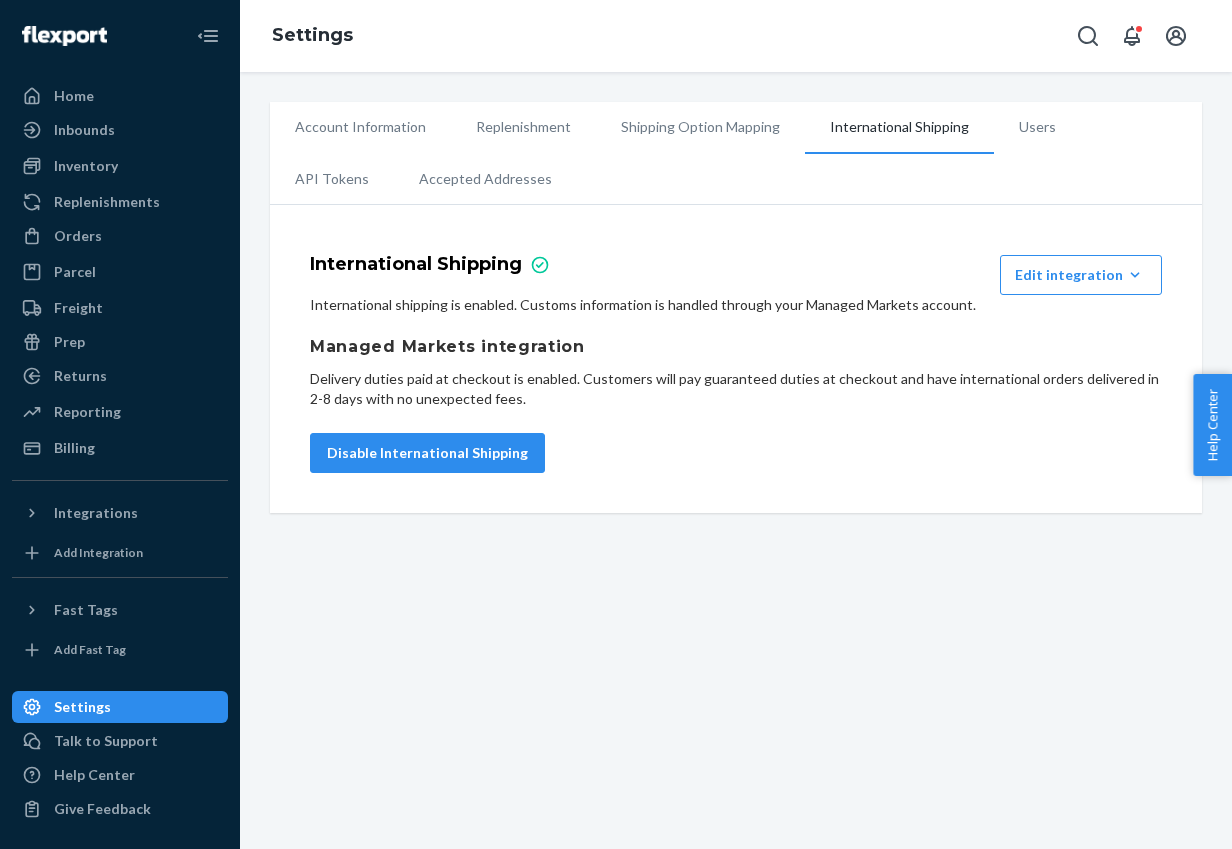 click on "Users" at bounding box center (1037, 127) 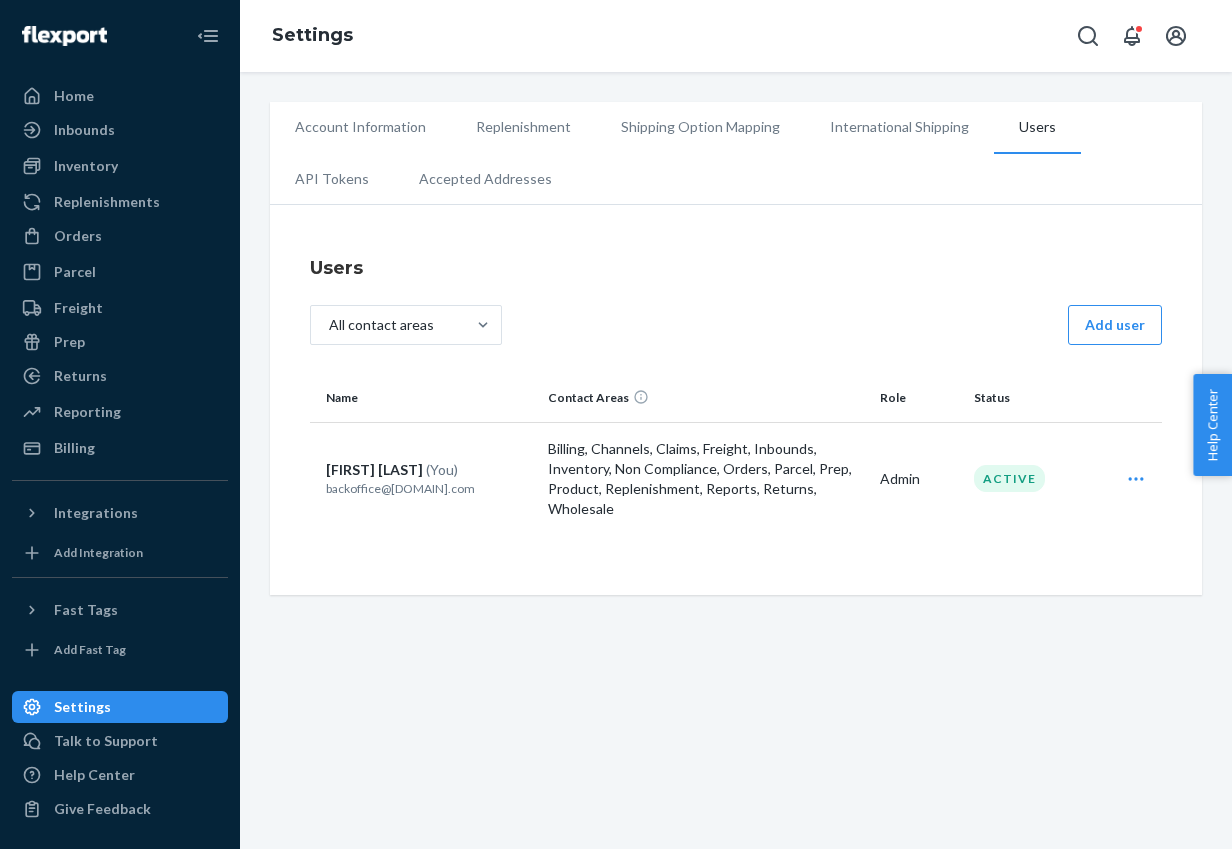 click on "API Tokens" at bounding box center [332, 179] 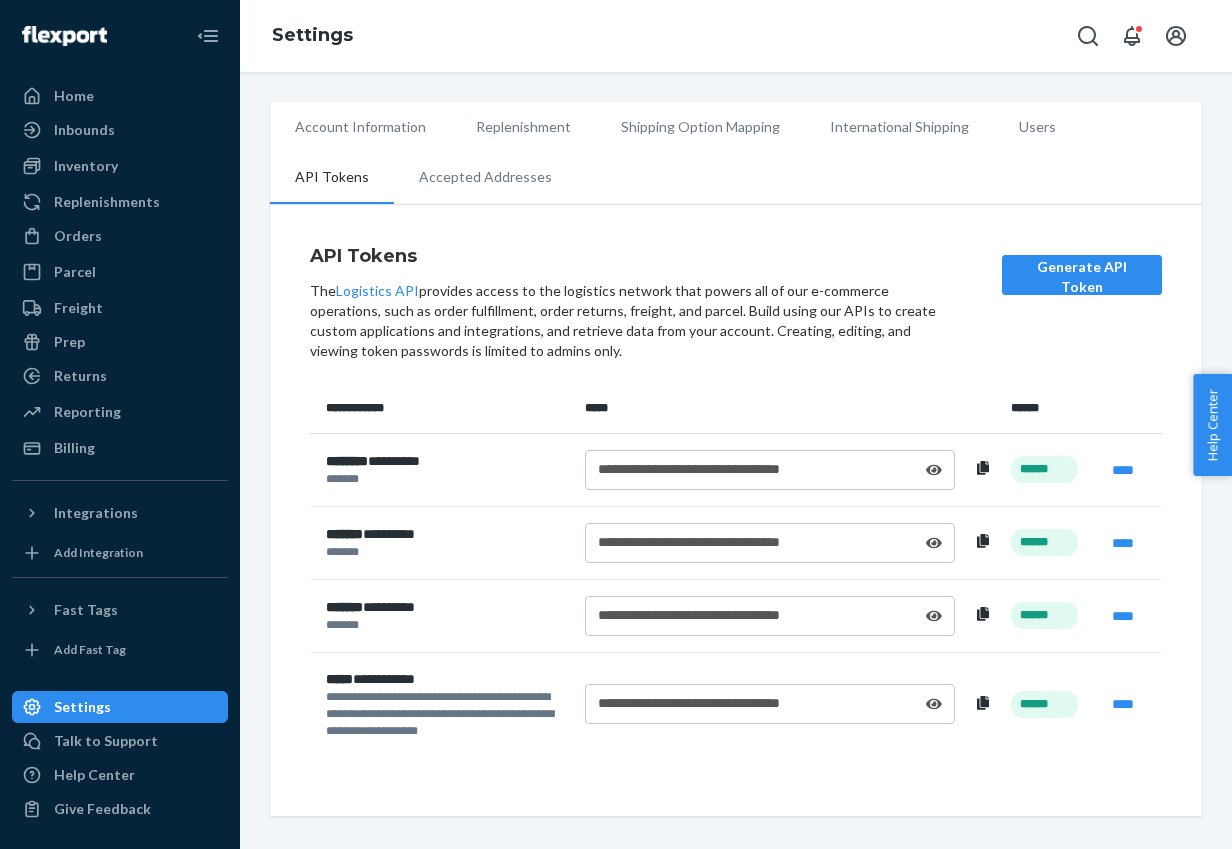 click on "Accepted Addresses" at bounding box center [485, 177] 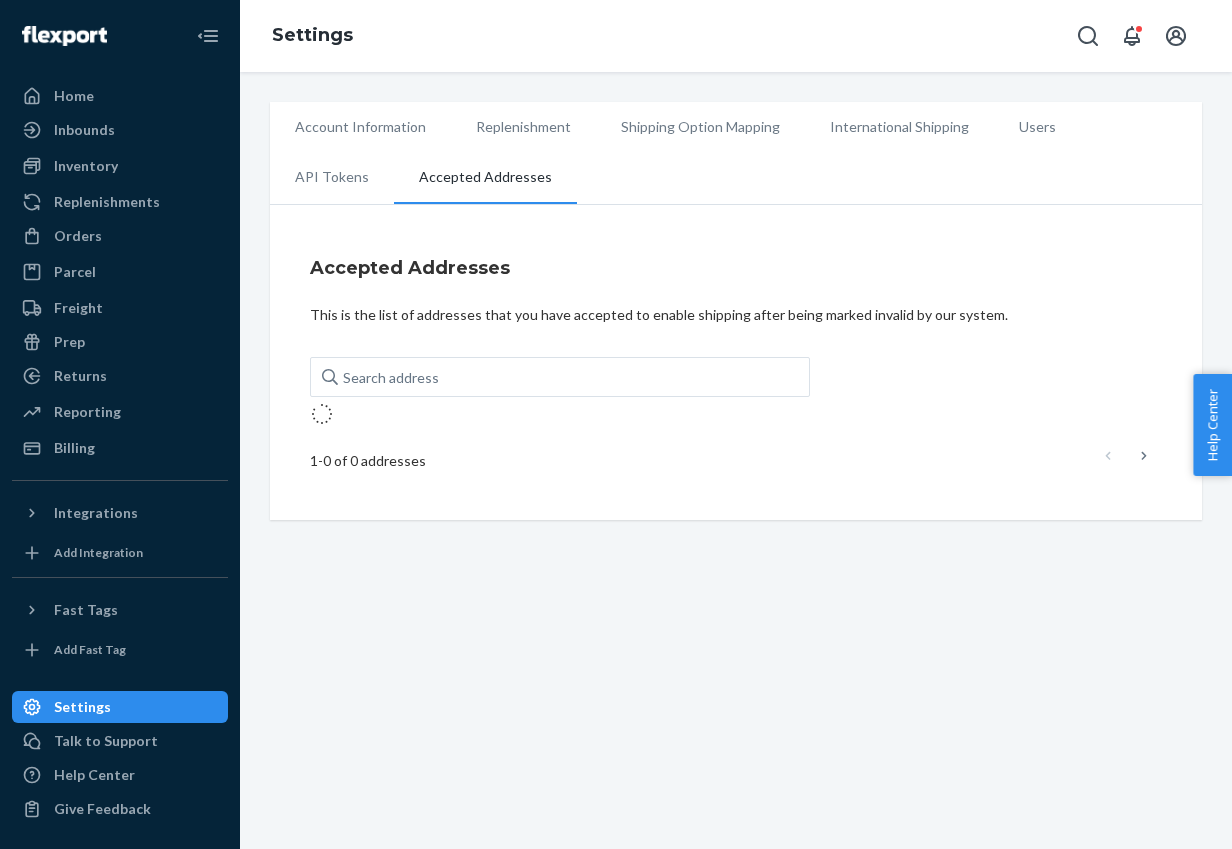 click on "API Tokens" at bounding box center (332, 177) 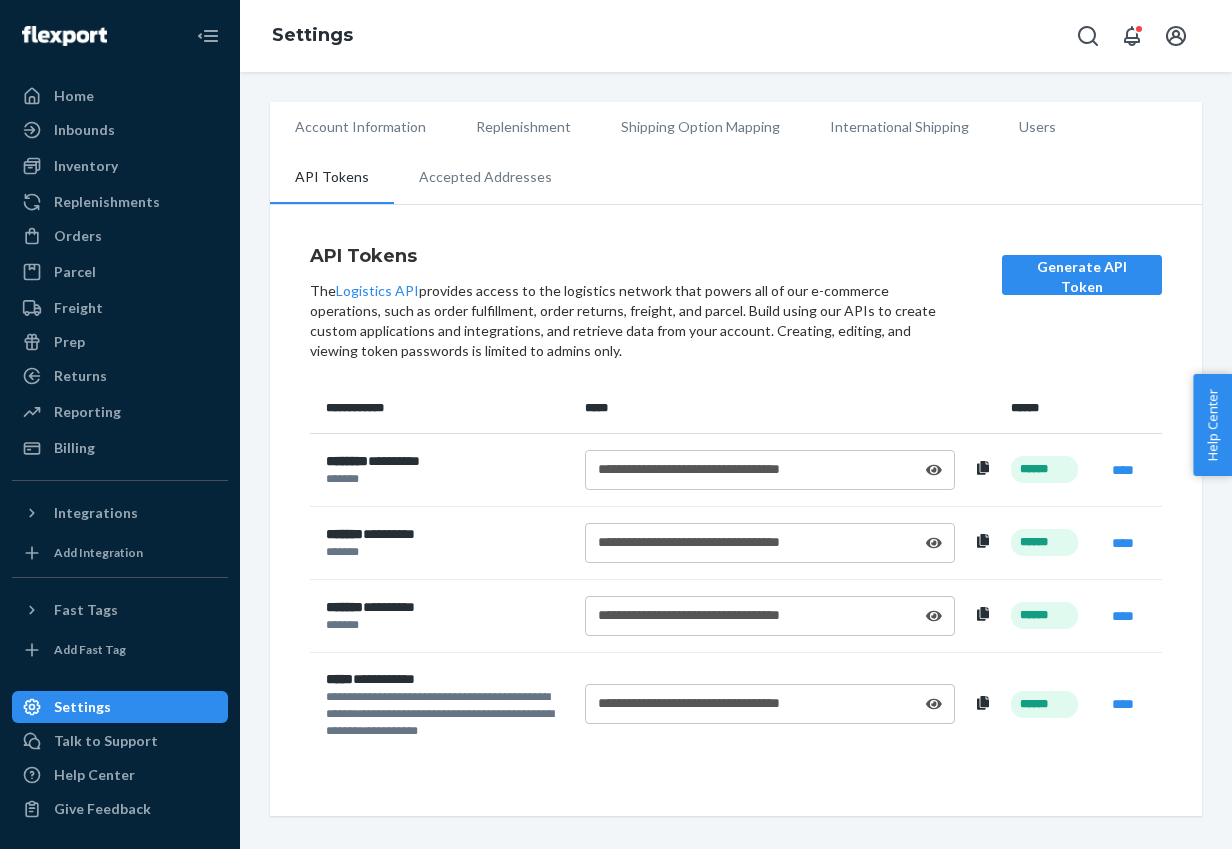 click on "Shipping Option Mapping" at bounding box center (700, 127) 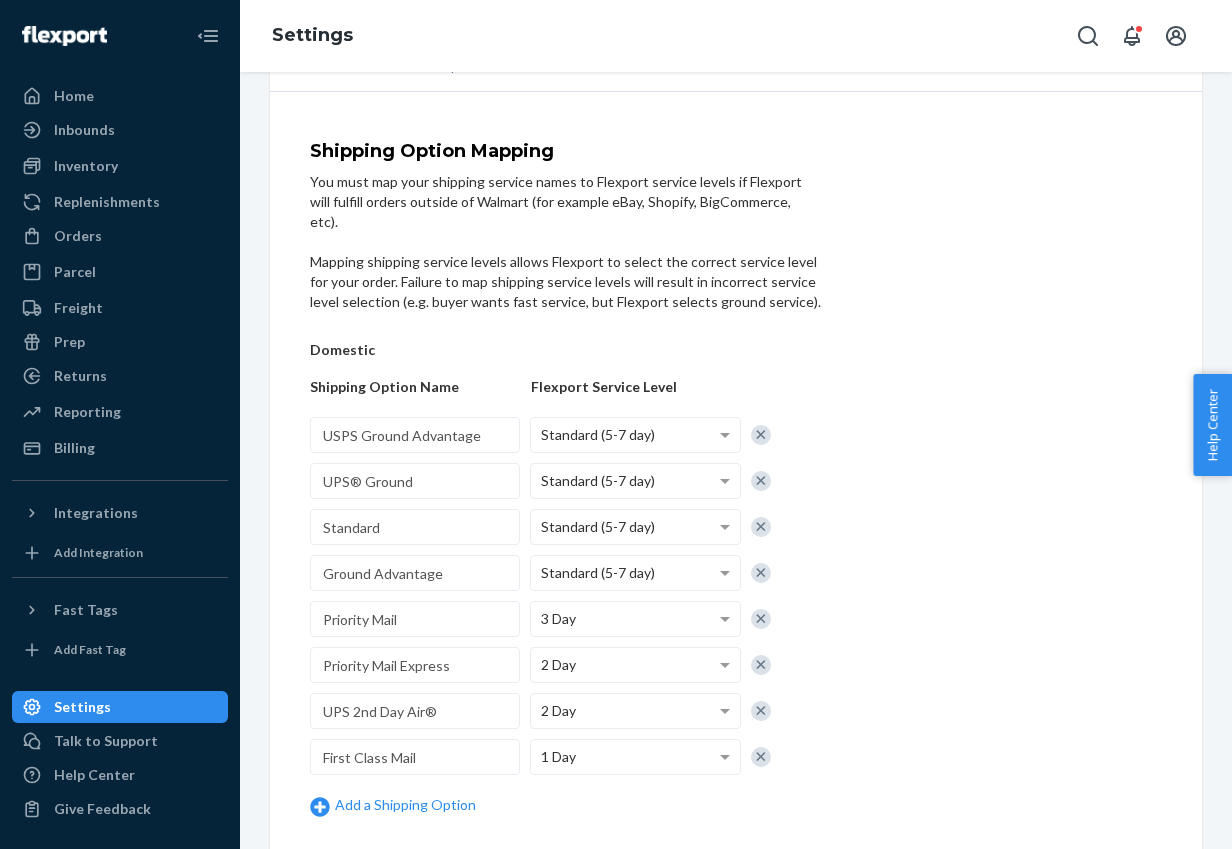 scroll, scrollTop: 120, scrollLeft: 0, axis: vertical 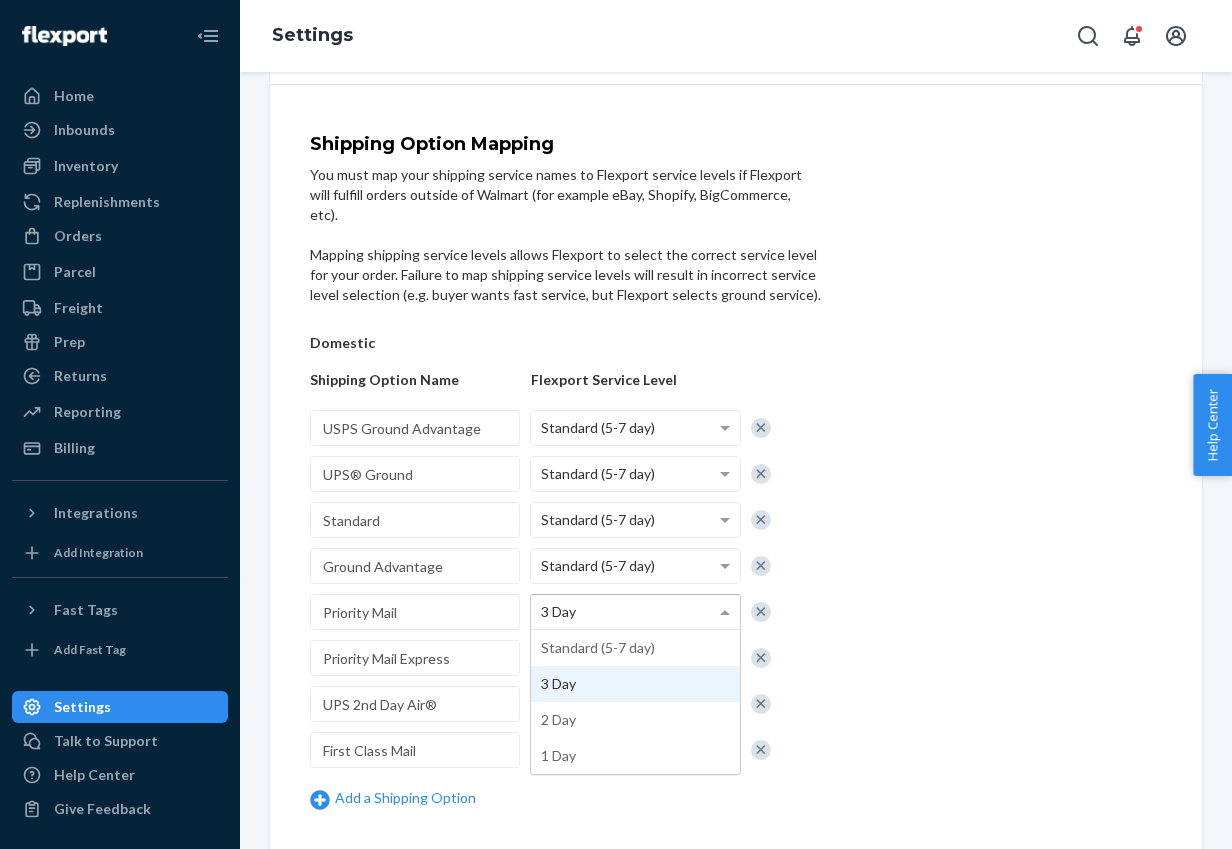 click on "3 Day" at bounding box center (558, 611) 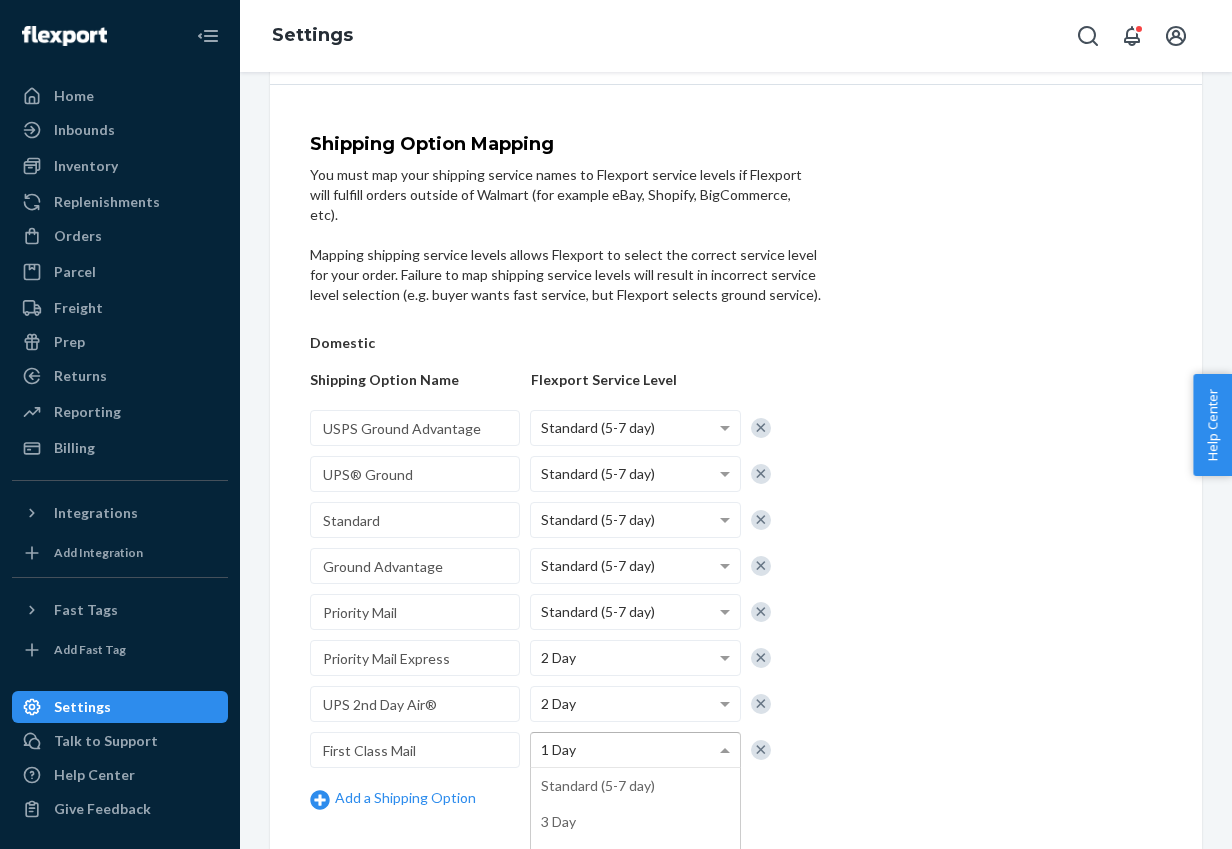 click on "1 Day" at bounding box center [558, 749] 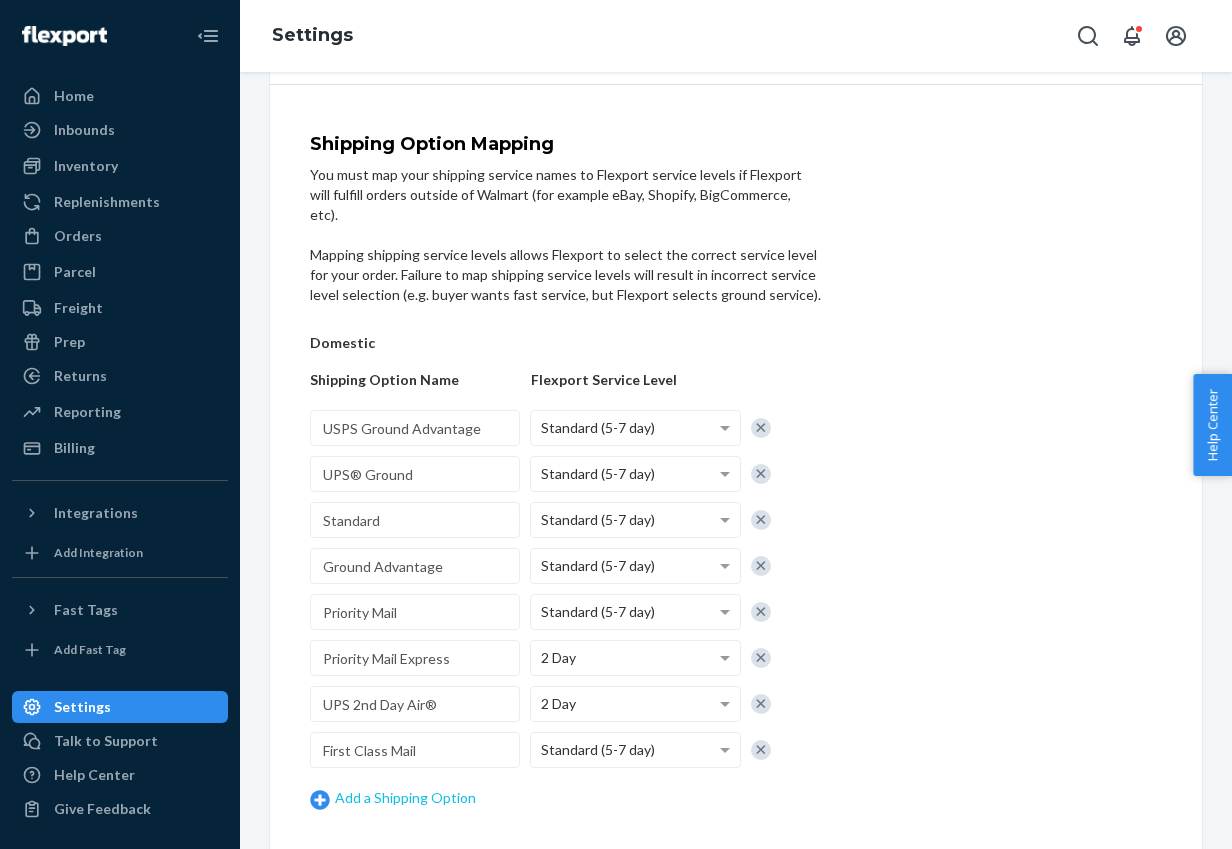 click 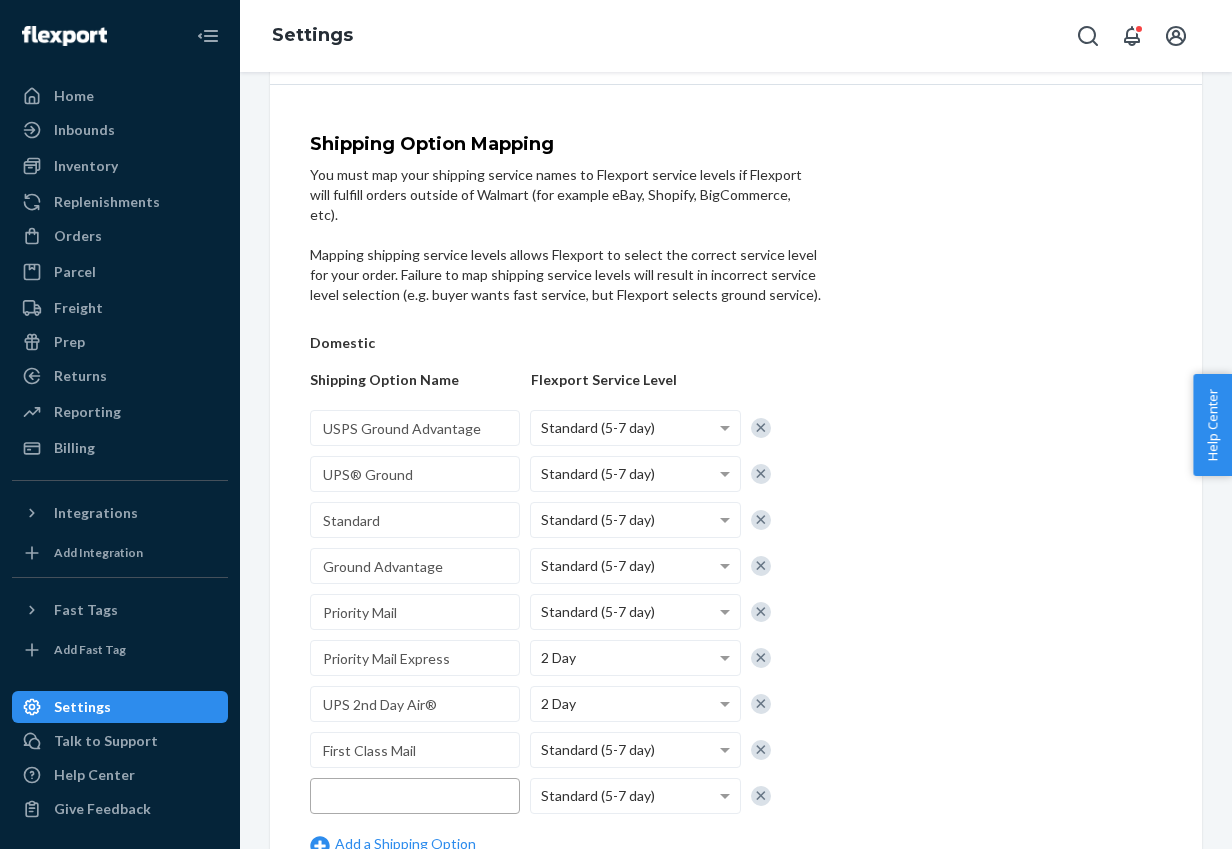 click at bounding box center [415, 796] 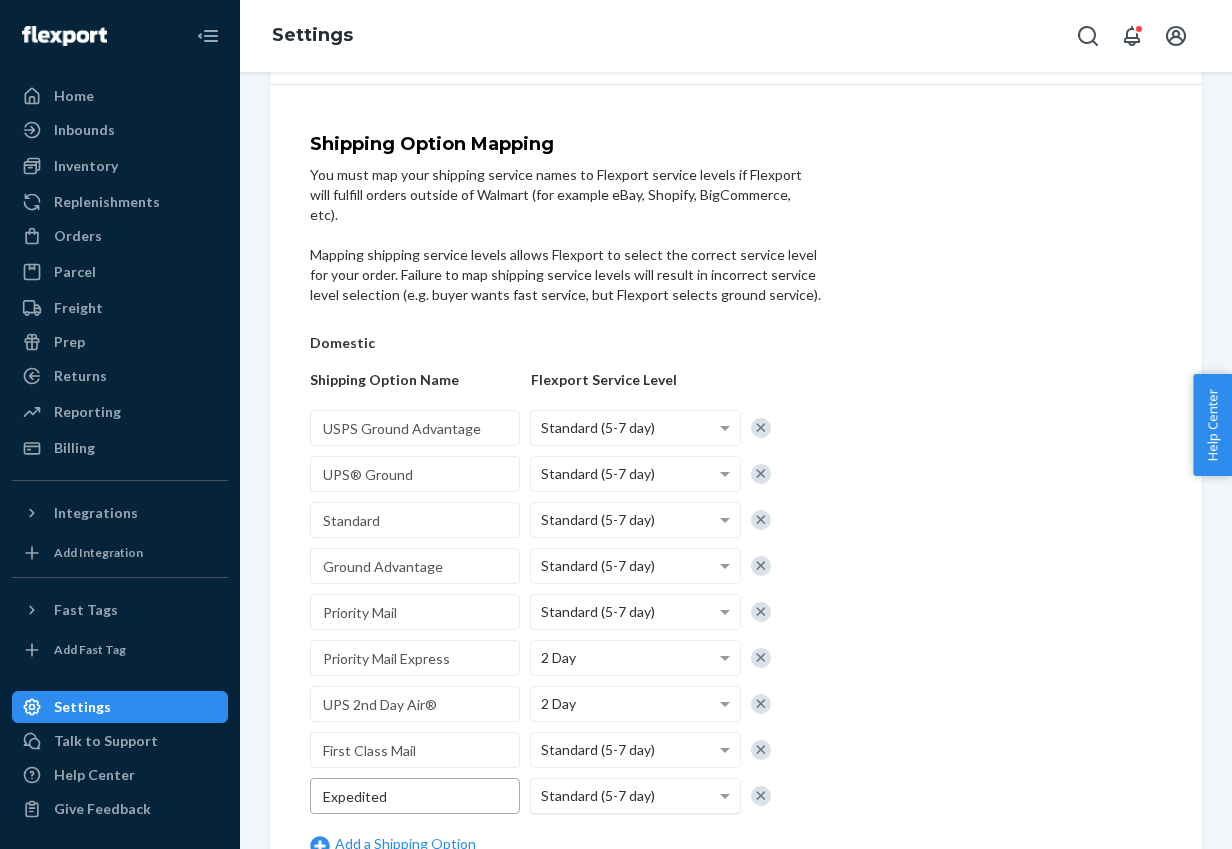 type on "Expedited" 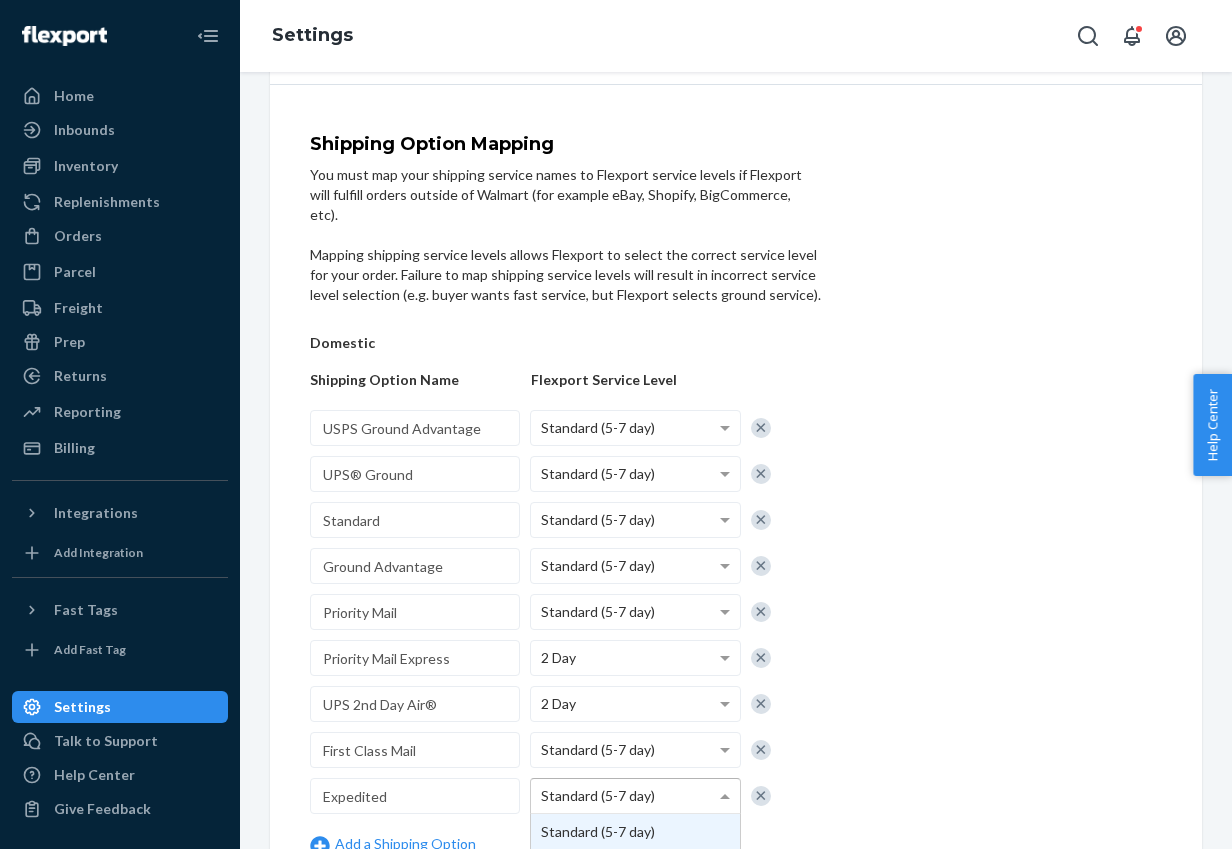 click on "Standard (5-7 day)" at bounding box center (635, 796) 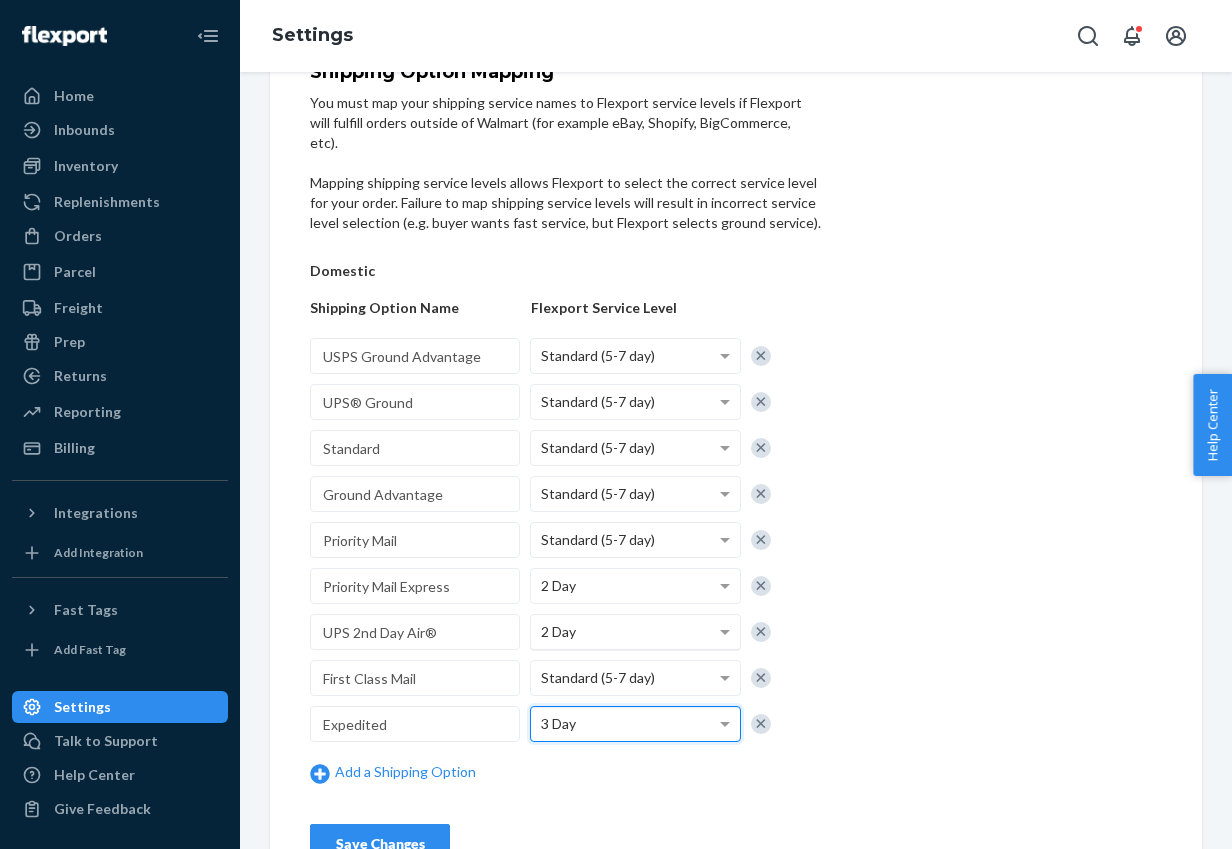 scroll, scrollTop: 197, scrollLeft: 0, axis: vertical 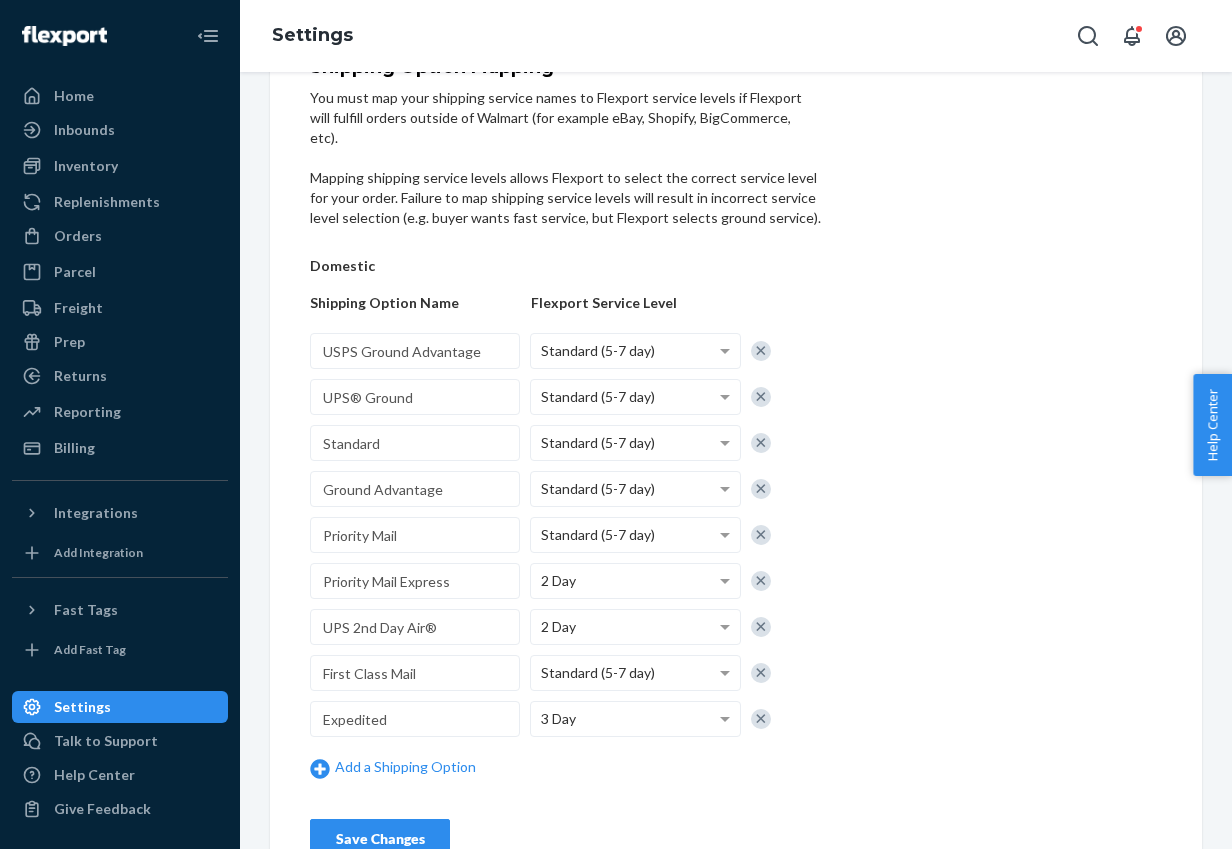 click at bounding box center (761, 627) 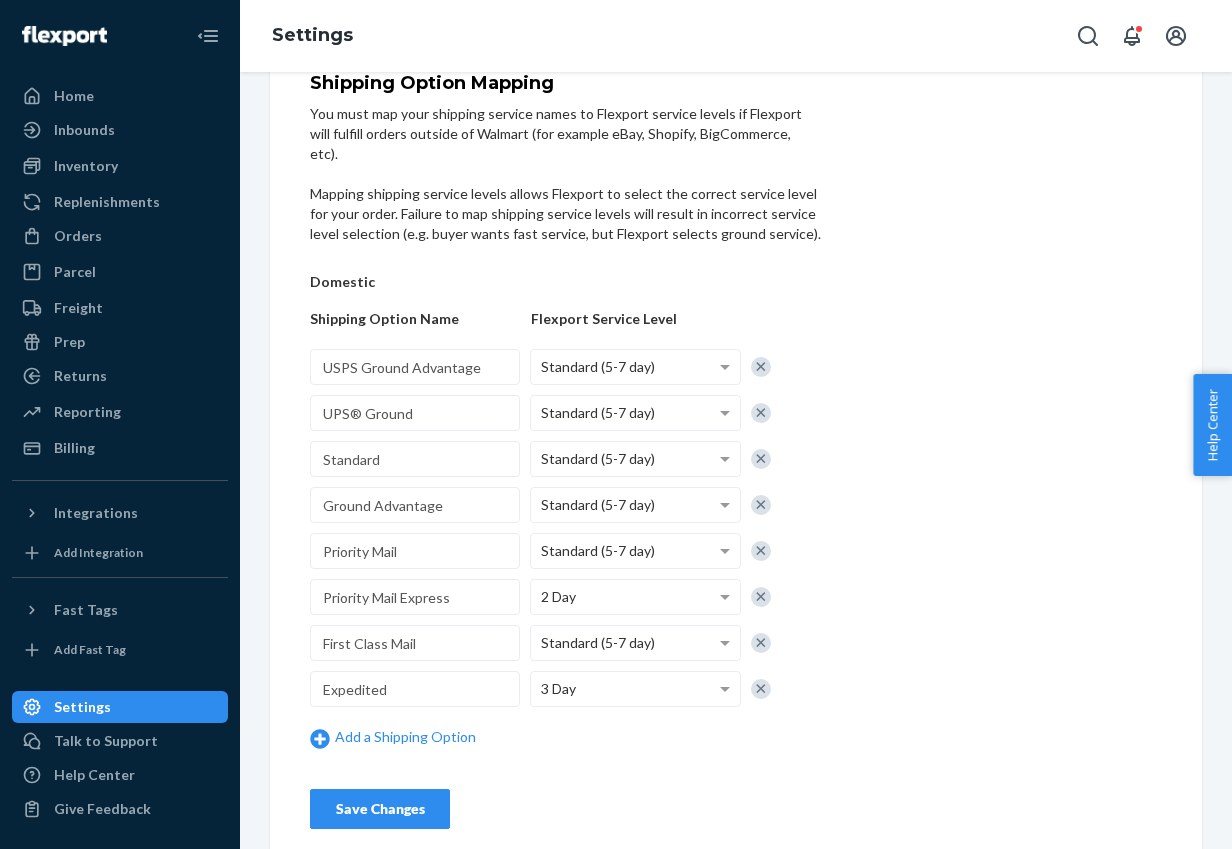 click on "Save Changes" at bounding box center (380, 809) 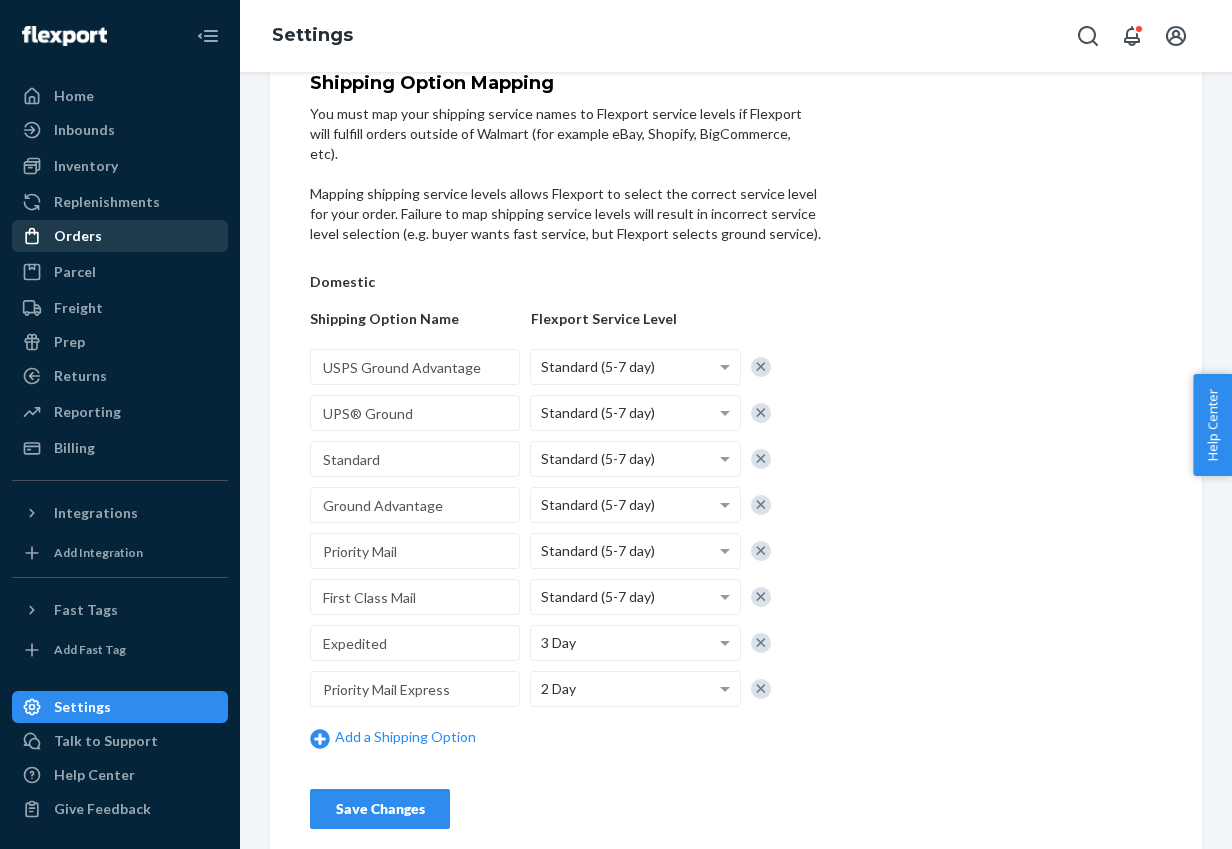 click on "Orders" at bounding box center (78, 236) 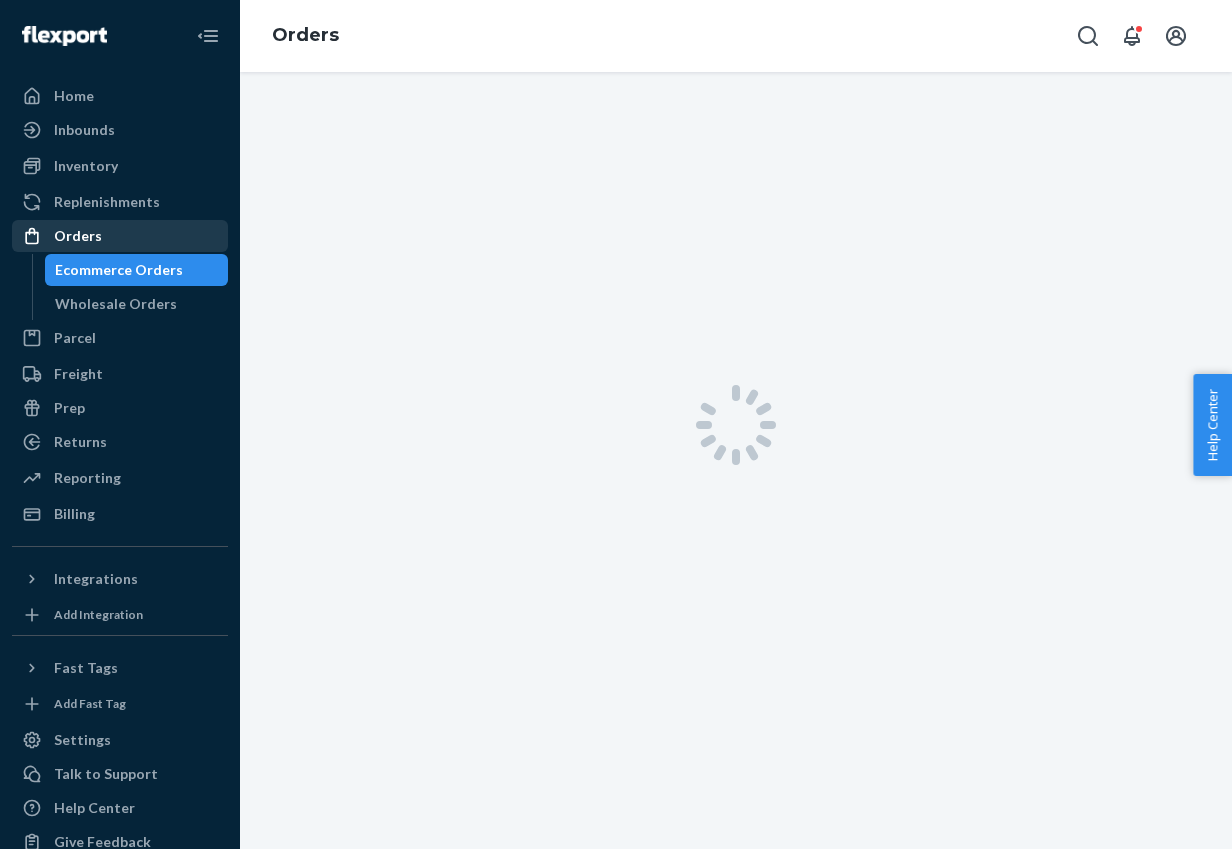 scroll, scrollTop: 0, scrollLeft: 0, axis: both 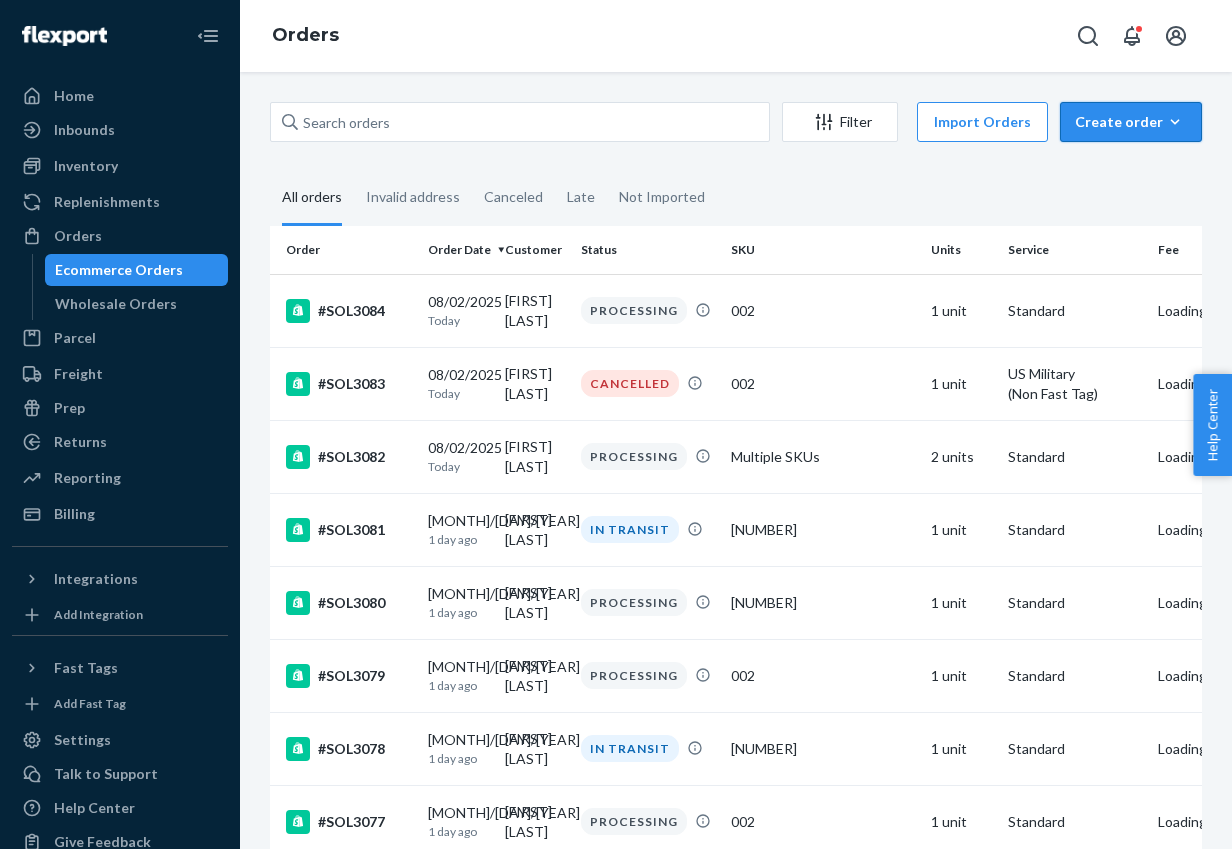 click on "Create order" at bounding box center [1131, 122] 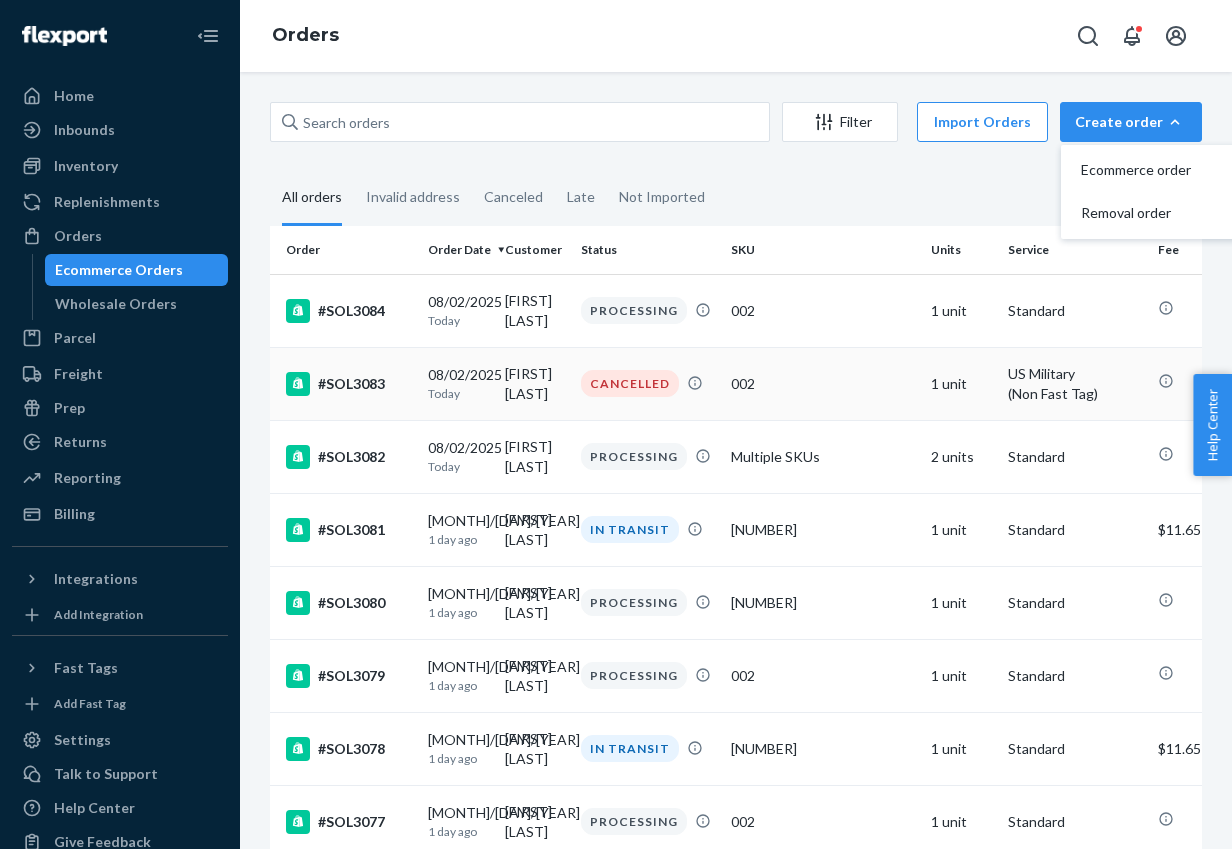 click on "002" at bounding box center [823, 383] 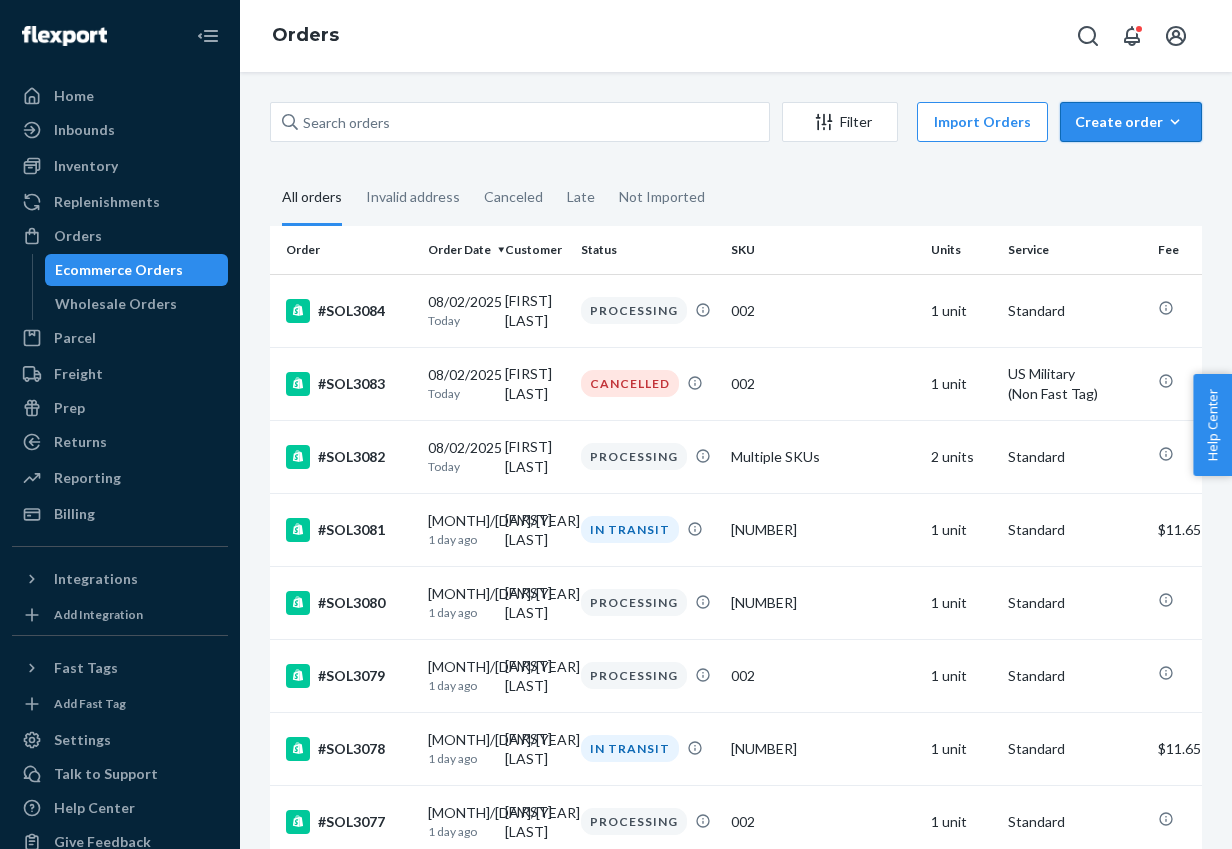 click on "Create order" at bounding box center [1131, 122] 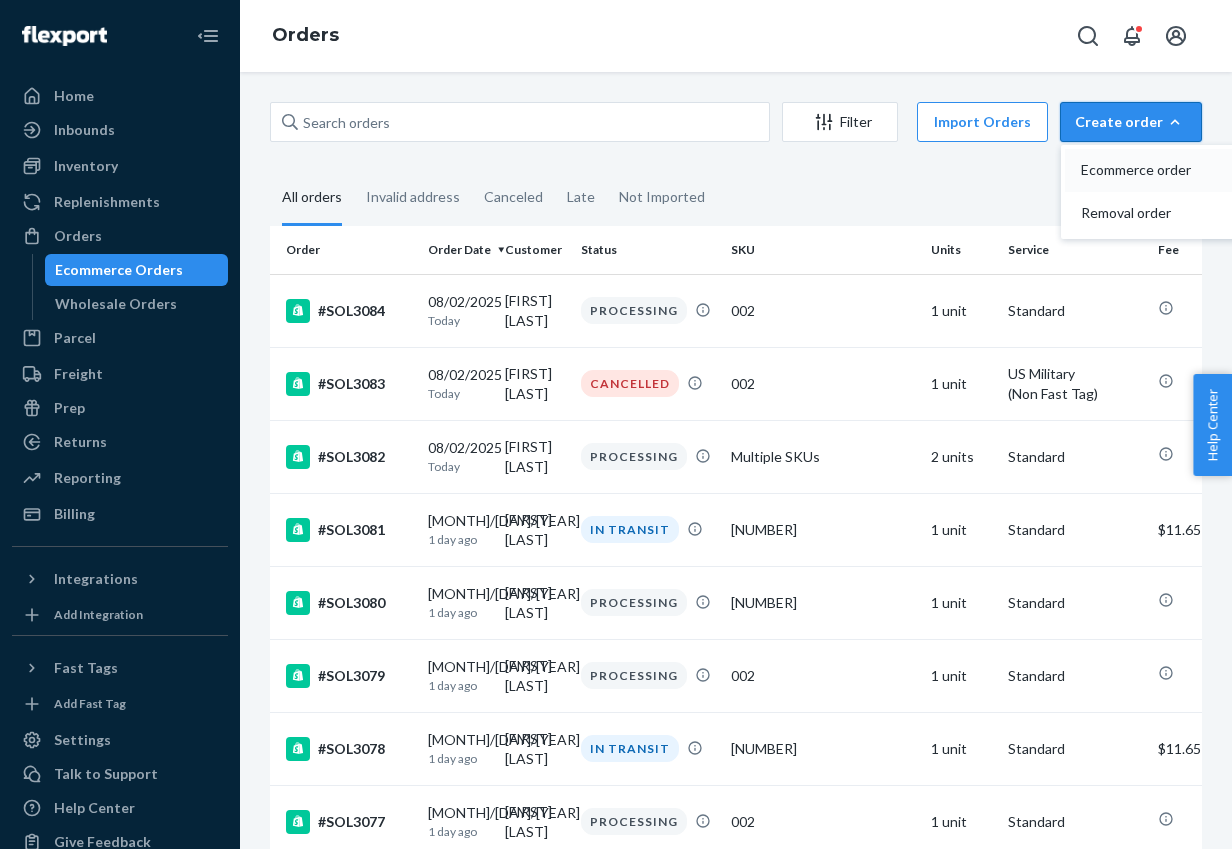 click on "Ecommerce order" at bounding box center (1143, 170) 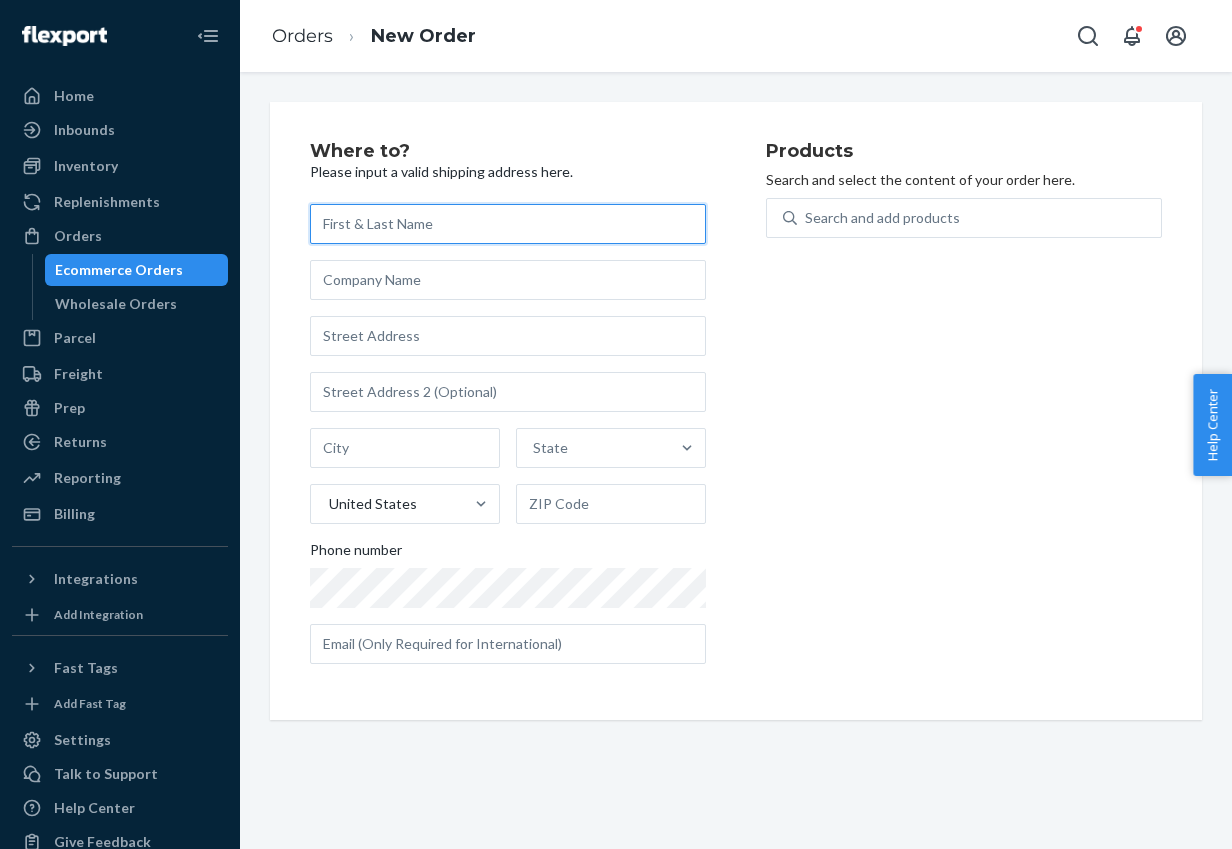 paste on "[FIRST] [LAST]" 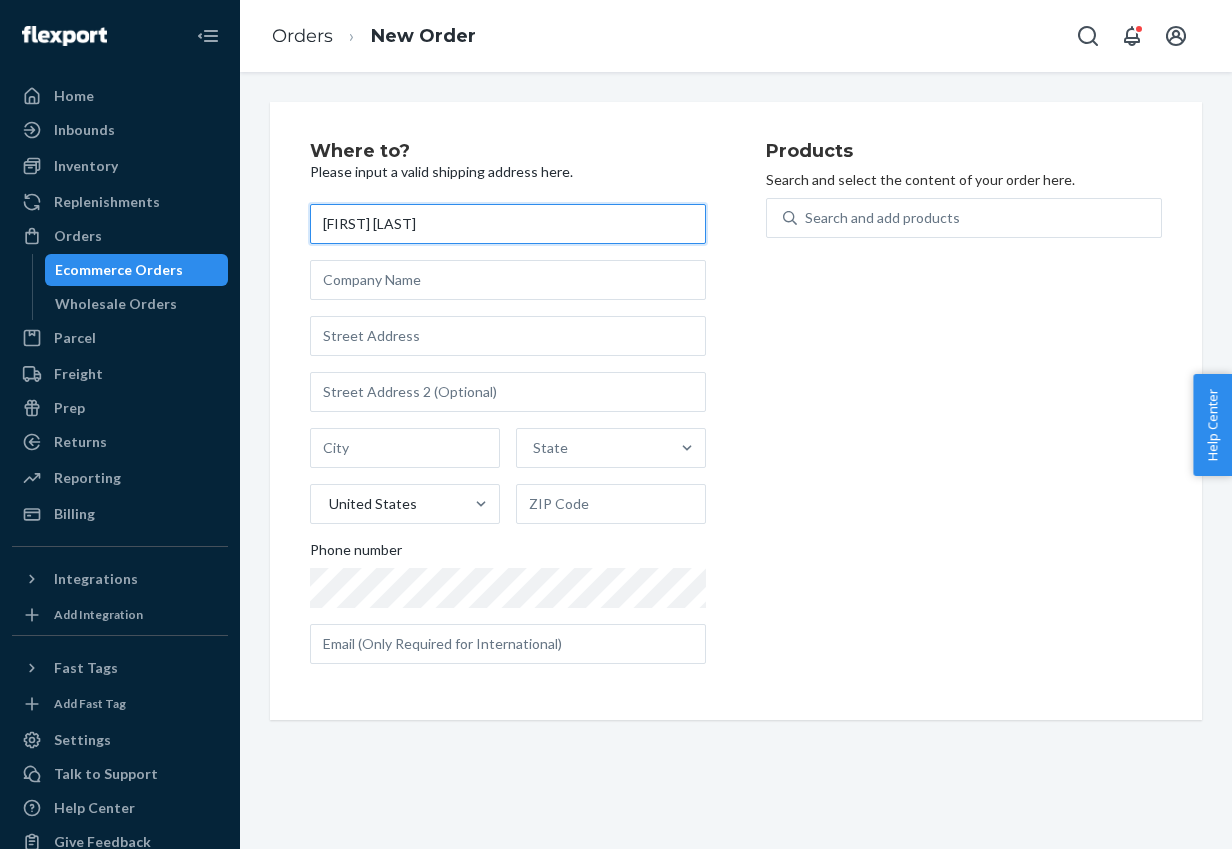 type on "[FIRST] [LAST]" 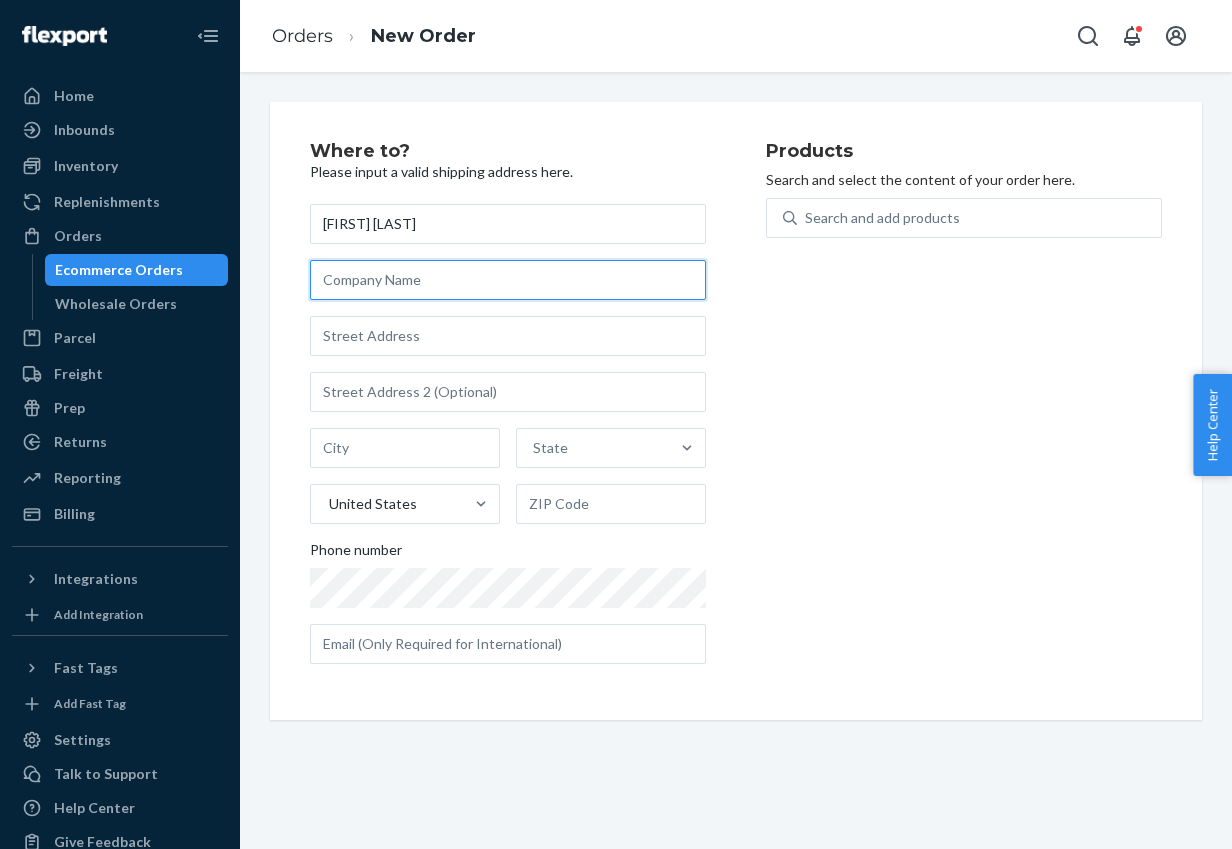 click at bounding box center [508, 280] 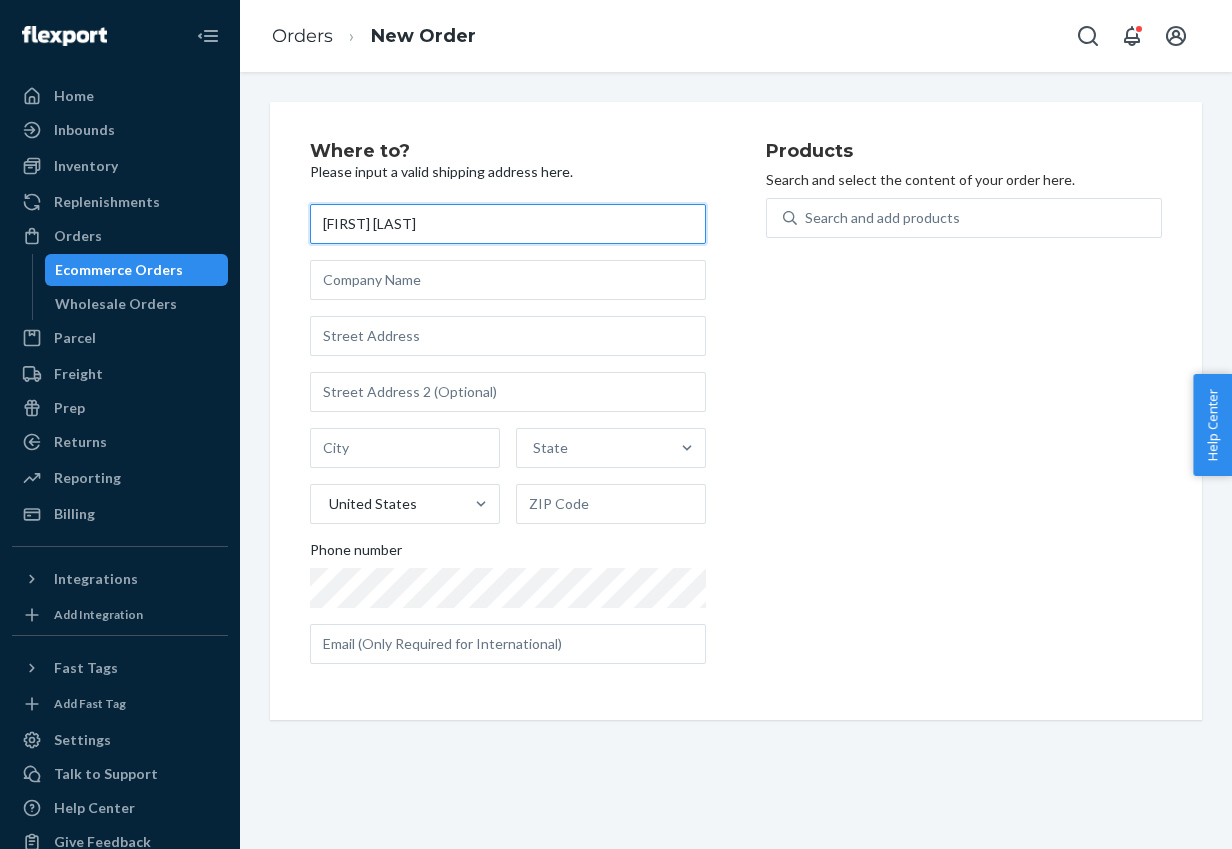 drag, startPoint x: 428, startPoint y: 234, endPoint x: 253, endPoint y: 217, distance: 175.82378 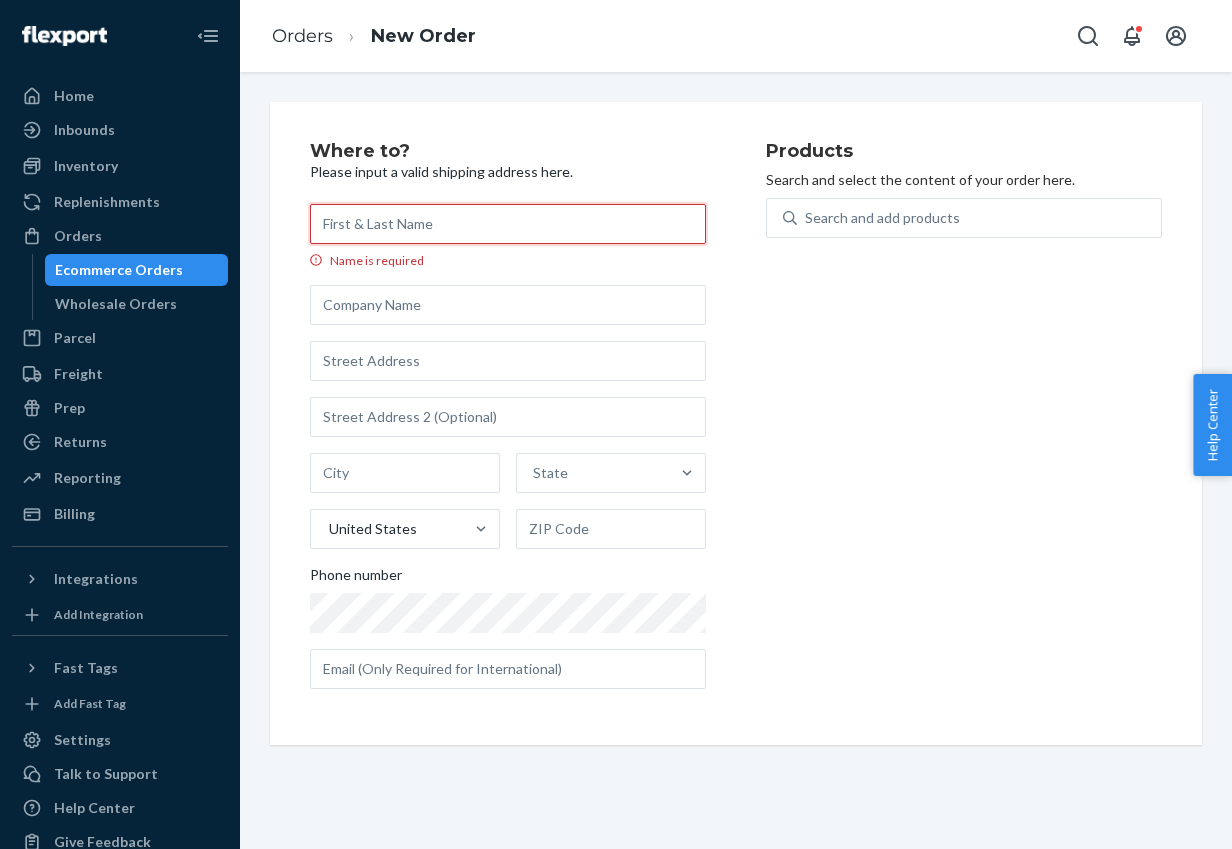 paste on "[FIRST] [LAST]" 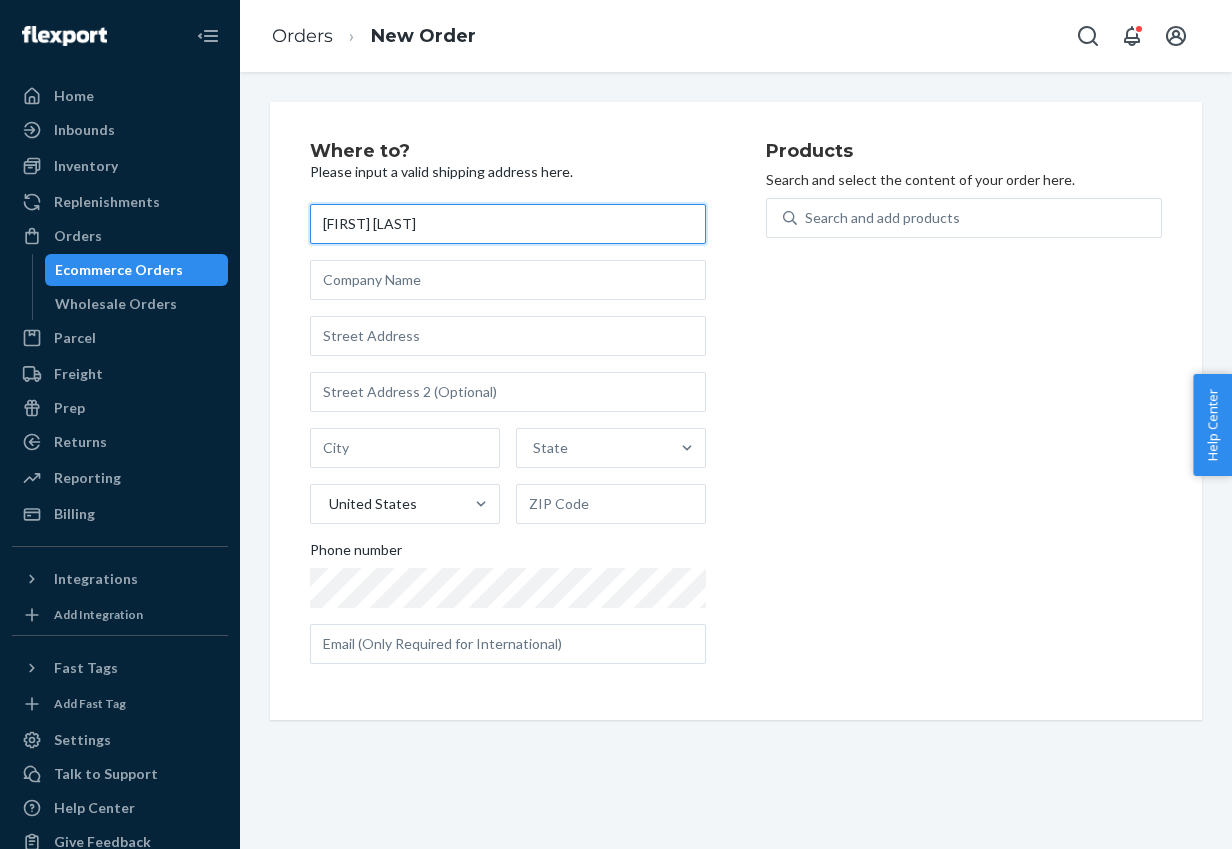 type on "[FIRST] [LAST]" 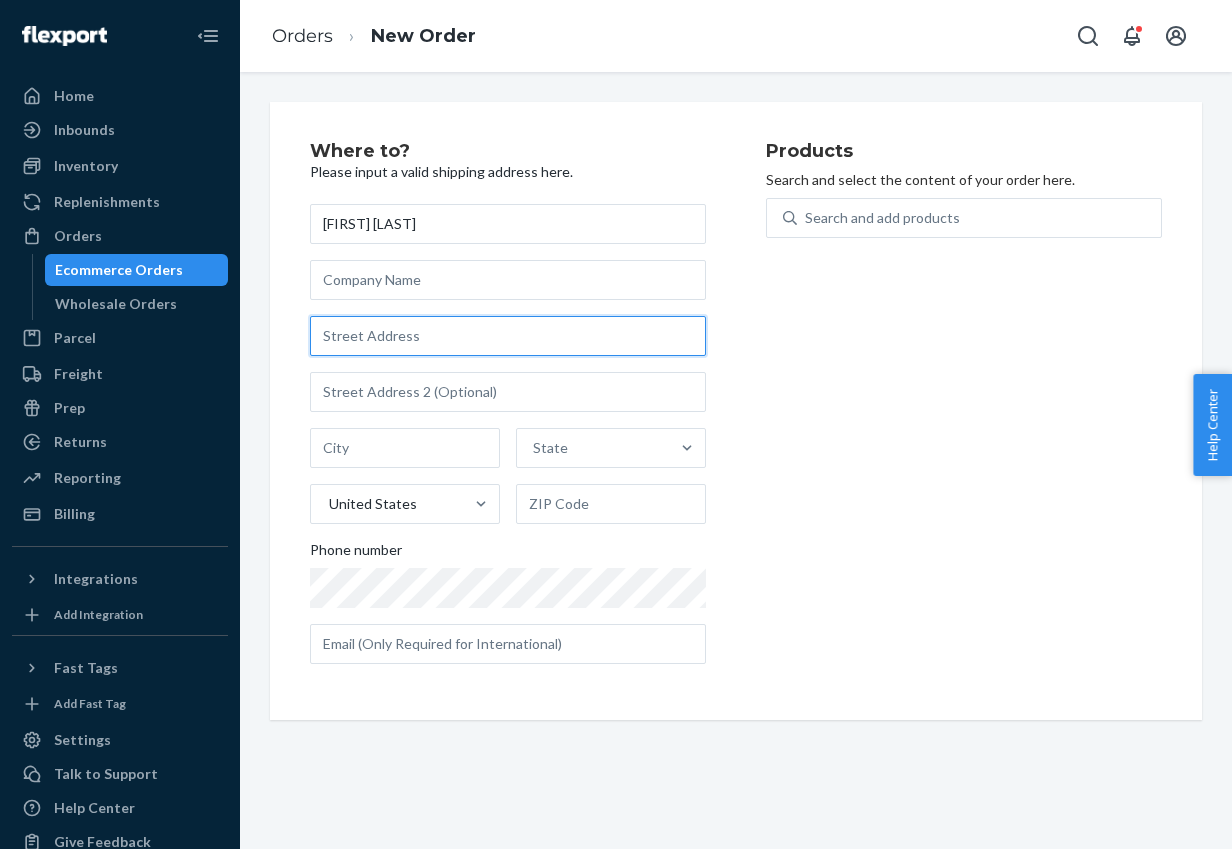 click at bounding box center [508, 336] 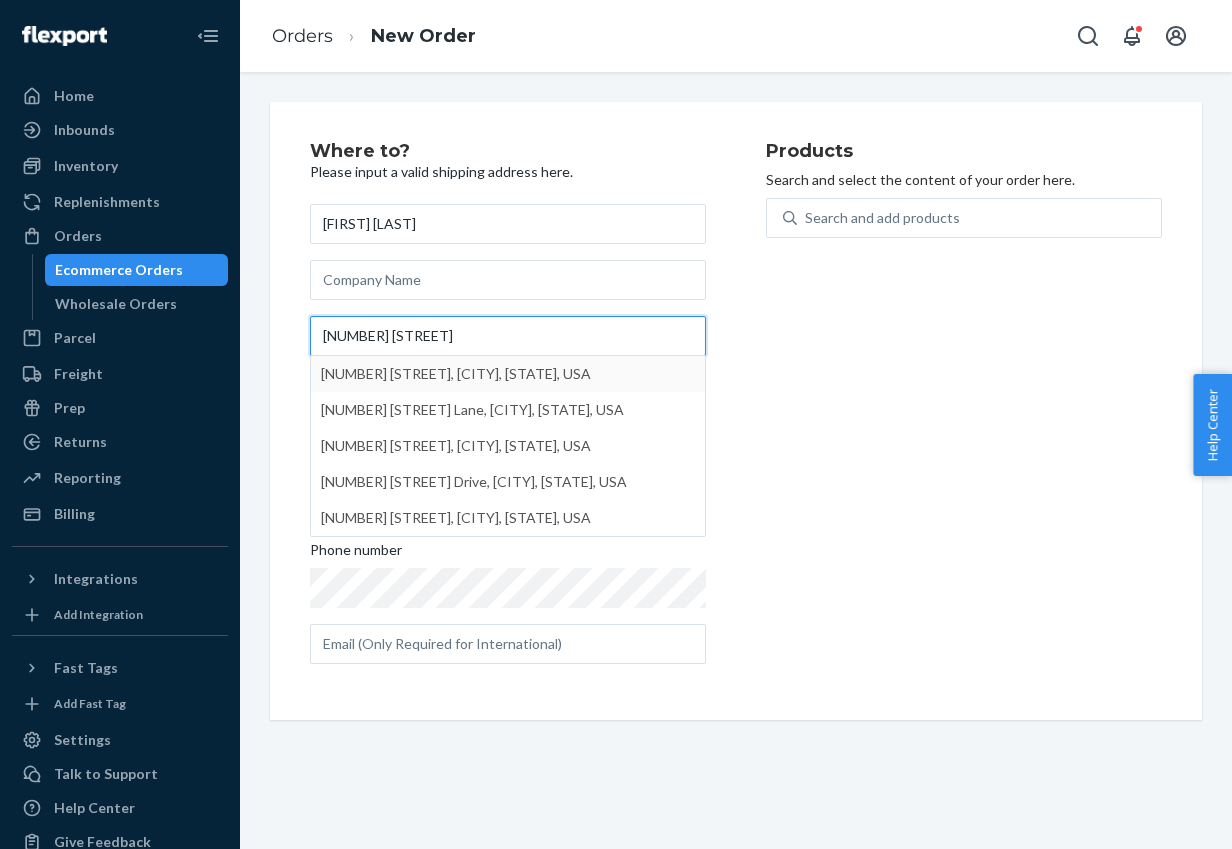 type on "[NUMBER] [STREET]" 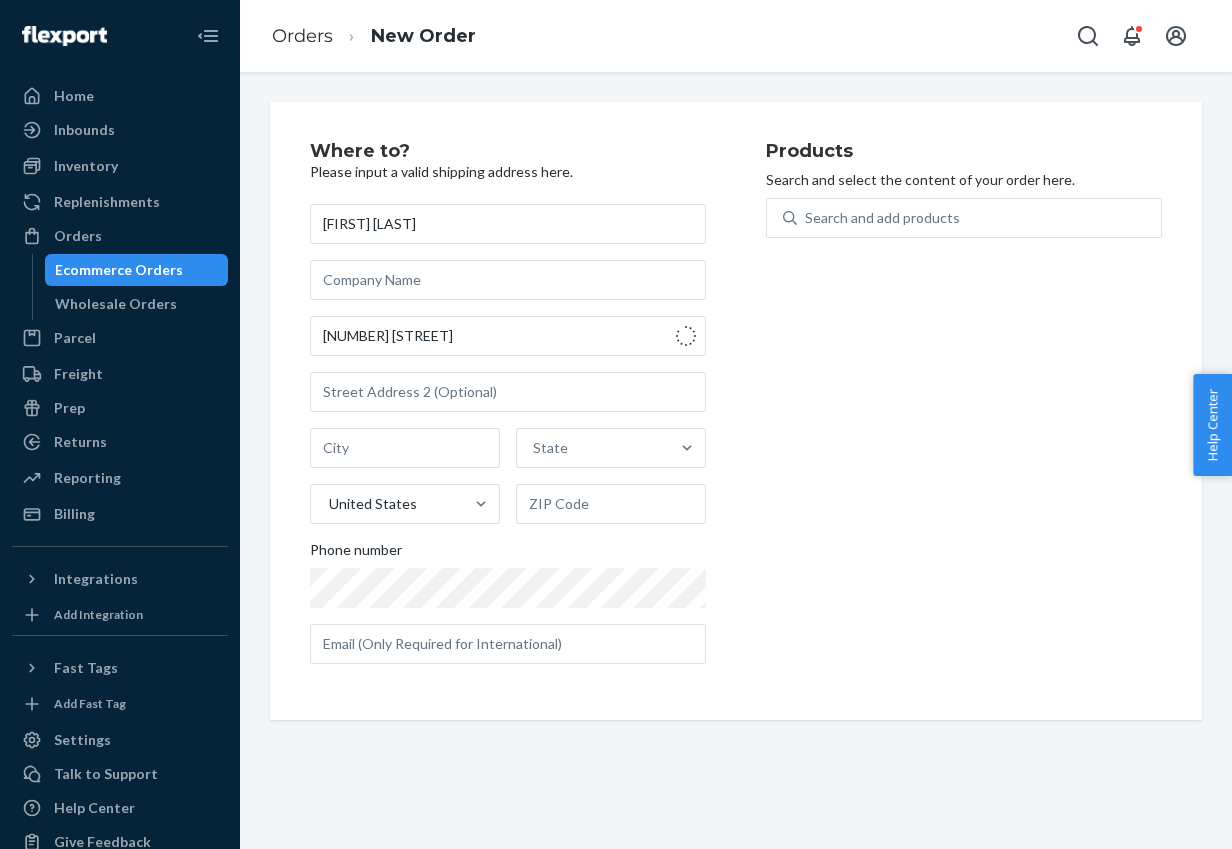 type on "[CITY]" 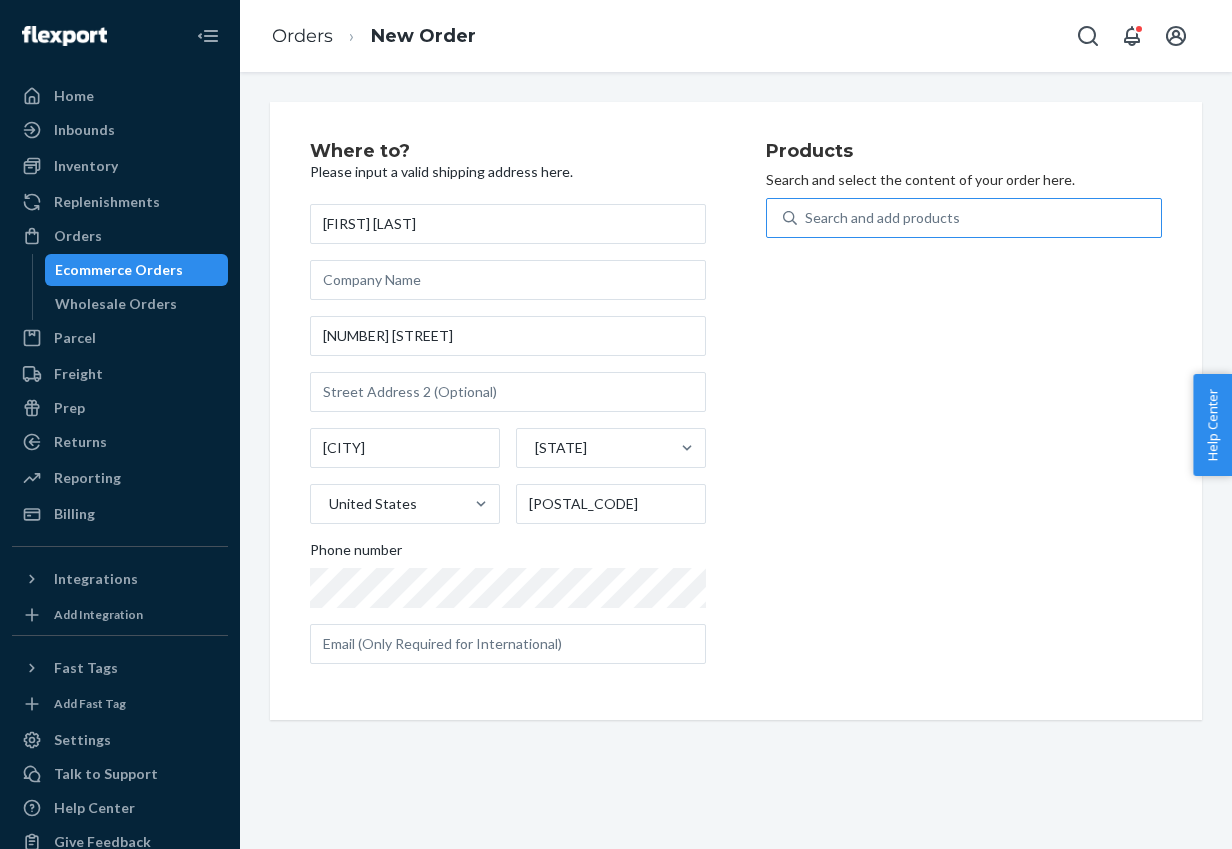 click on "Search and add products" at bounding box center (979, 218) 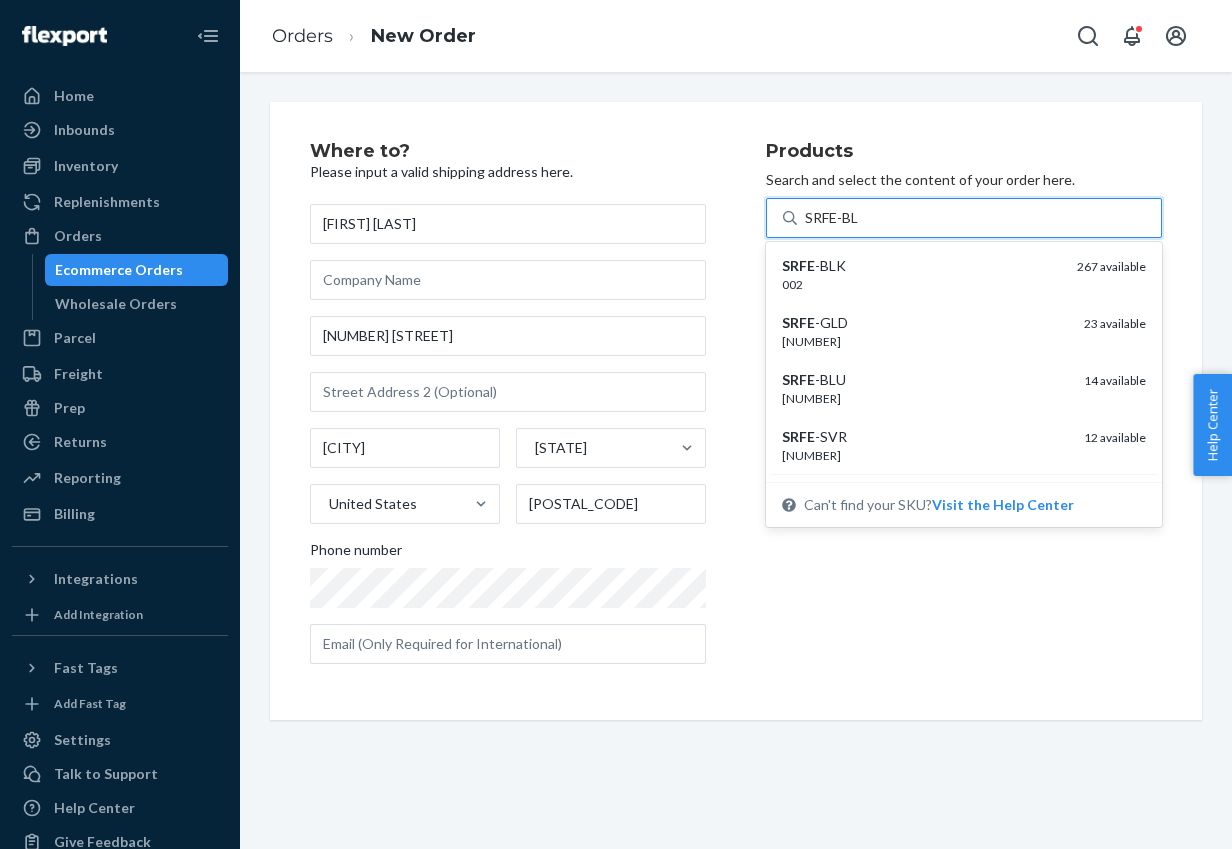 type on "SRFE-BLK" 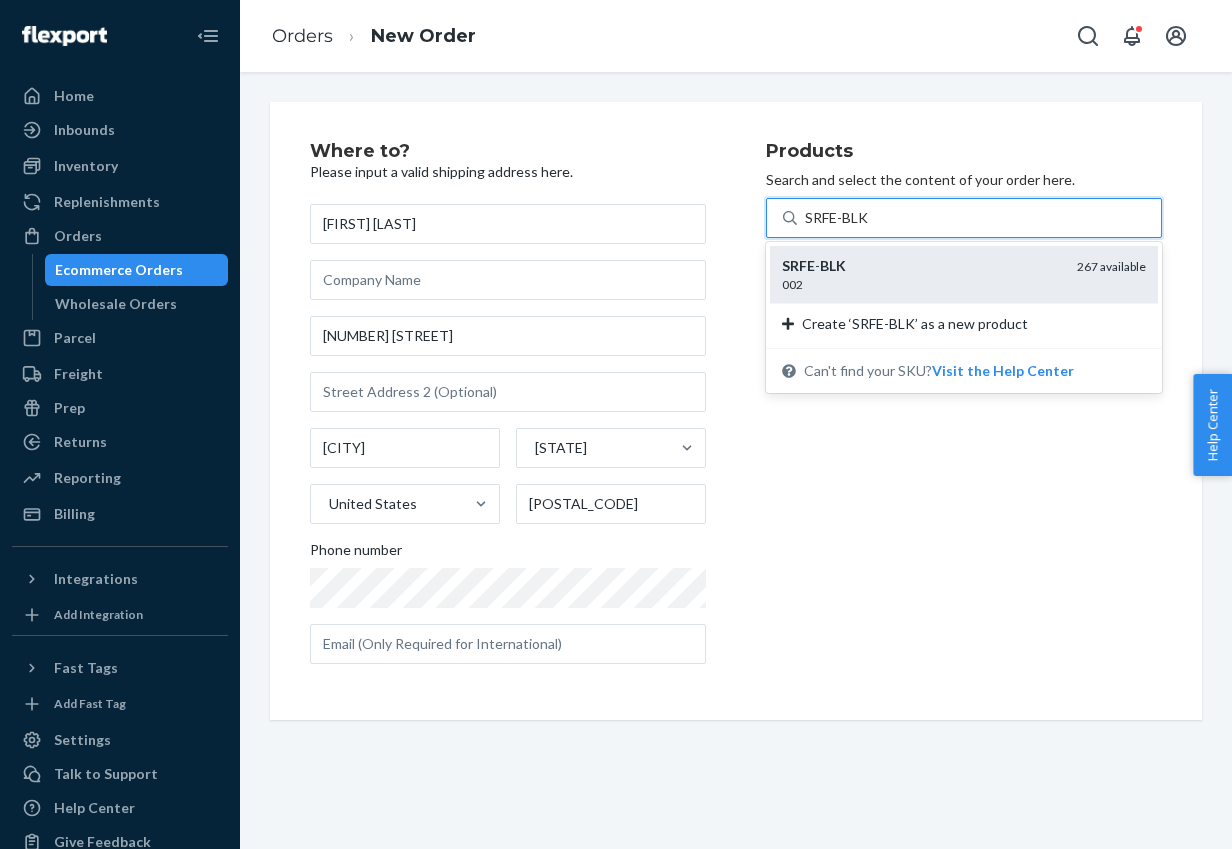 click on "002" at bounding box center (921, 284) 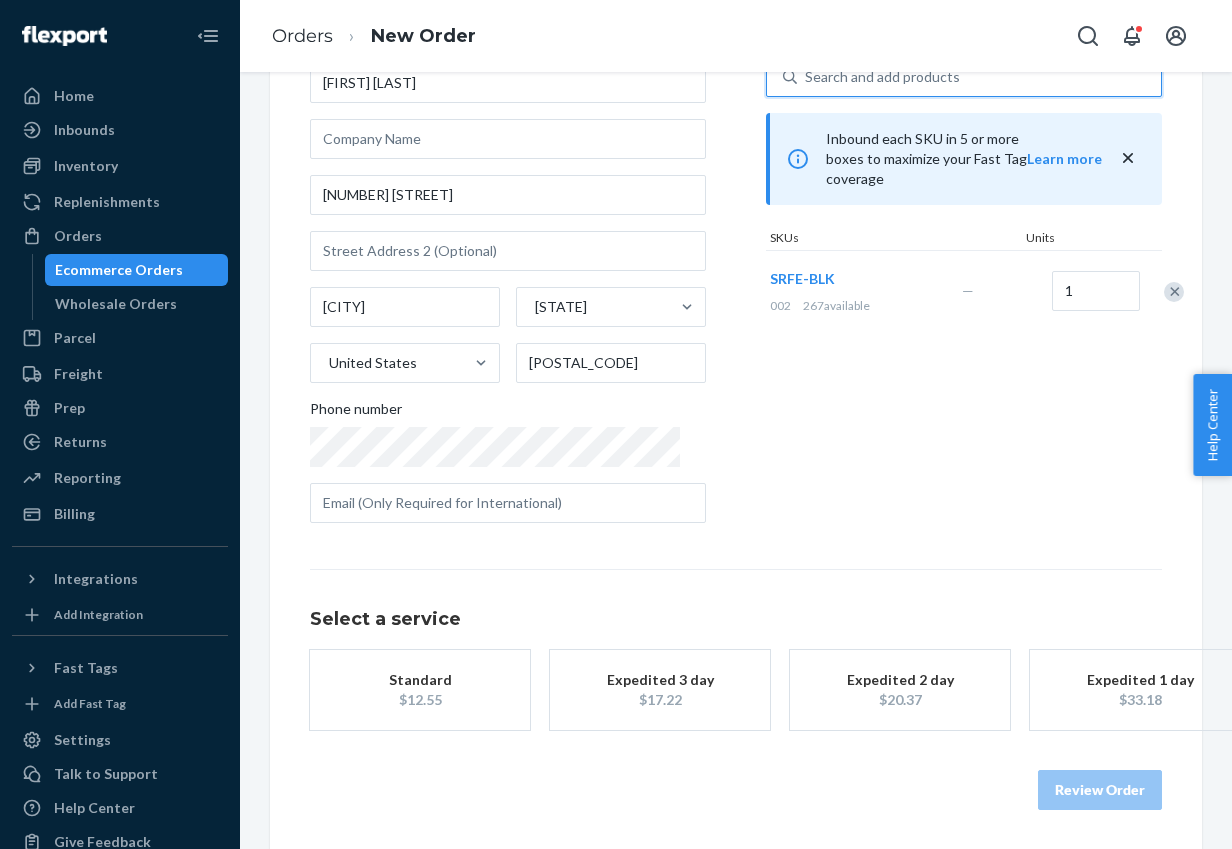 scroll, scrollTop: 161, scrollLeft: 0, axis: vertical 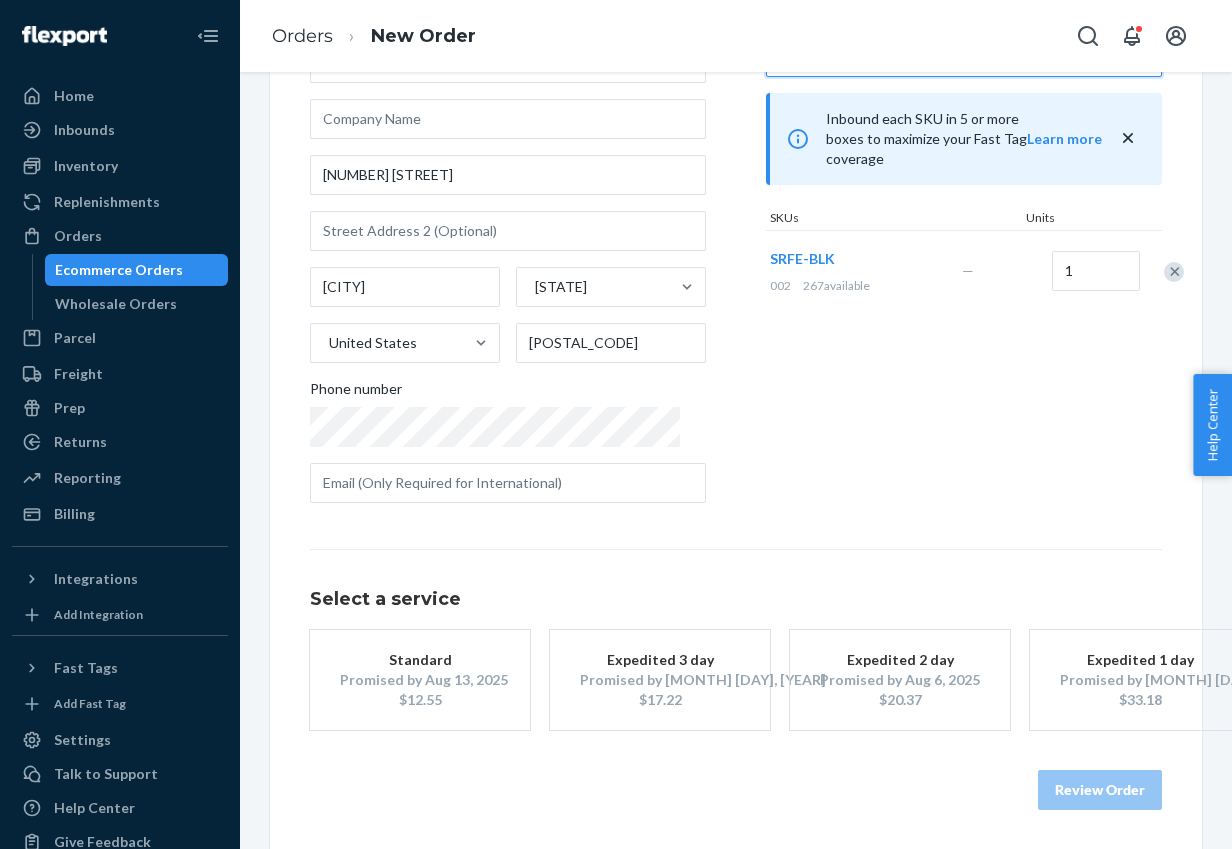 click on "Promised by Aug 6, 2025" at bounding box center [900, 680] 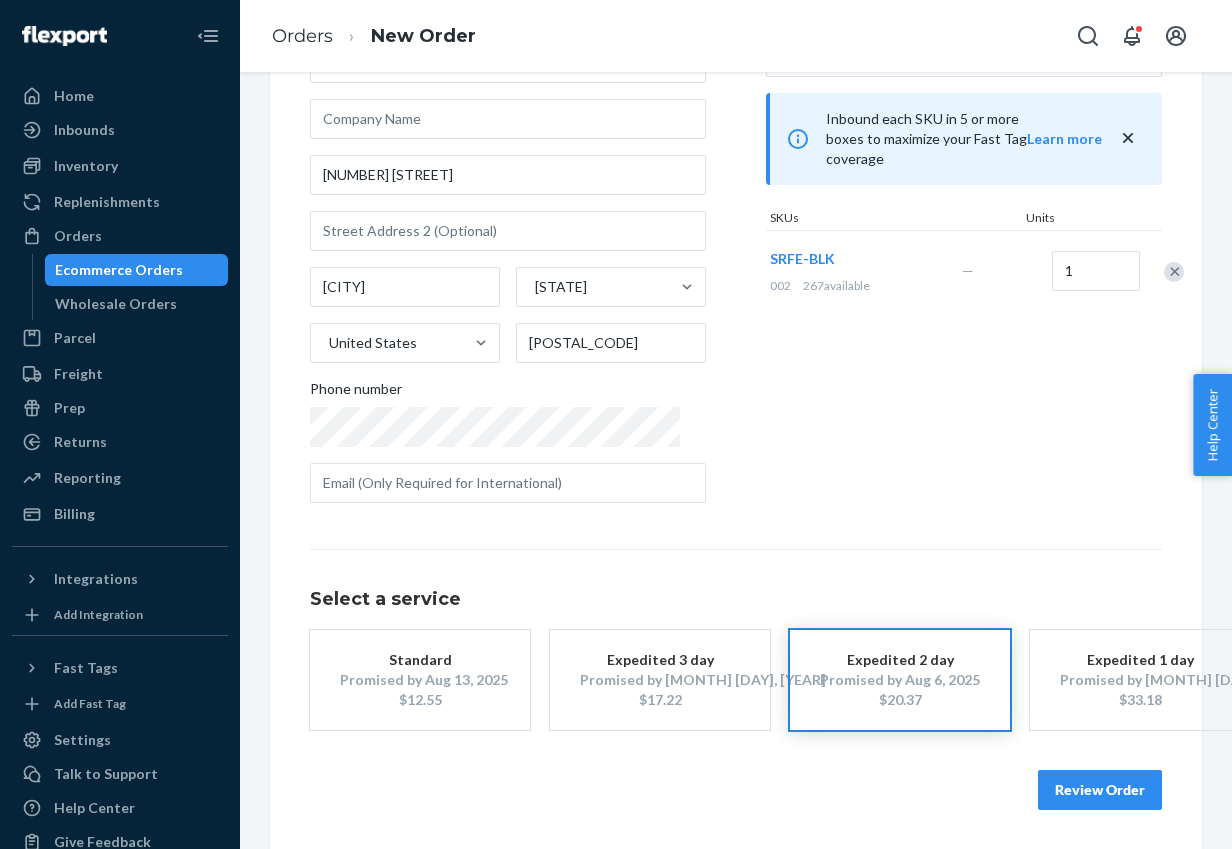 click on "Review Order" at bounding box center (1100, 790) 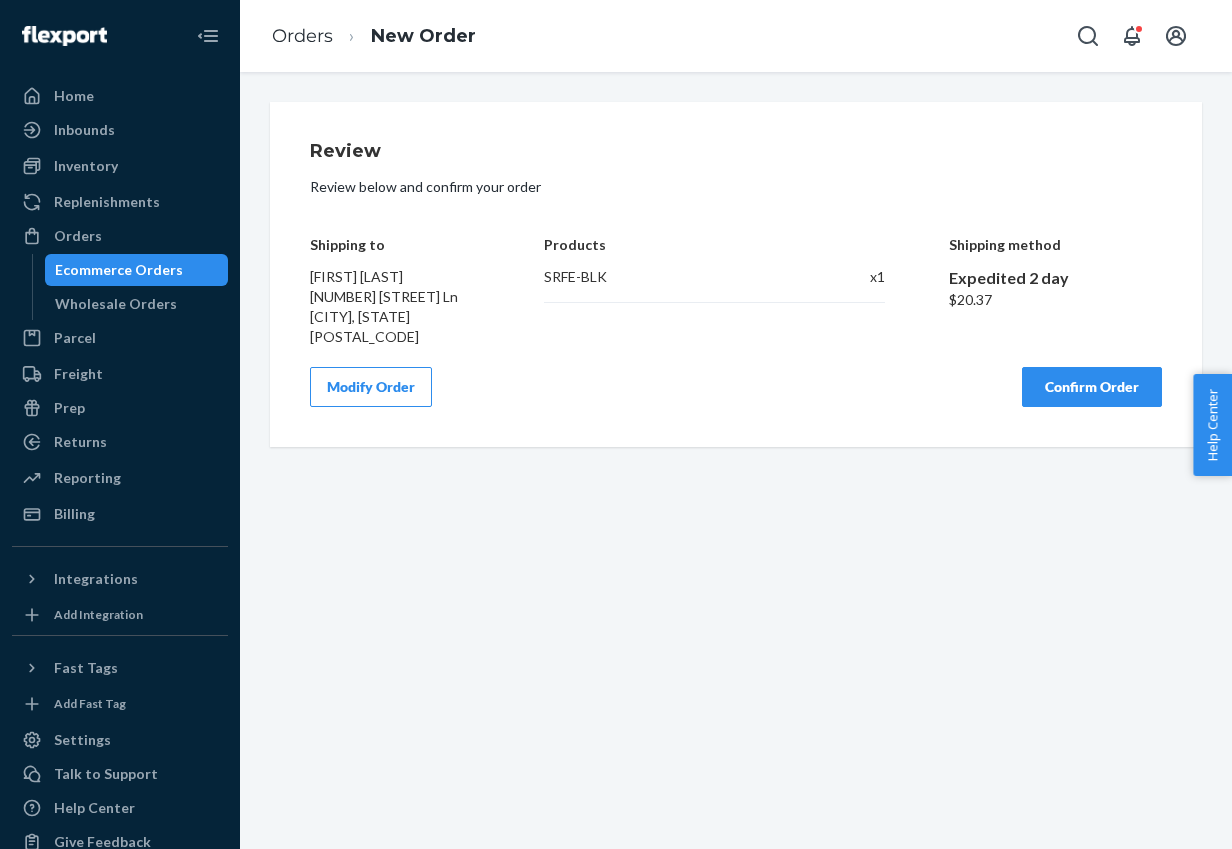 scroll, scrollTop: 0, scrollLeft: 0, axis: both 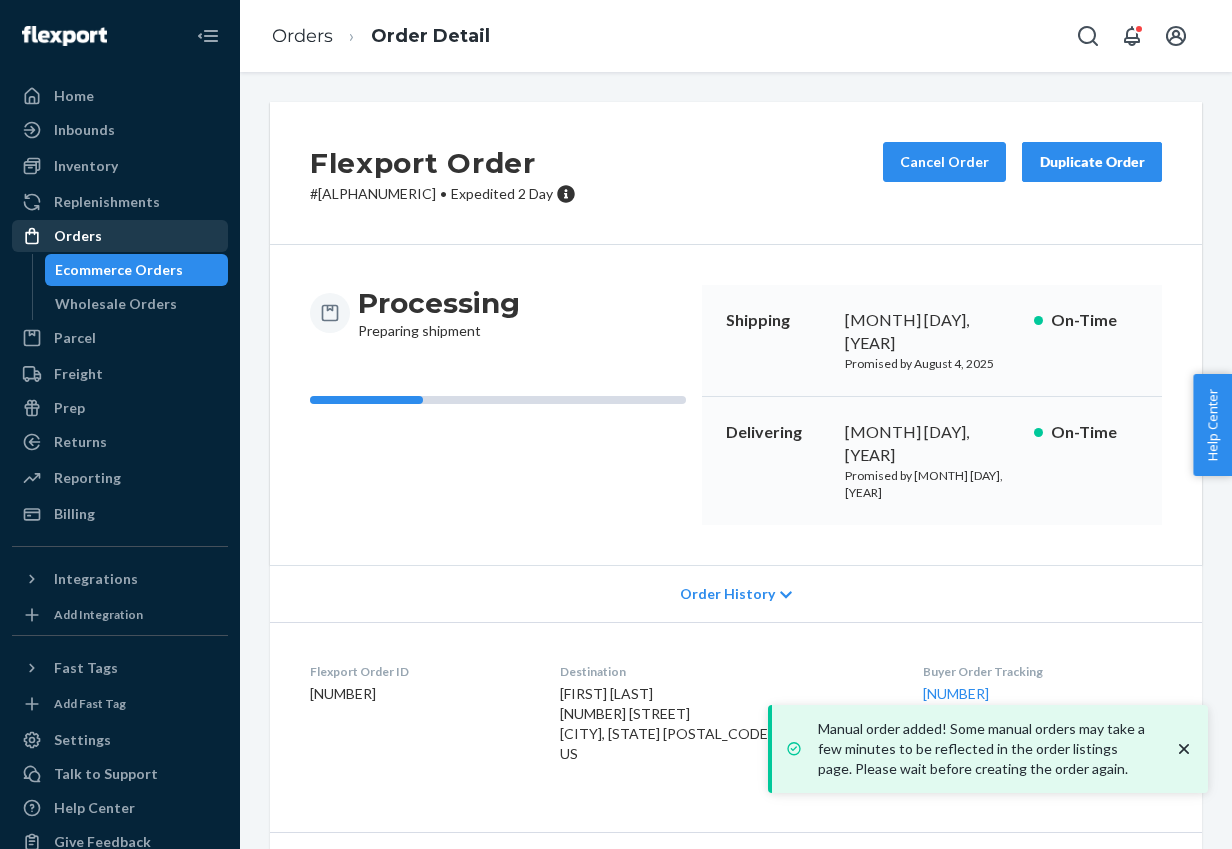 click on "Orders" at bounding box center [78, 236] 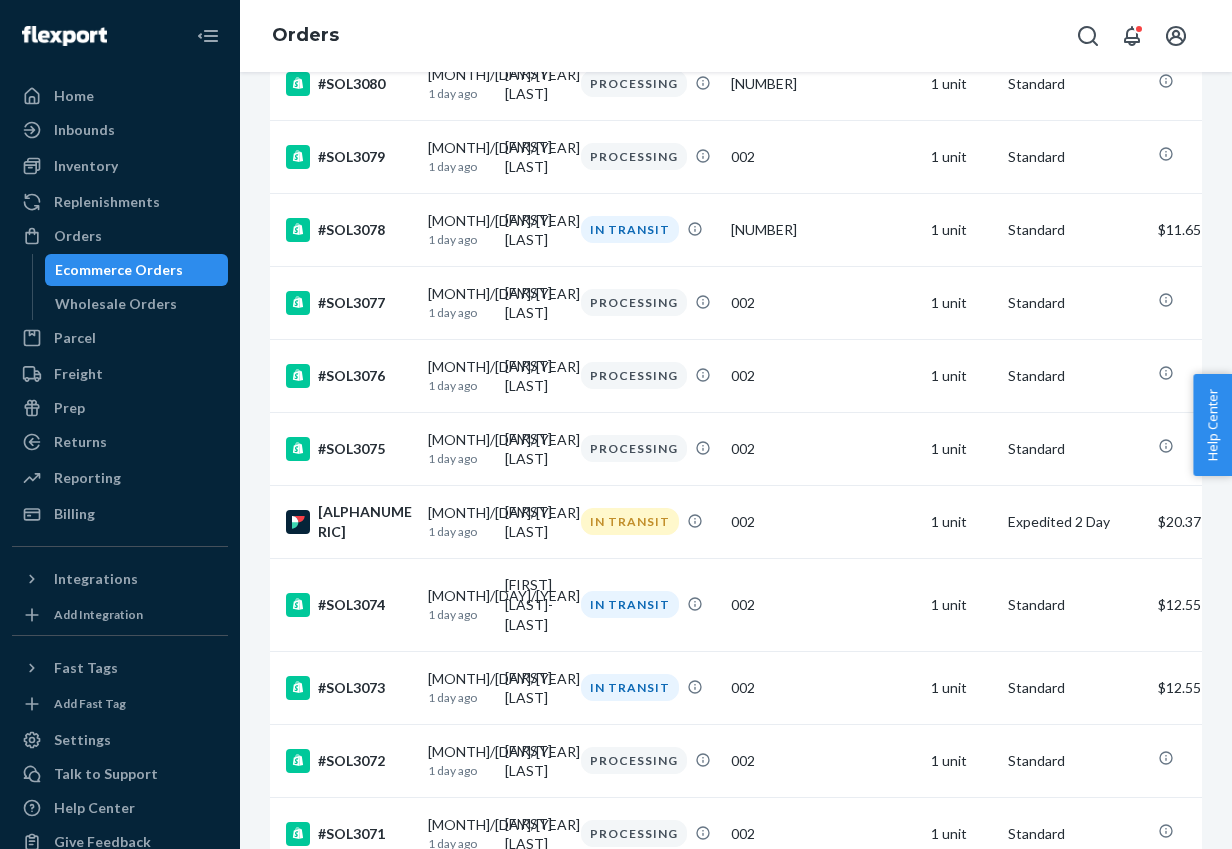 scroll, scrollTop: 593, scrollLeft: 0, axis: vertical 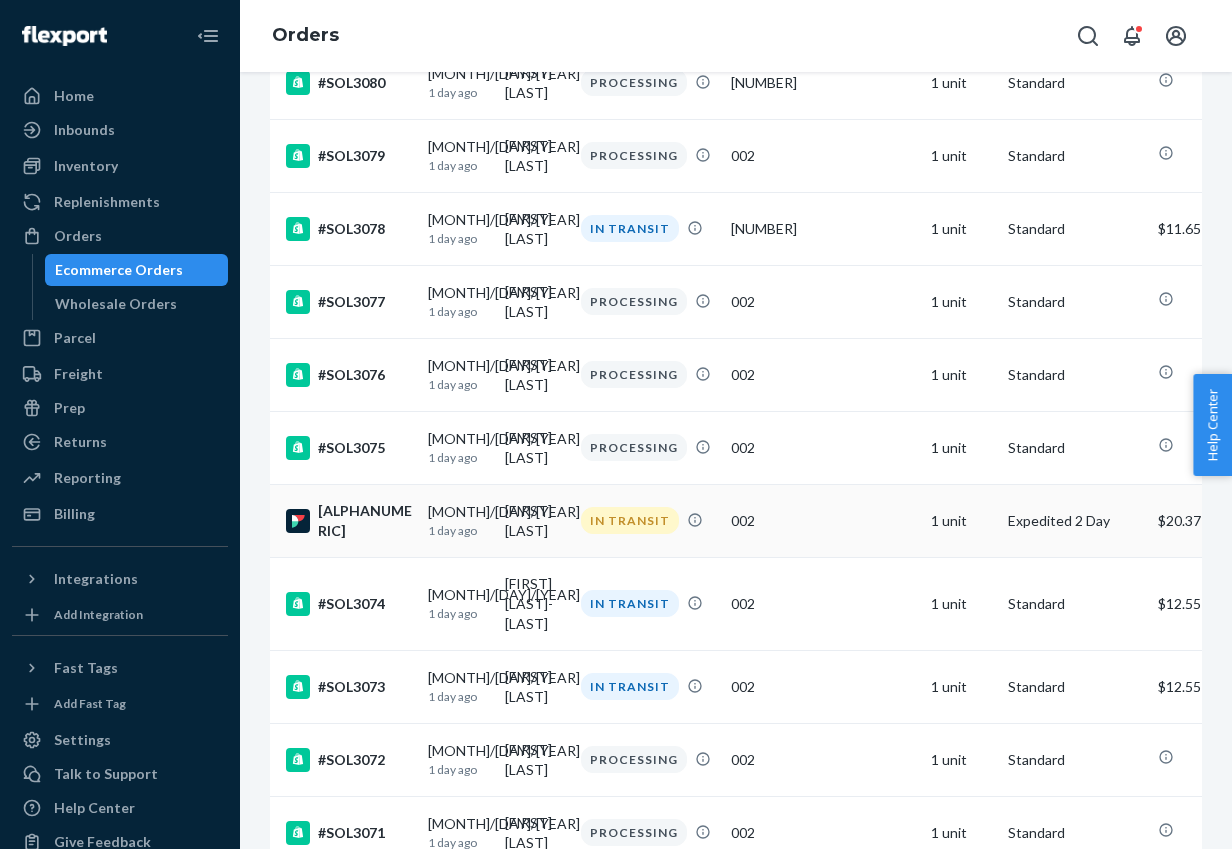 click on "[ALPHANUMERIC]" at bounding box center [349, 521] 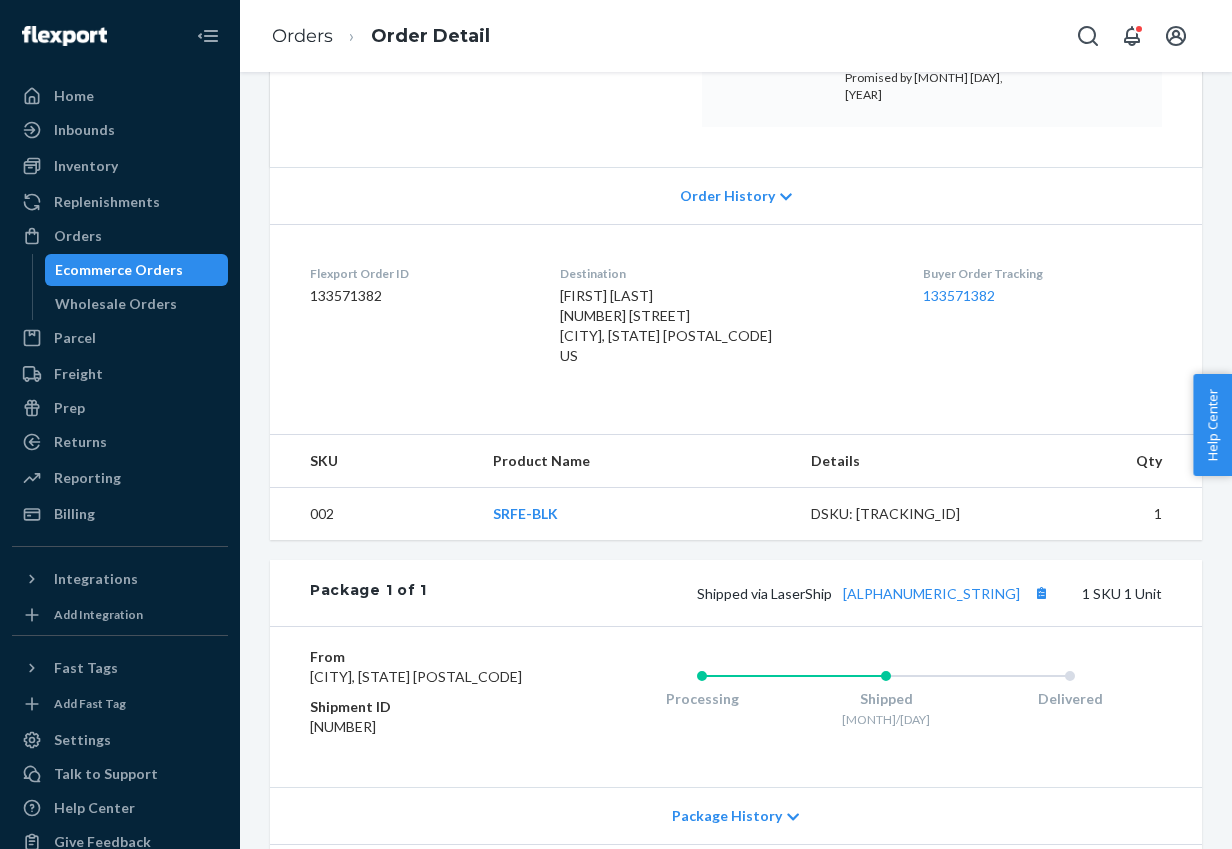 scroll, scrollTop: 444, scrollLeft: 0, axis: vertical 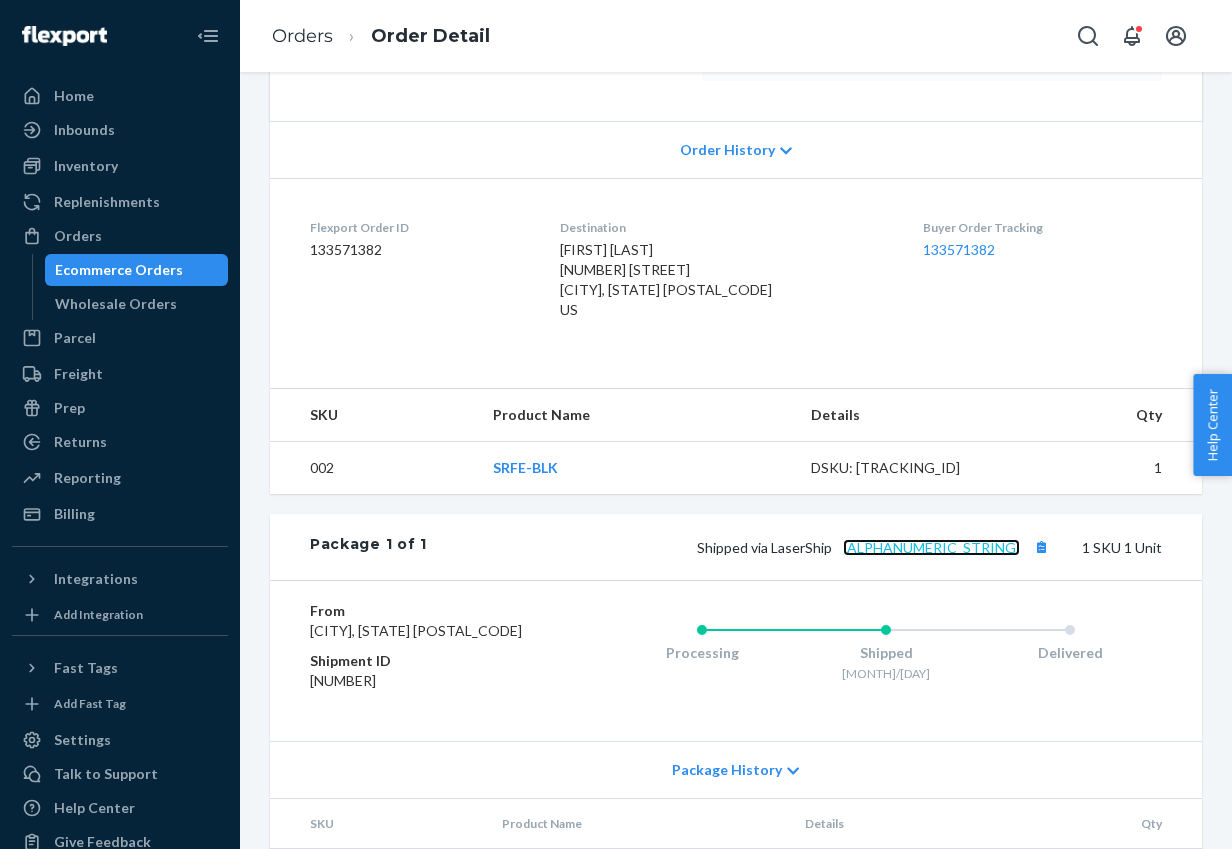 click on "[ALPHANUMERIC_STRING]" at bounding box center [931, 547] 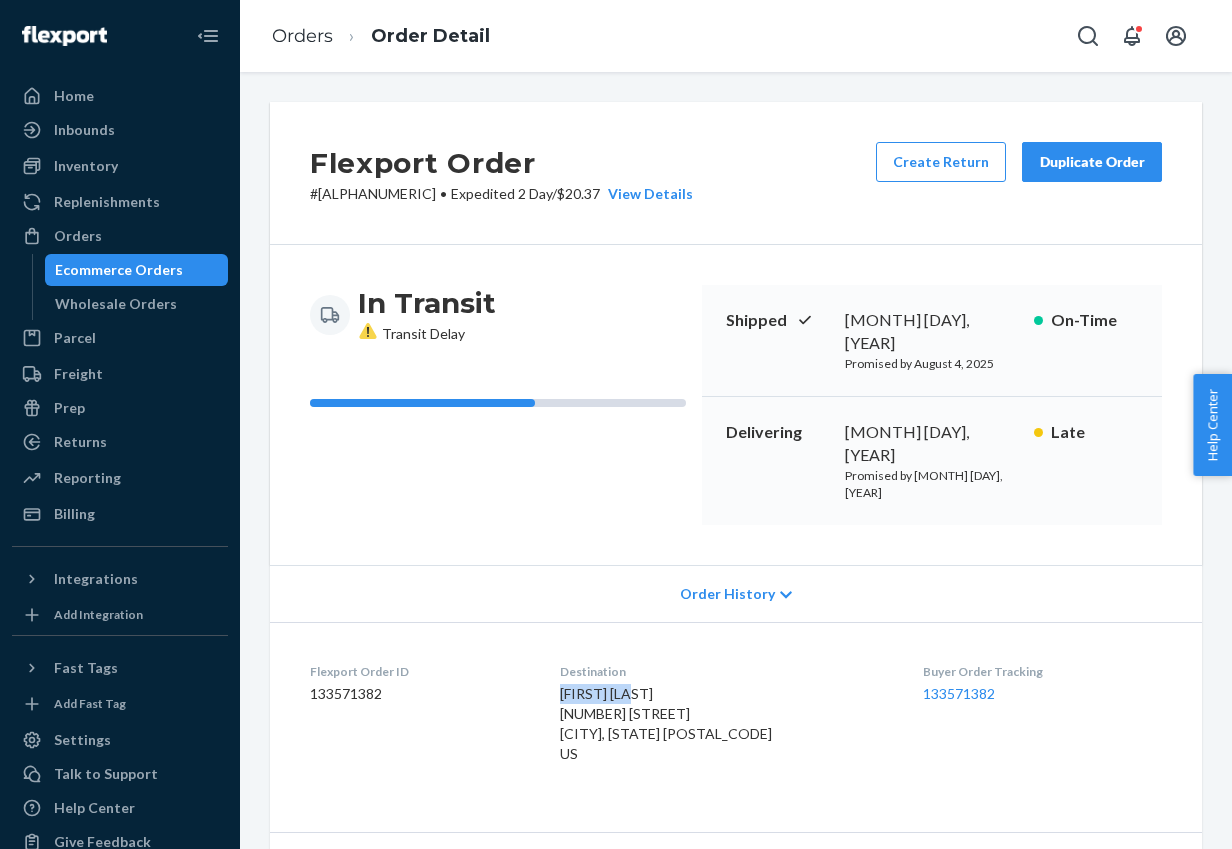 drag, startPoint x: 574, startPoint y: 627, endPoint x: 649, endPoint y: 633, distance: 75.23962 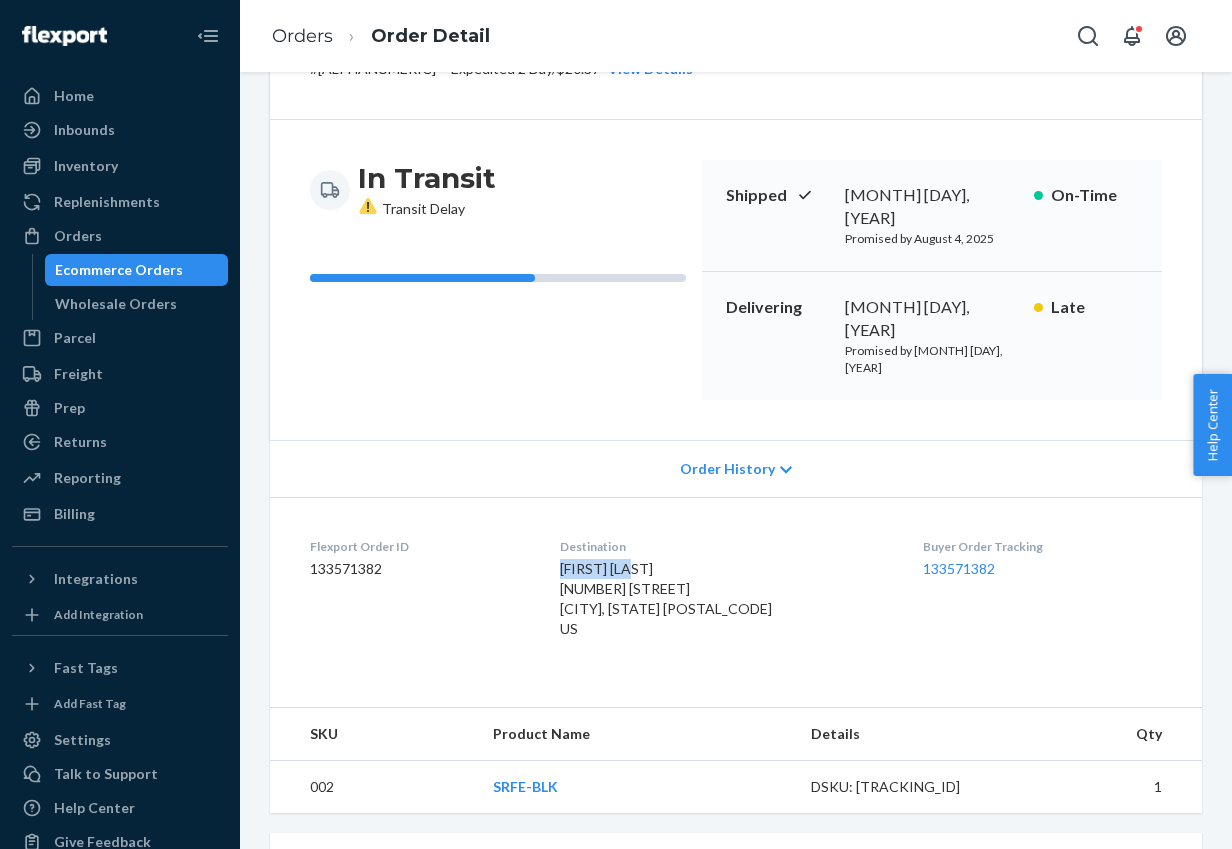 scroll, scrollTop: 255, scrollLeft: 0, axis: vertical 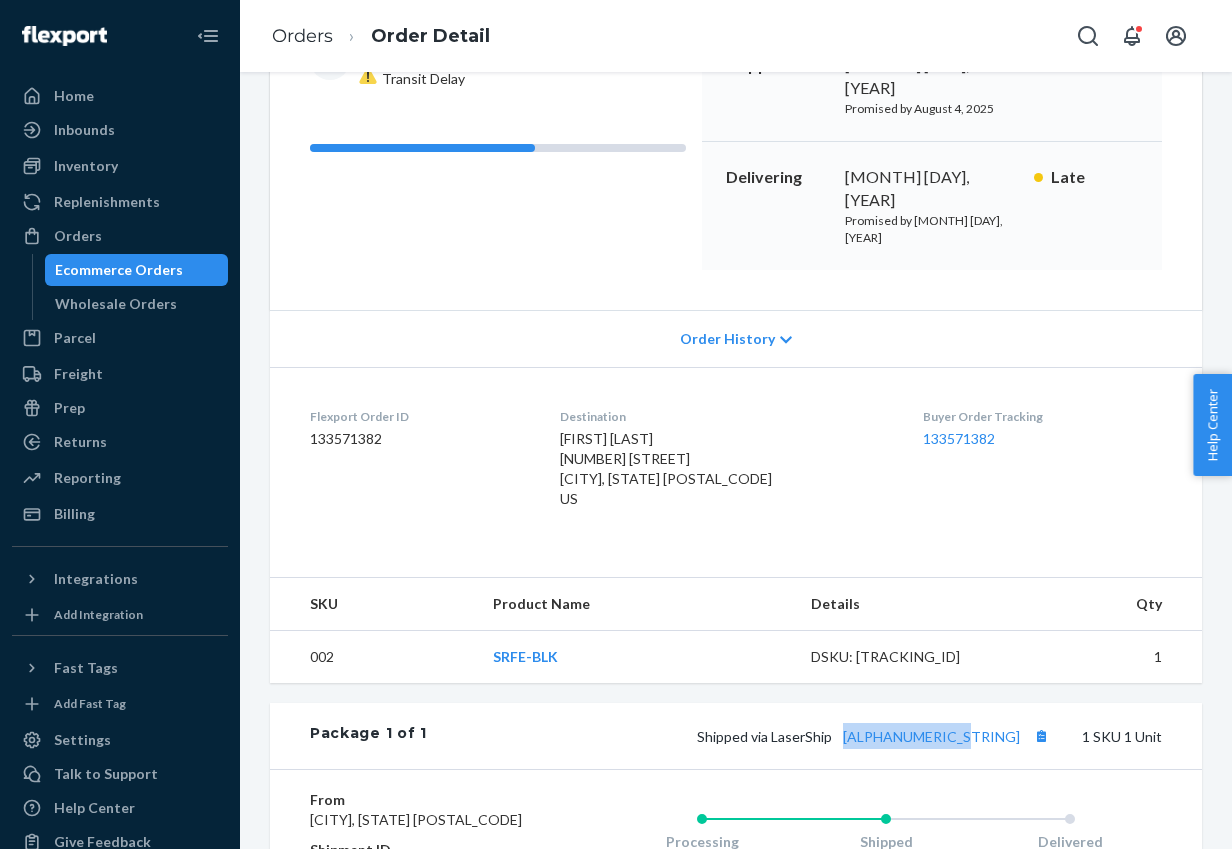 drag, startPoint x: 1023, startPoint y: 678, endPoint x: 885, endPoint y: 672, distance: 138.13037 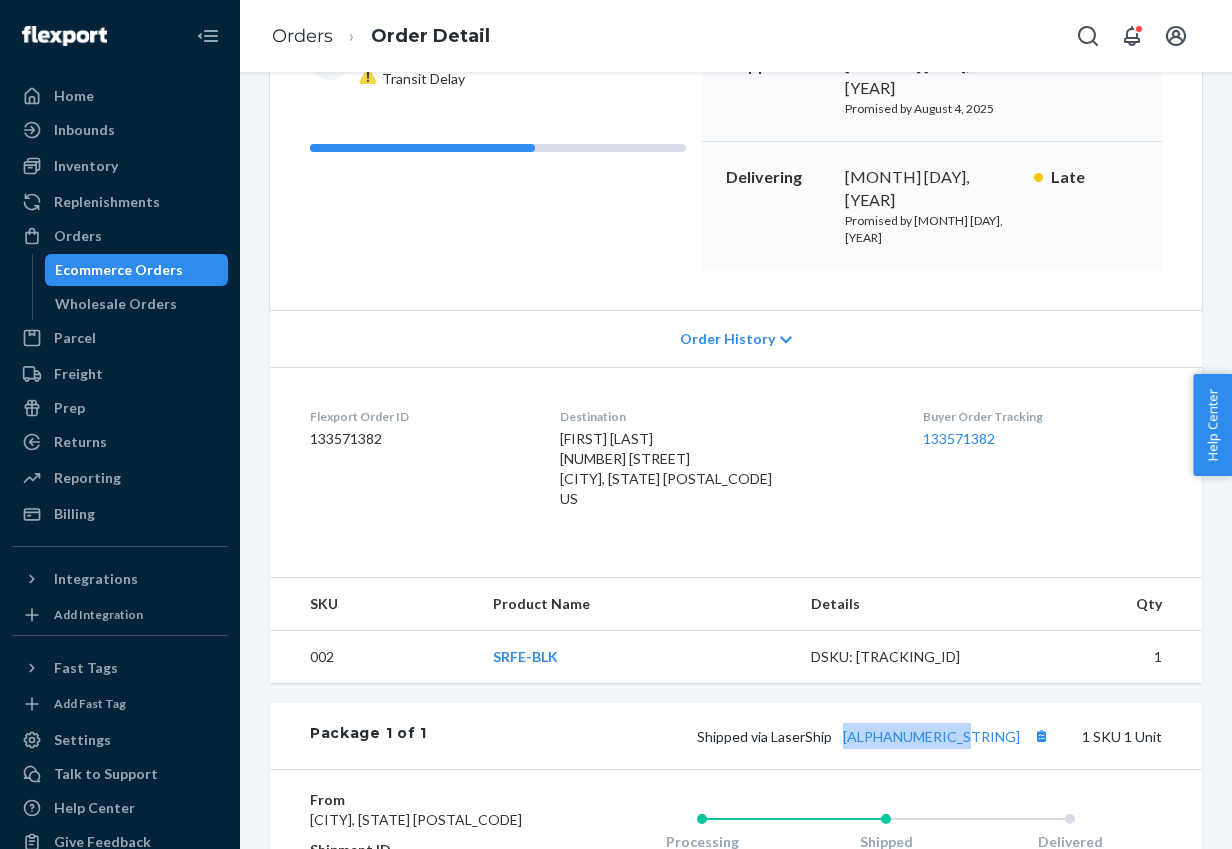 click on "Shipped via LaserShip [TRACKING_ID]" at bounding box center (875, 736) 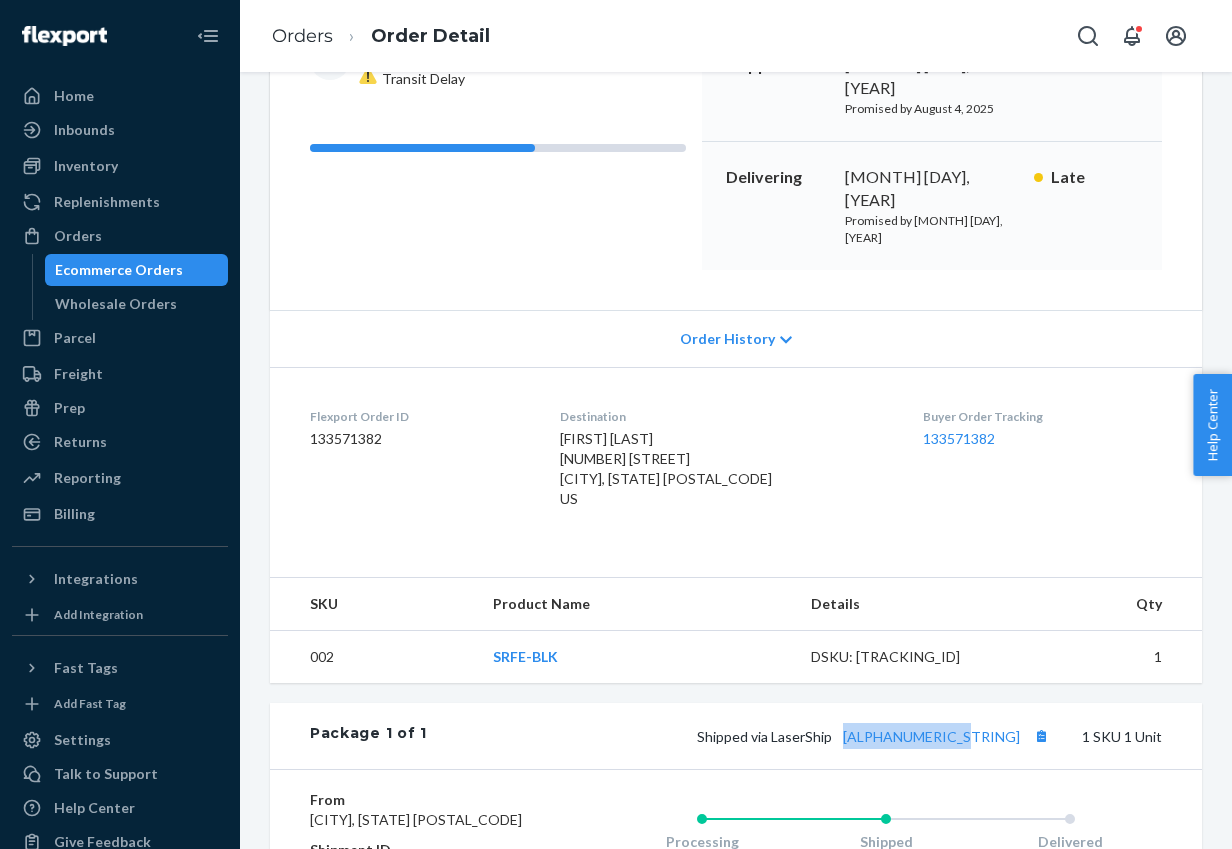copy on "[ALPHANUMERIC_STRING]" 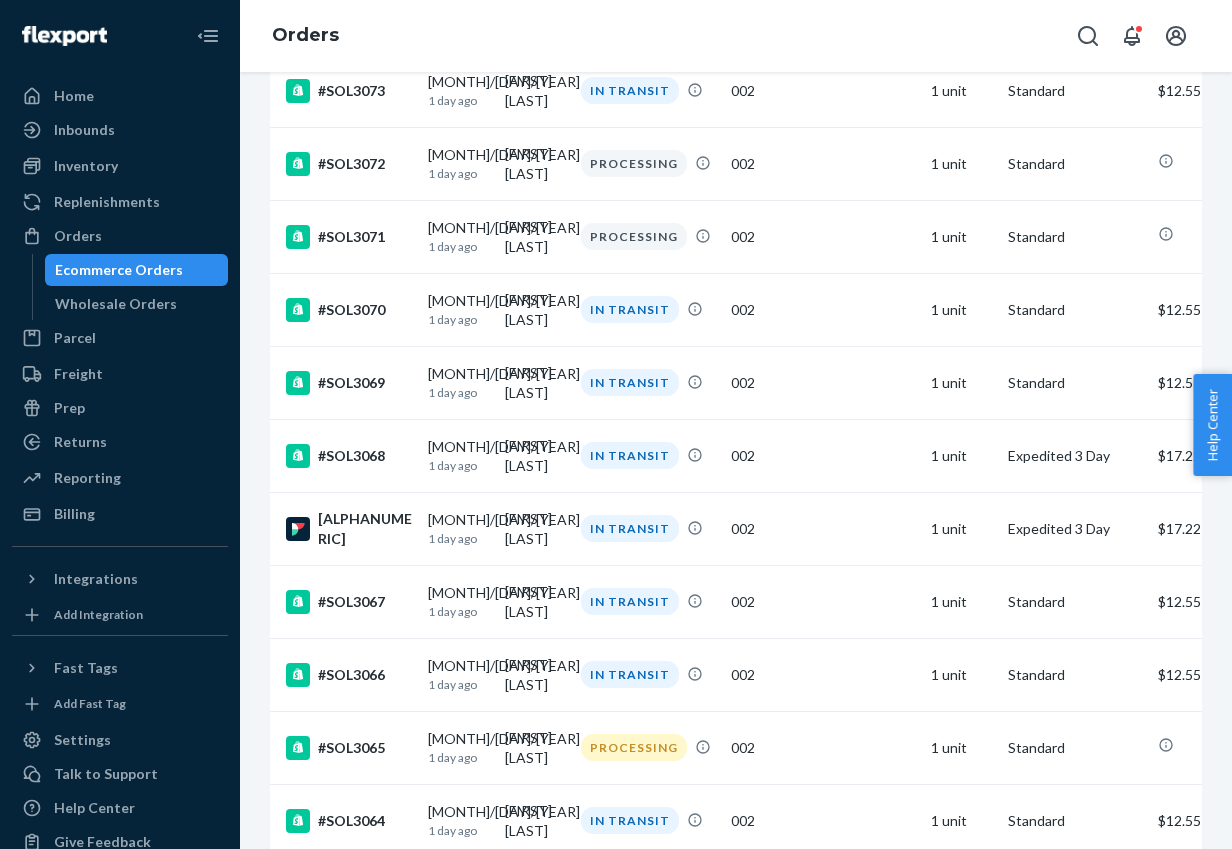 scroll, scrollTop: 1223, scrollLeft: 0, axis: vertical 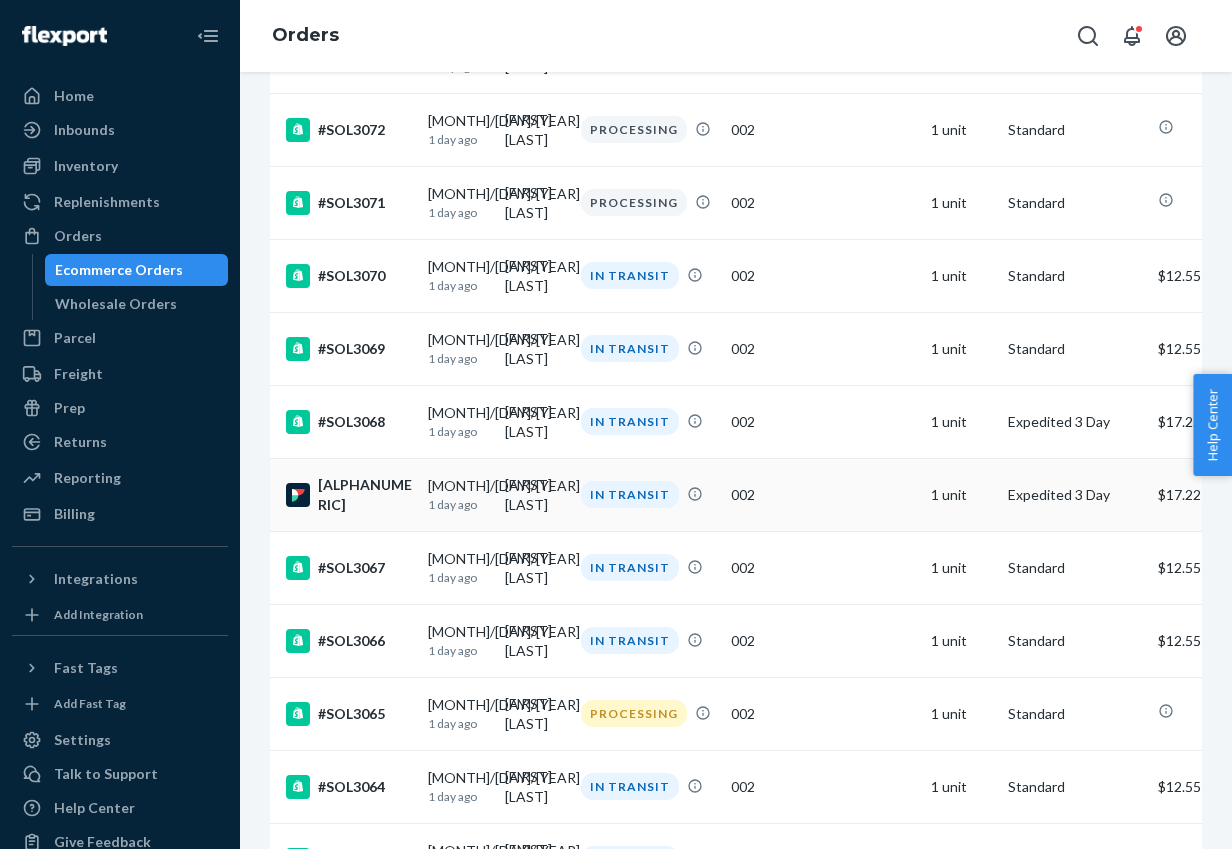 click on "[ALPHANUMERIC]" at bounding box center (349, 495) 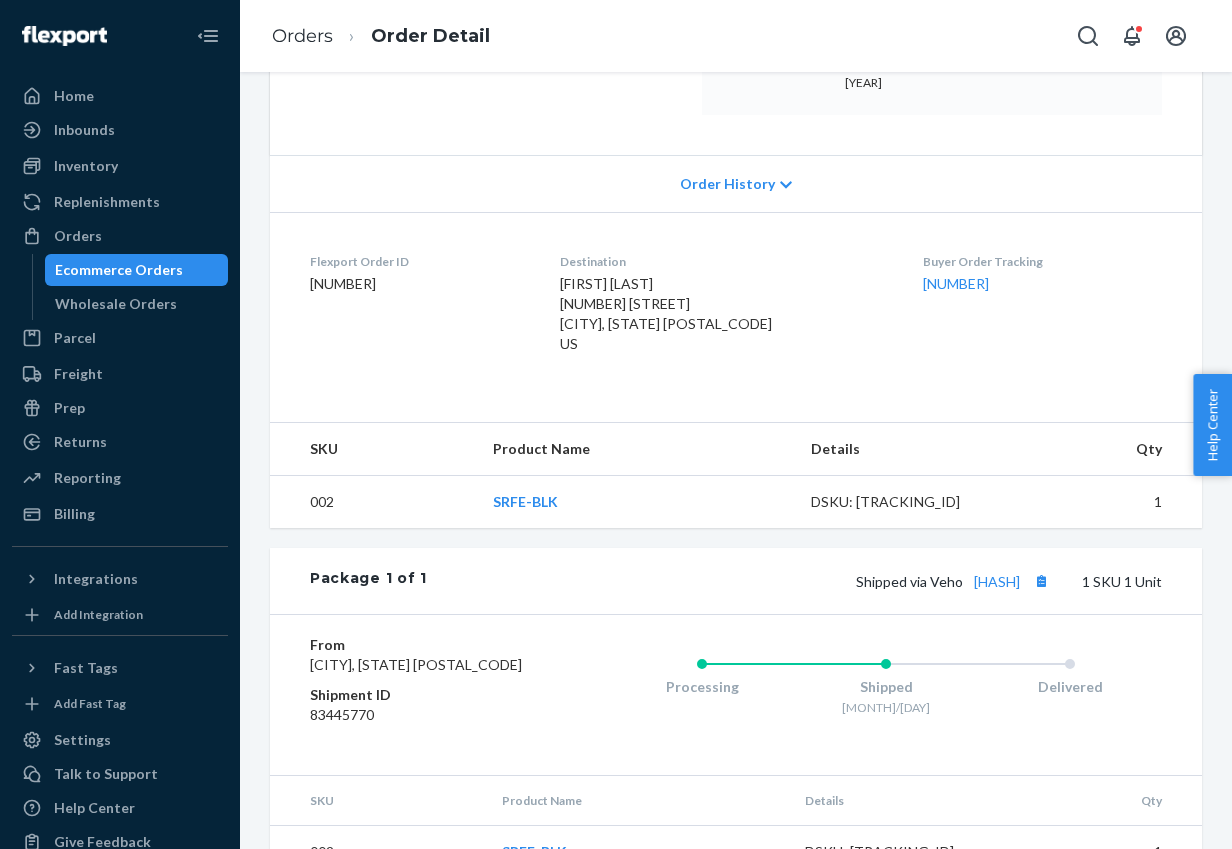scroll, scrollTop: 477, scrollLeft: 0, axis: vertical 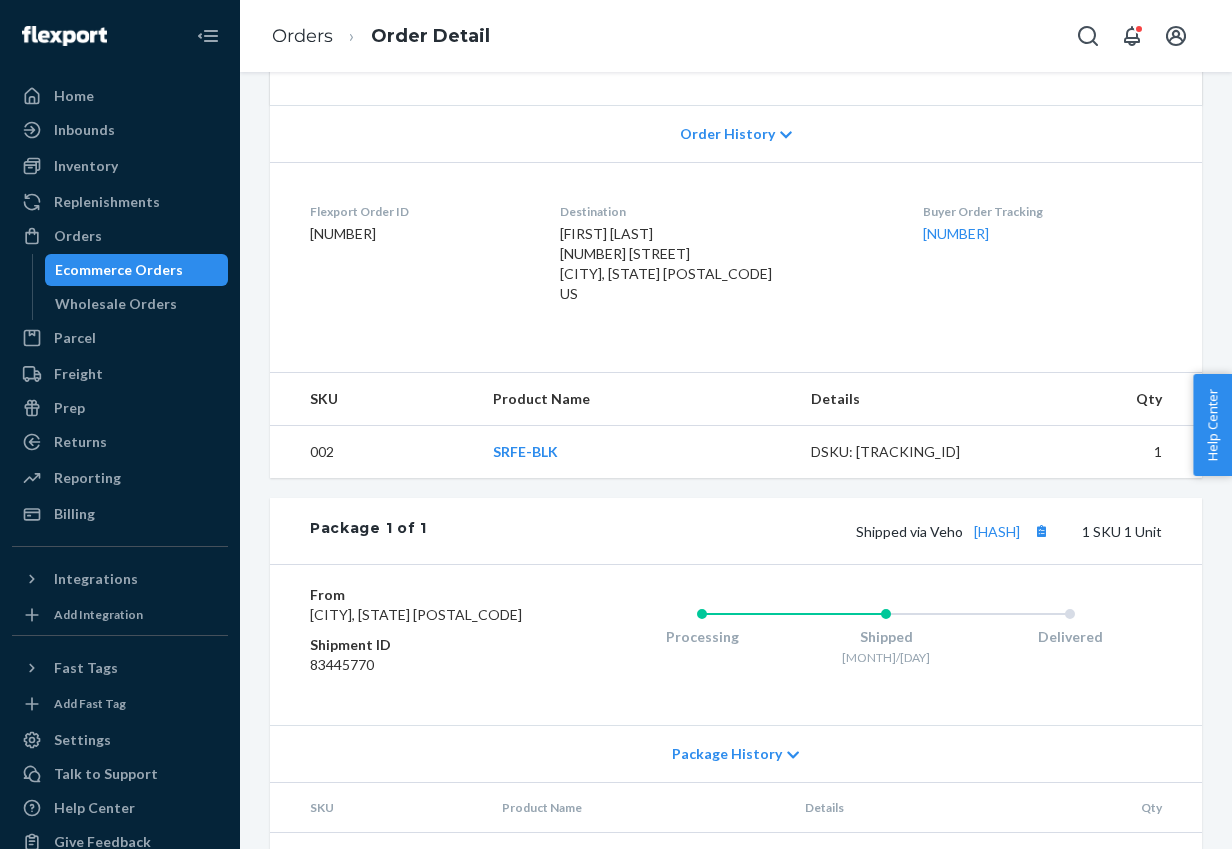 drag, startPoint x: 886, startPoint y: 455, endPoint x: 1020, endPoint y: 463, distance: 134.23859 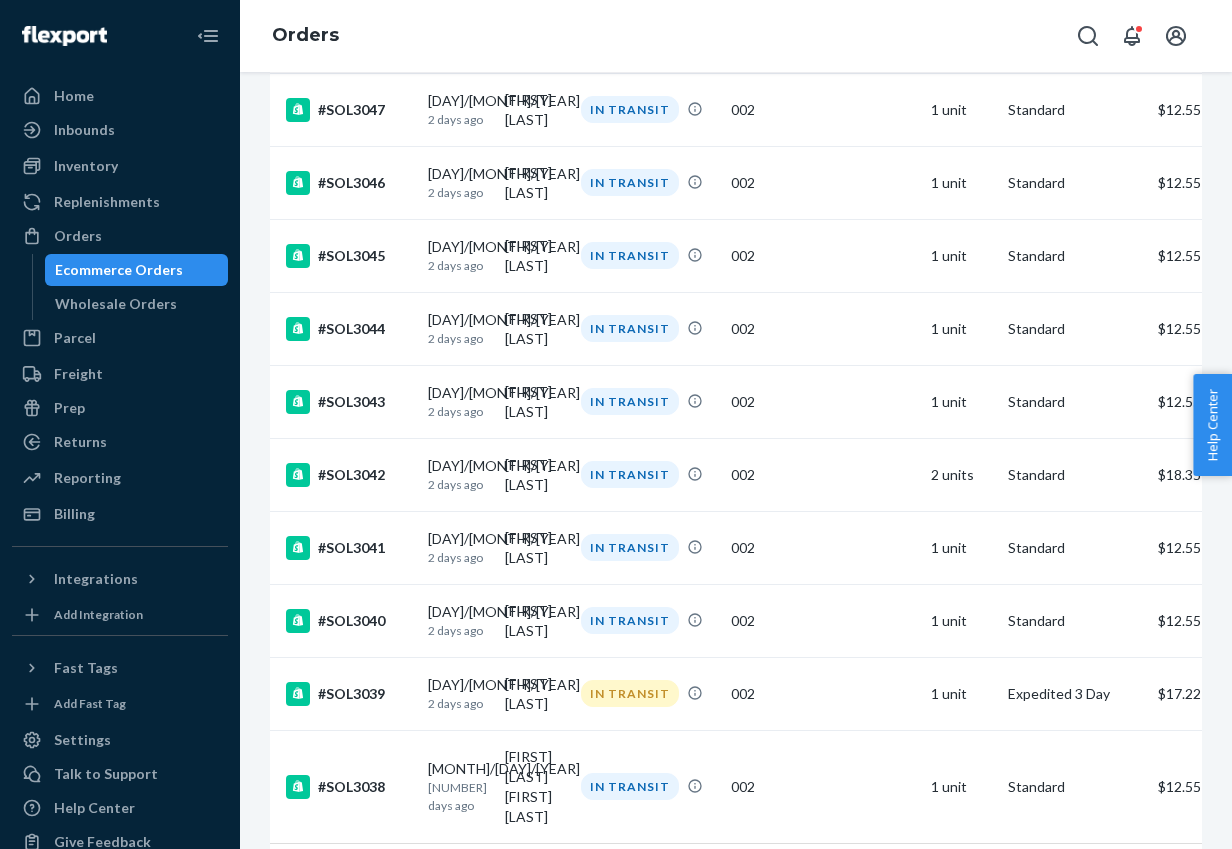 scroll, scrollTop: 3296, scrollLeft: 0, axis: vertical 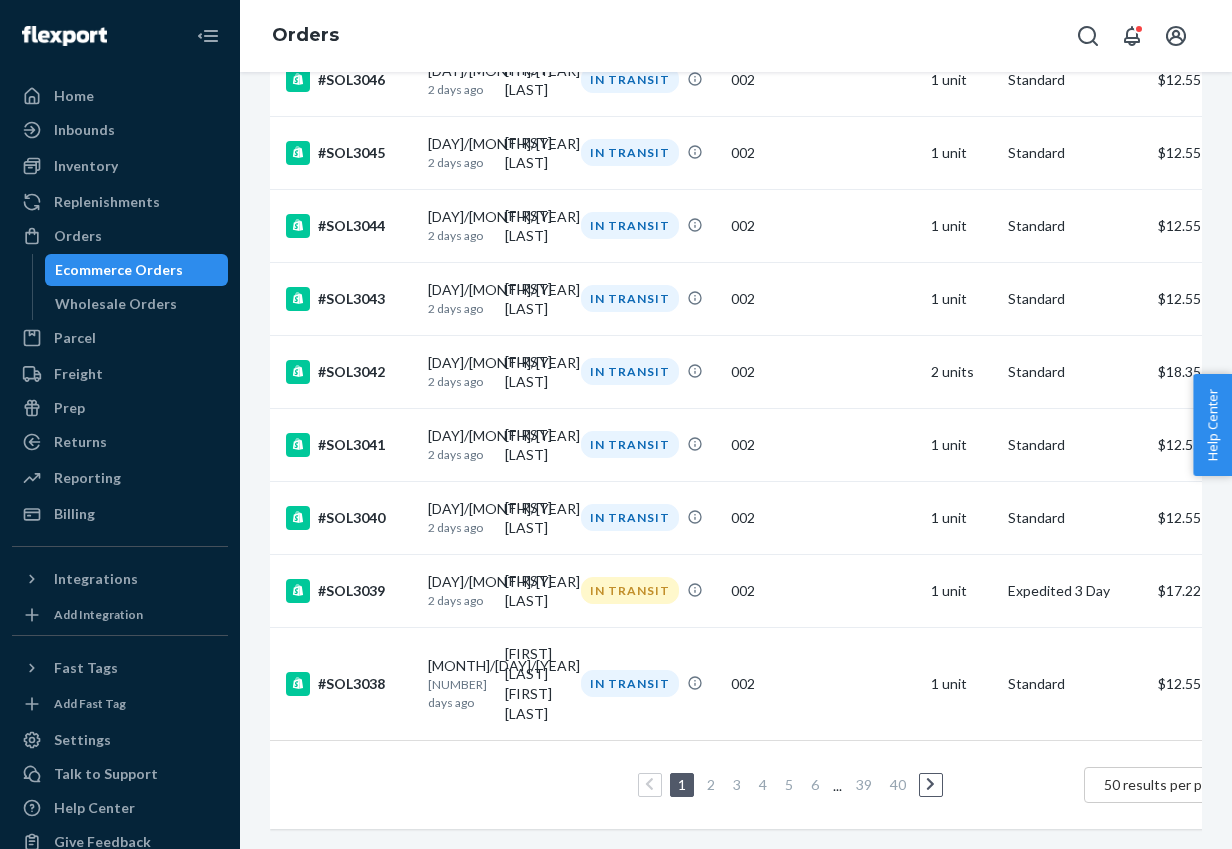 click on "2" at bounding box center (711, 784) 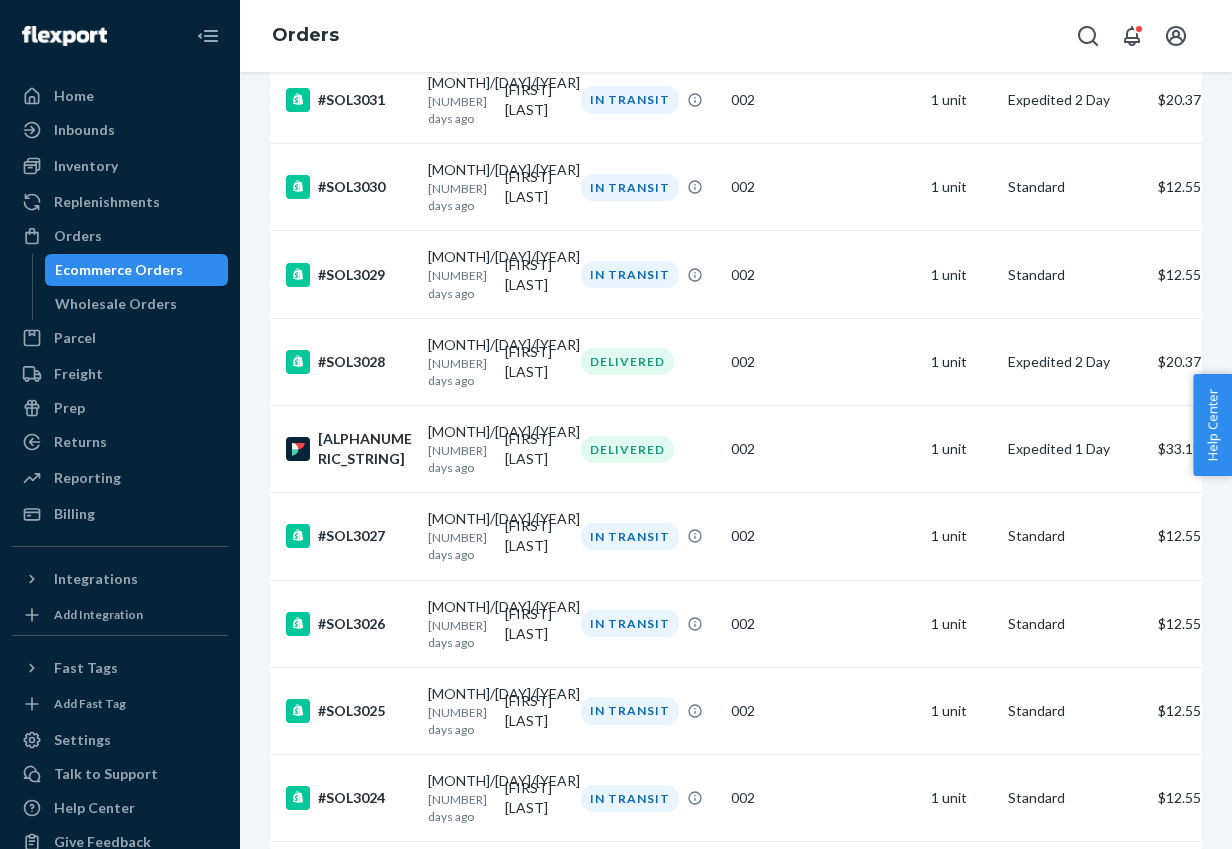 scroll, scrollTop: 751, scrollLeft: 0, axis: vertical 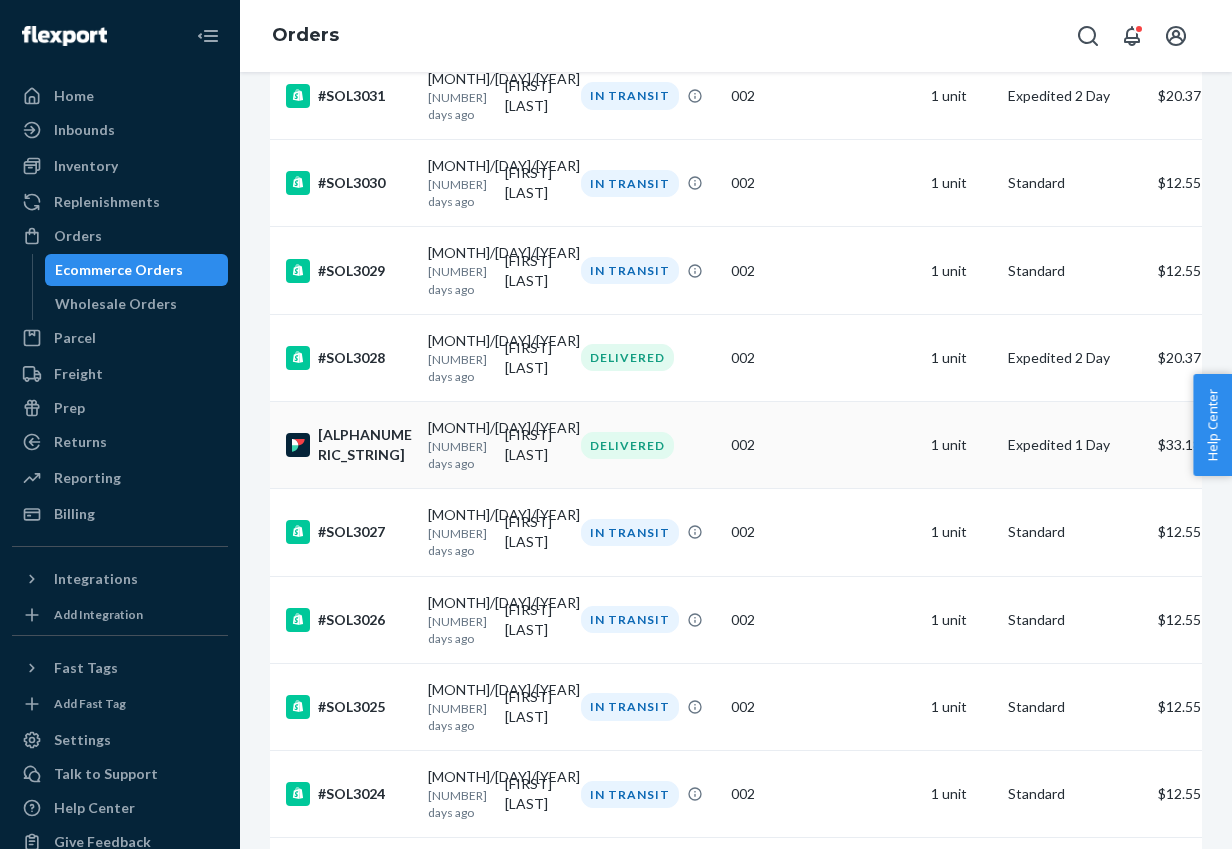 click on "[ALPHANUMERIC_STRING]" at bounding box center (349, 445) 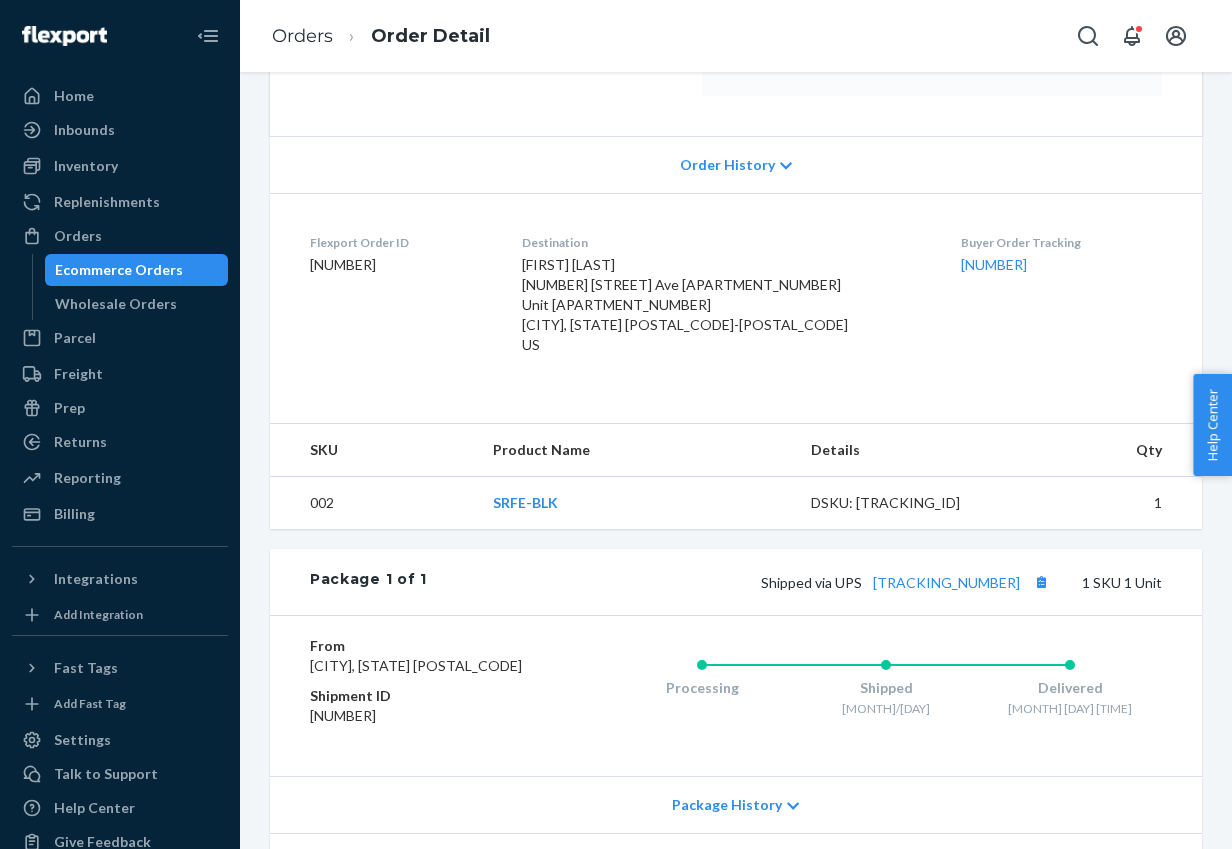 scroll, scrollTop: 497, scrollLeft: 0, axis: vertical 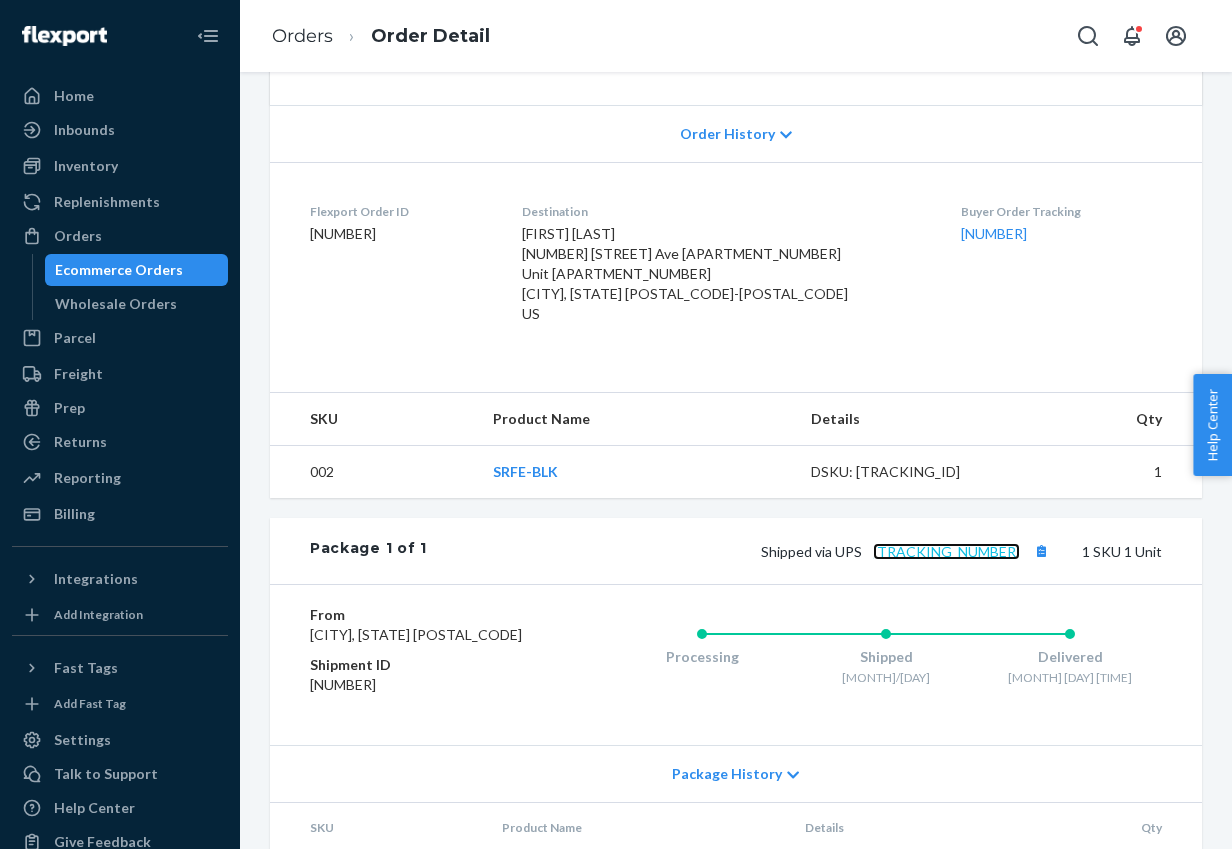 drag, startPoint x: 870, startPoint y: 451, endPoint x: 959, endPoint y: 452, distance: 89.005615 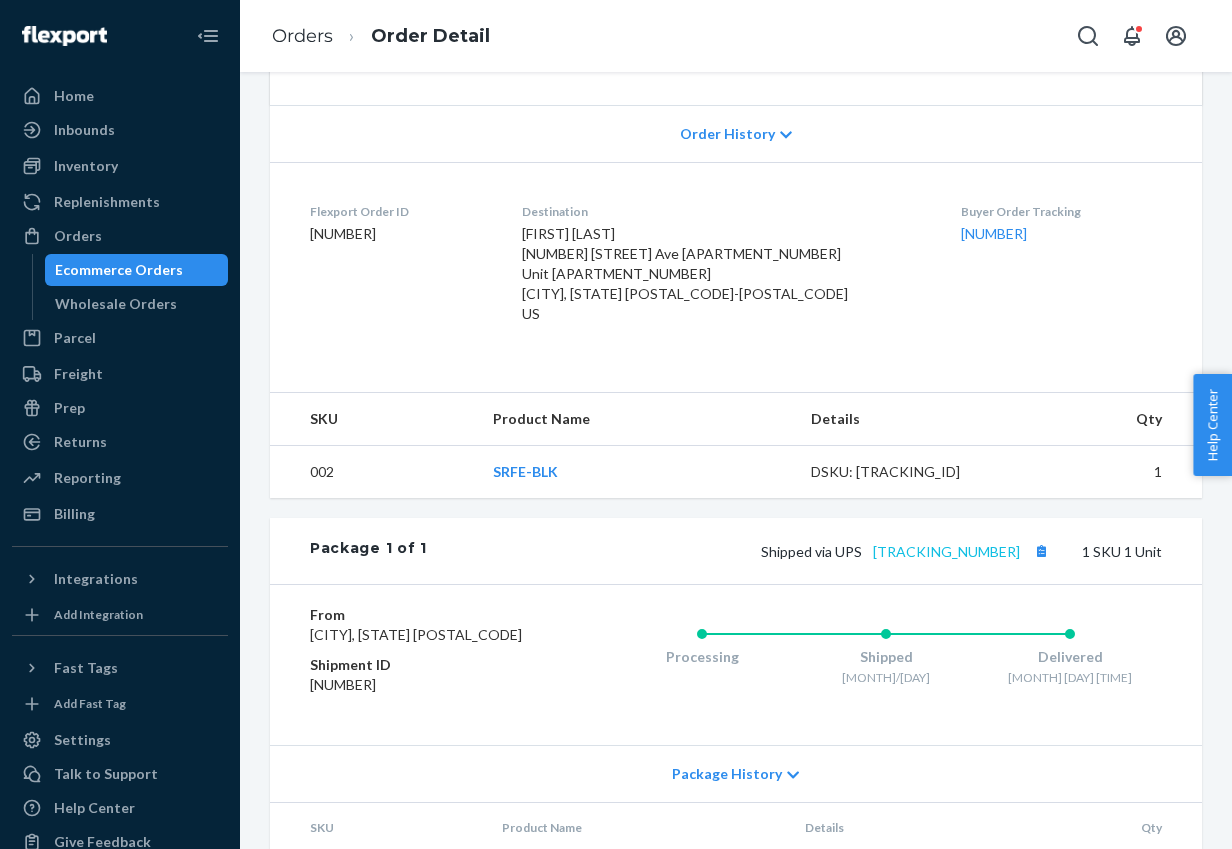 drag, startPoint x: 1028, startPoint y: 450, endPoint x: 872, endPoint y: 459, distance: 156.2594 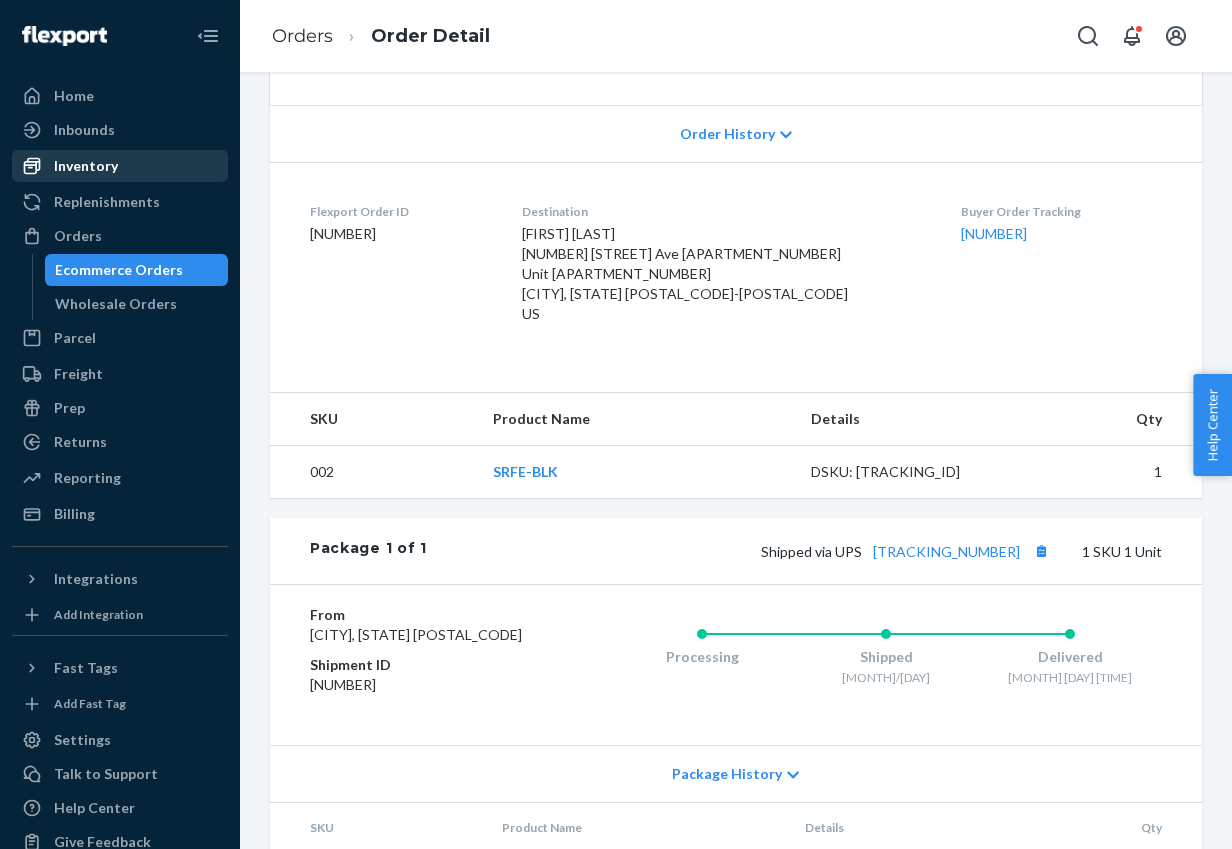 click on "Inventory" at bounding box center [86, 166] 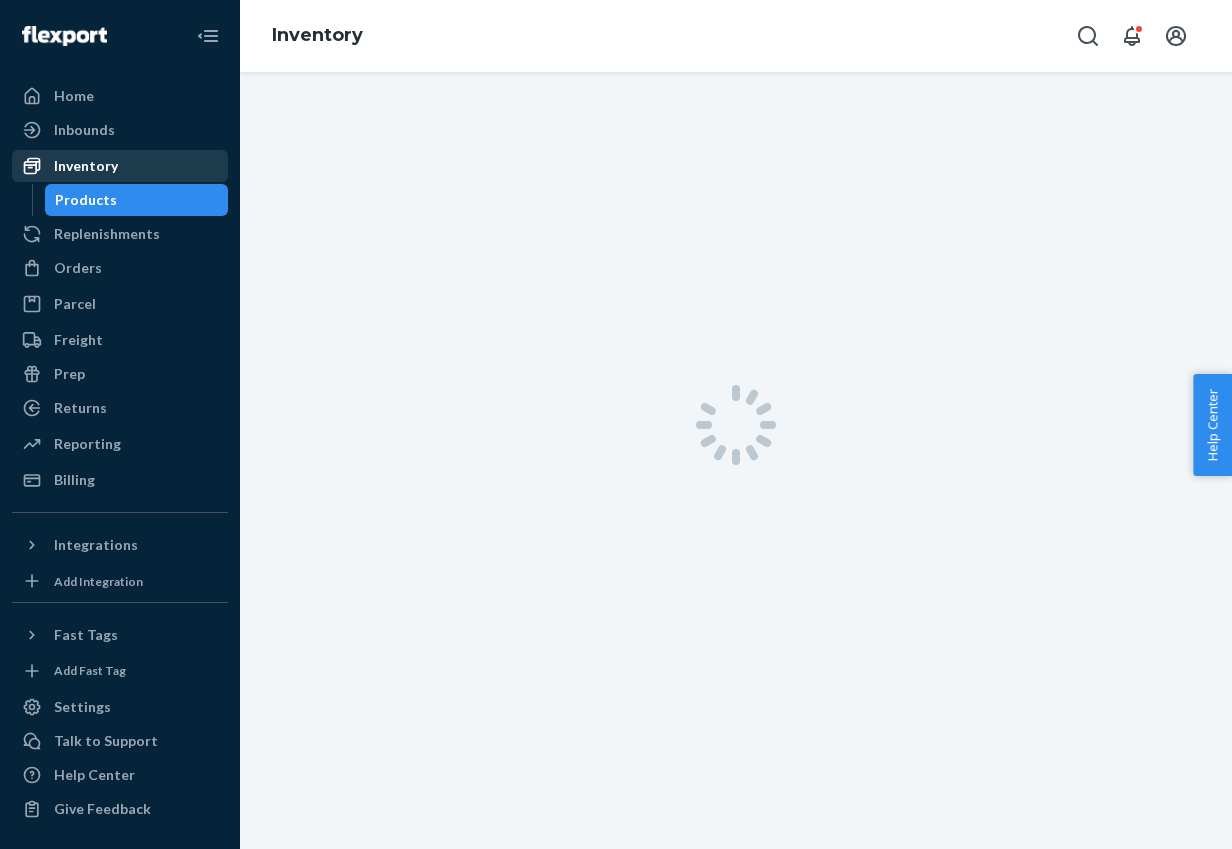 scroll, scrollTop: 0, scrollLeft: 0, axis: both 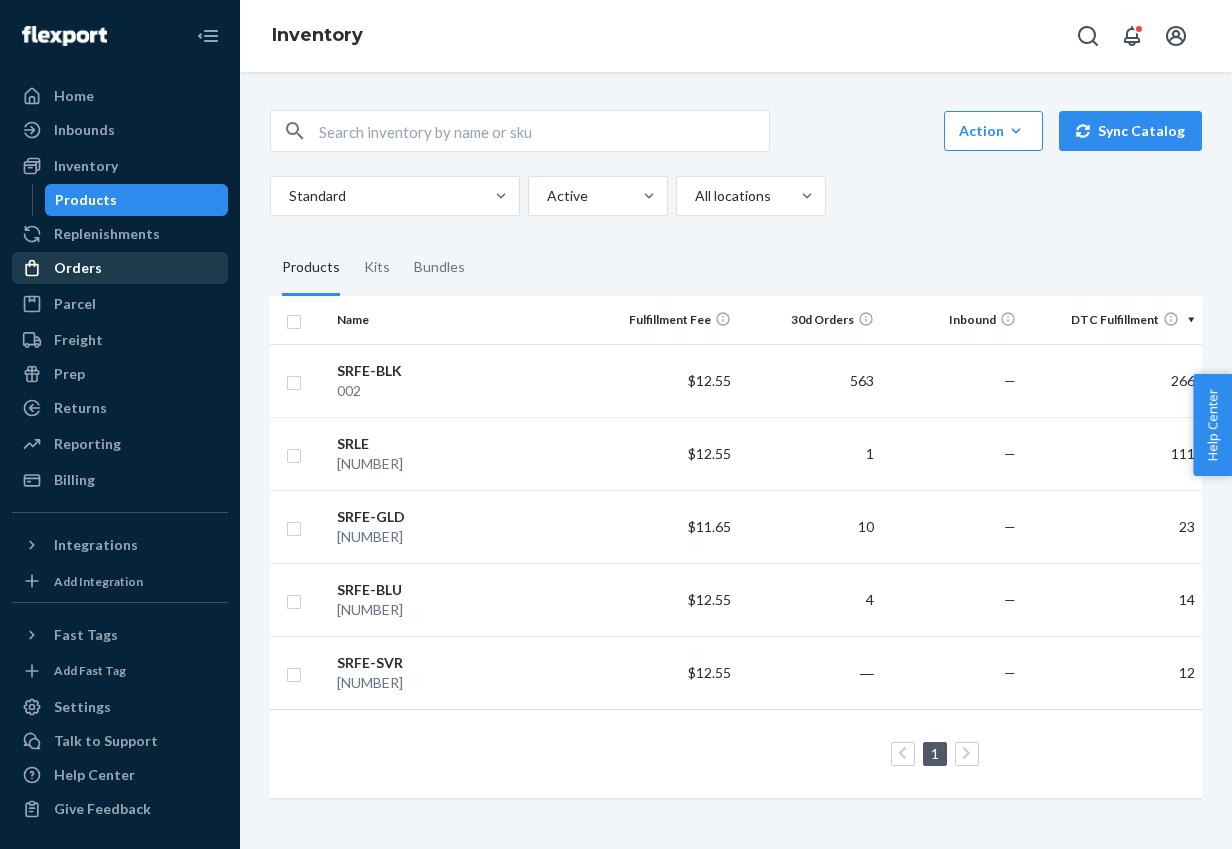 click on "Orders" at bounding box center (78, 268) 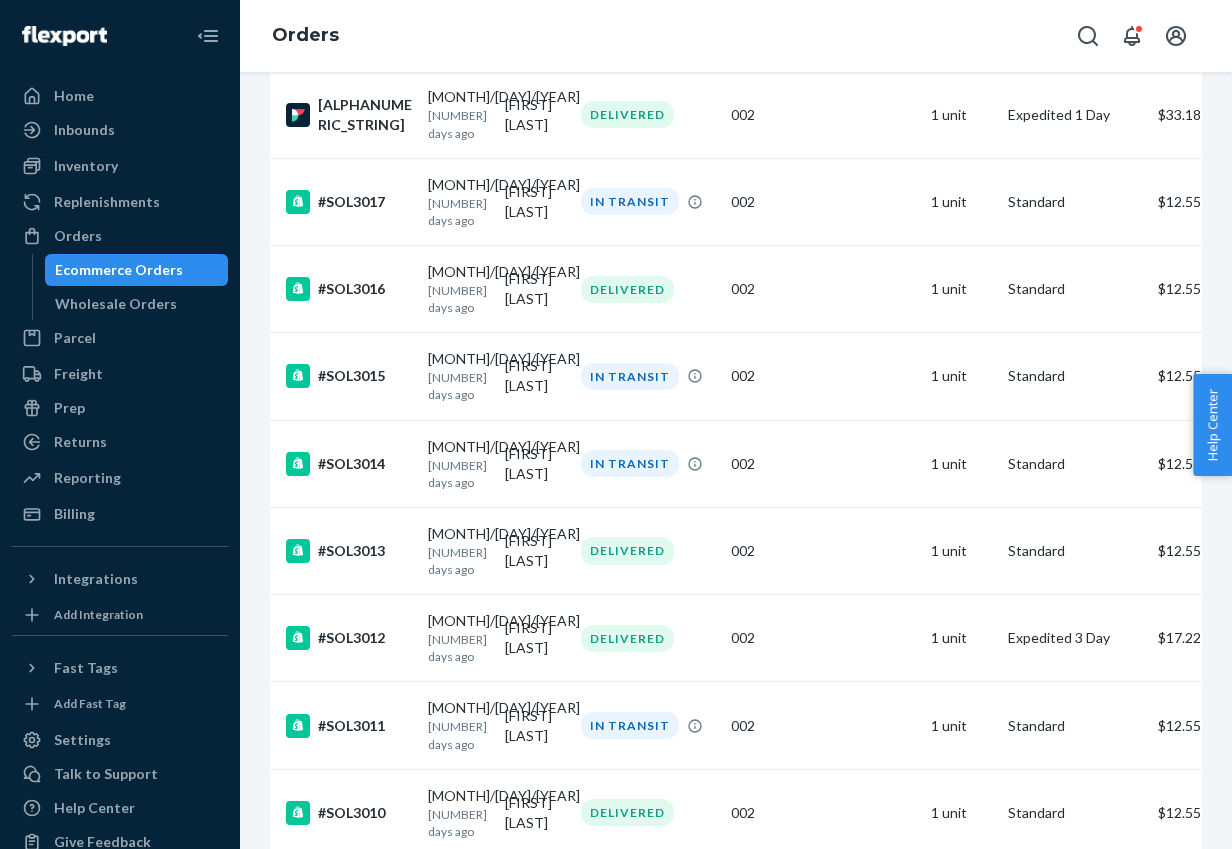 scroll, scrollTop: 3235, scrollLeft: 0, axis: vertical 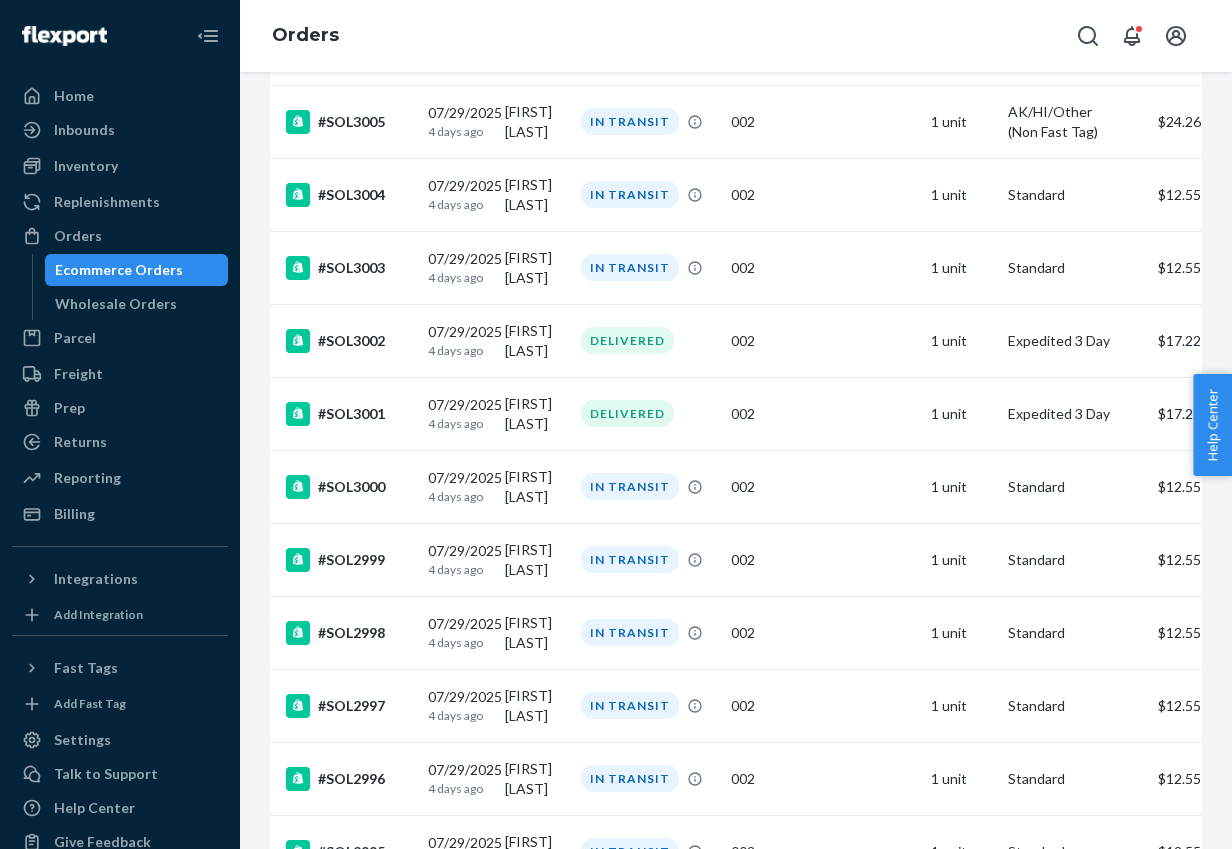 click on "1" at bounding box center [679, 1264] 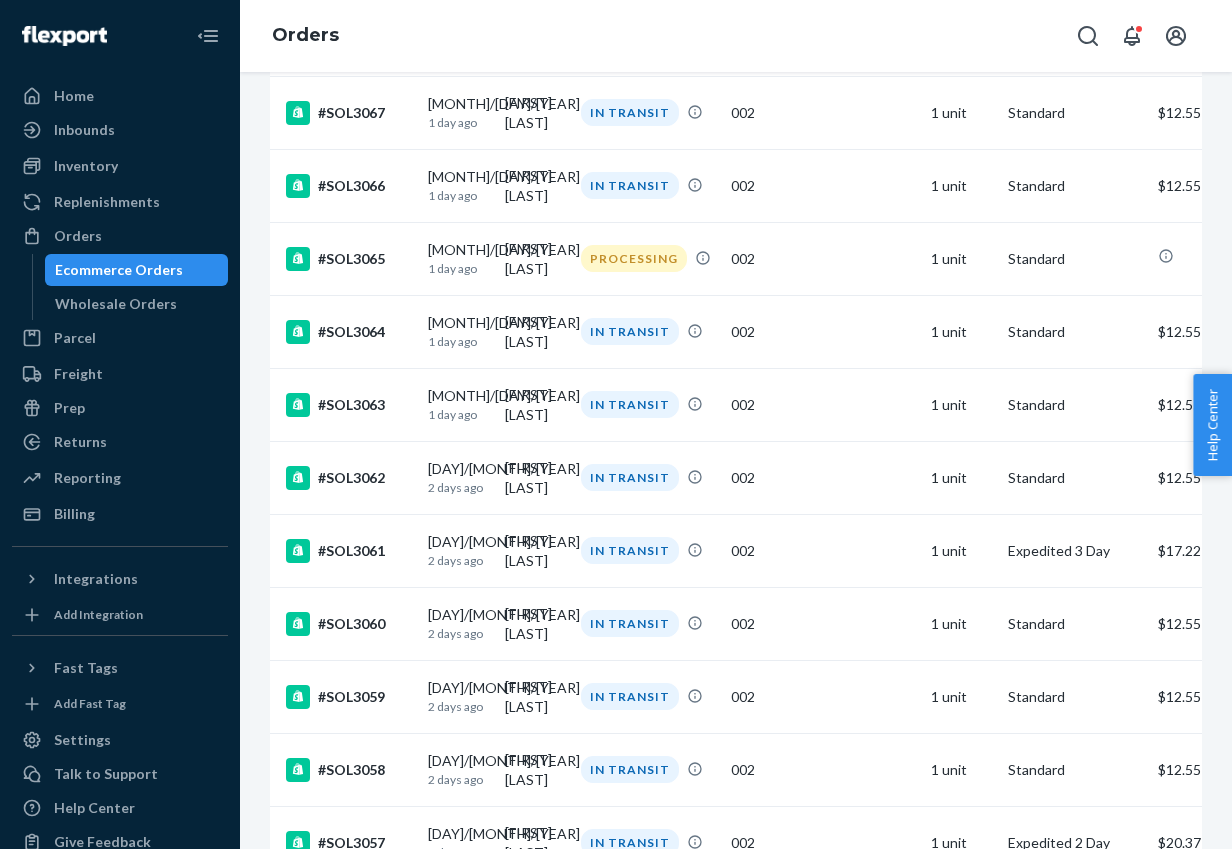 scroll, scrollTop: 1681, scrollLeft: 0, axis: vertical 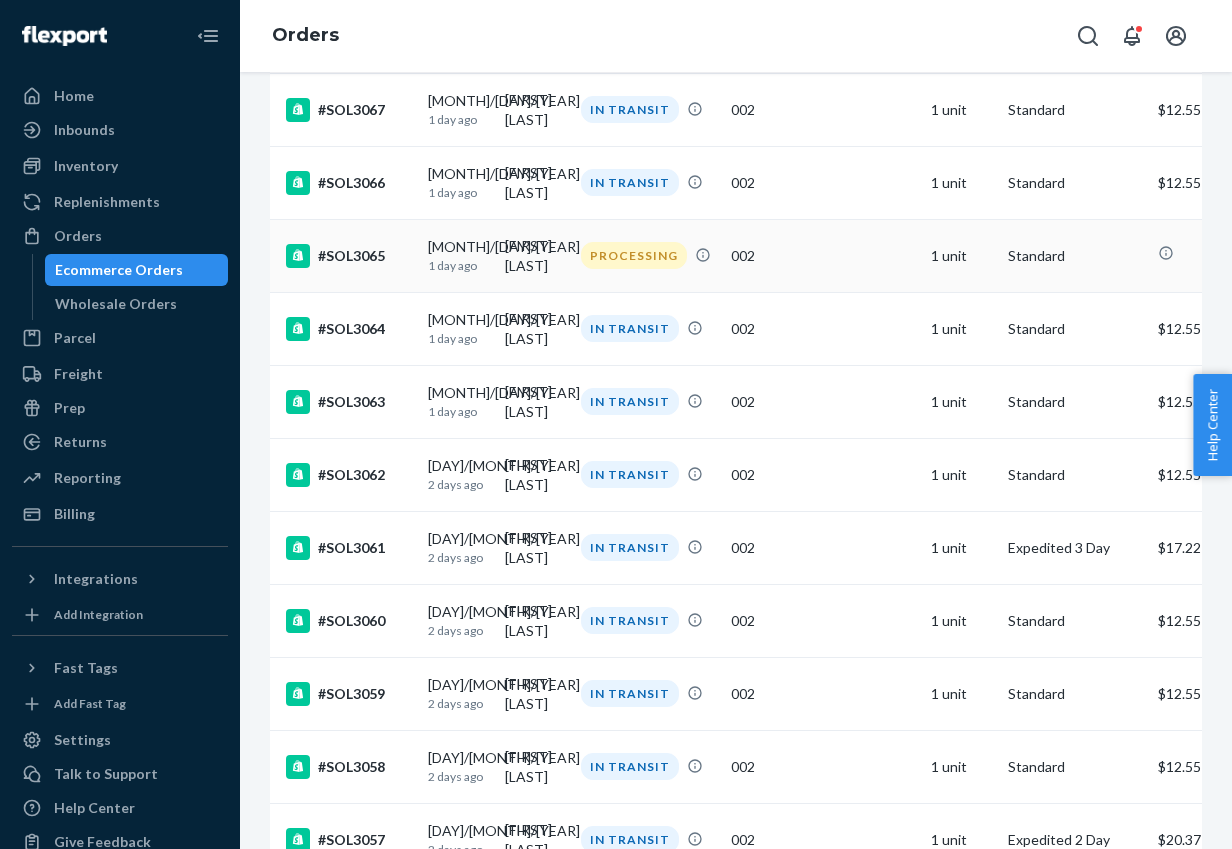 click on "[MONTH]/[DAY]/[YEAR] [NUMBER] day ago" at bounding box center (458, 255) 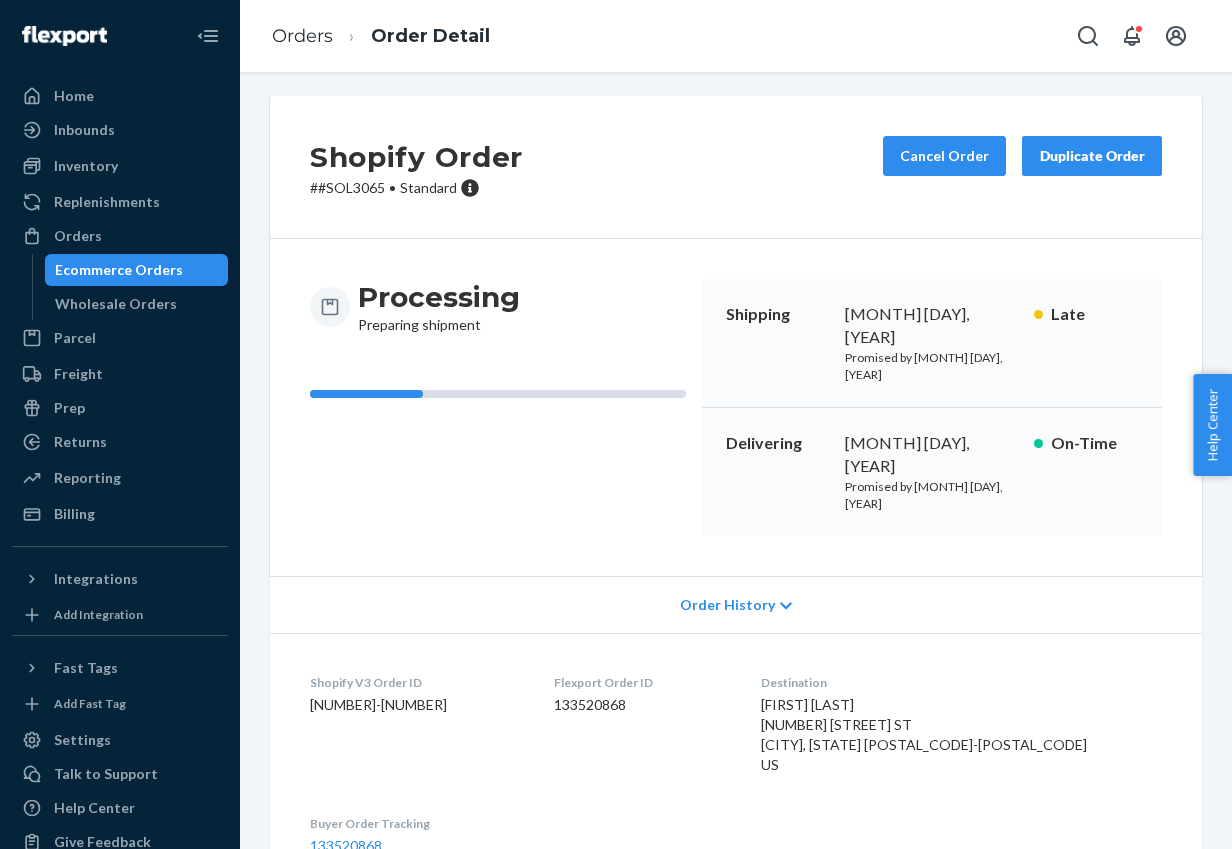 scroll, scrollTop: 0, scrollLeft: 0, axis: both 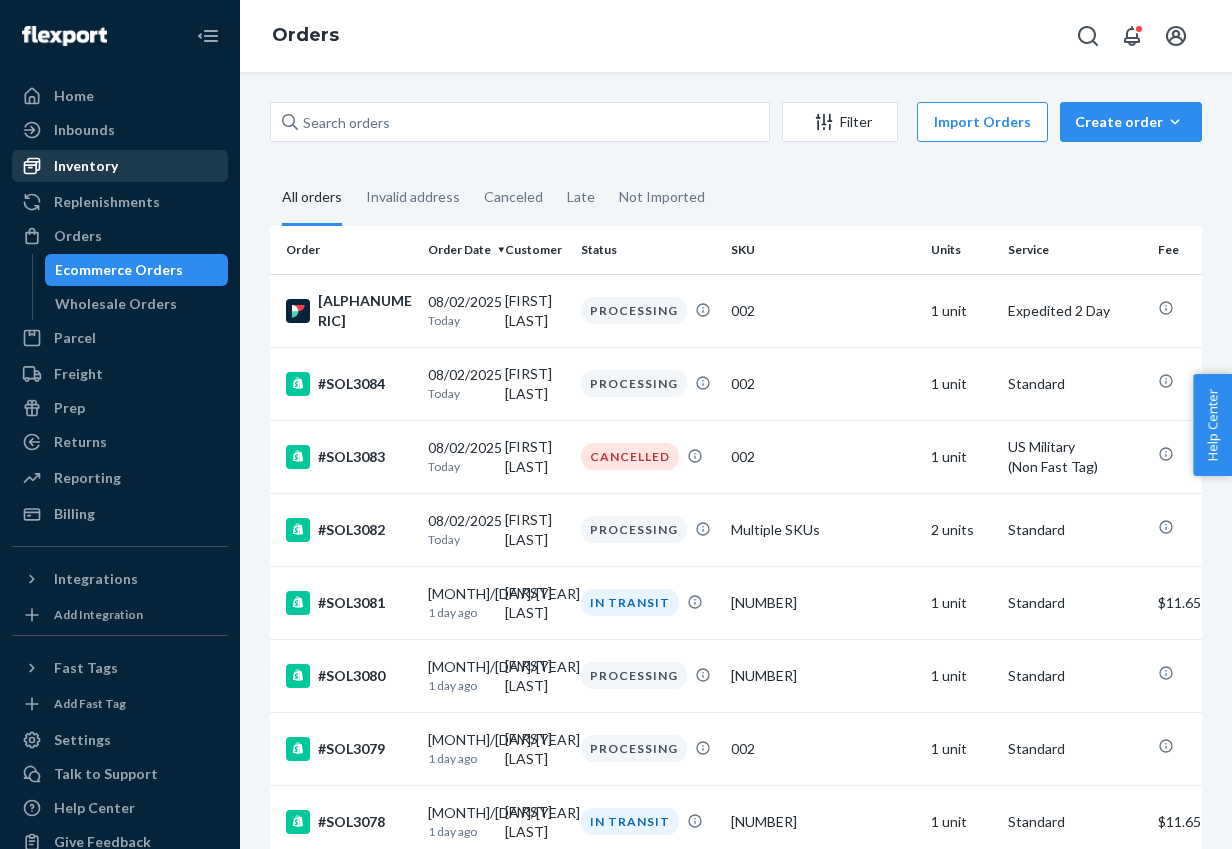 click on "Inventory" at bounding box center [86, 166] 